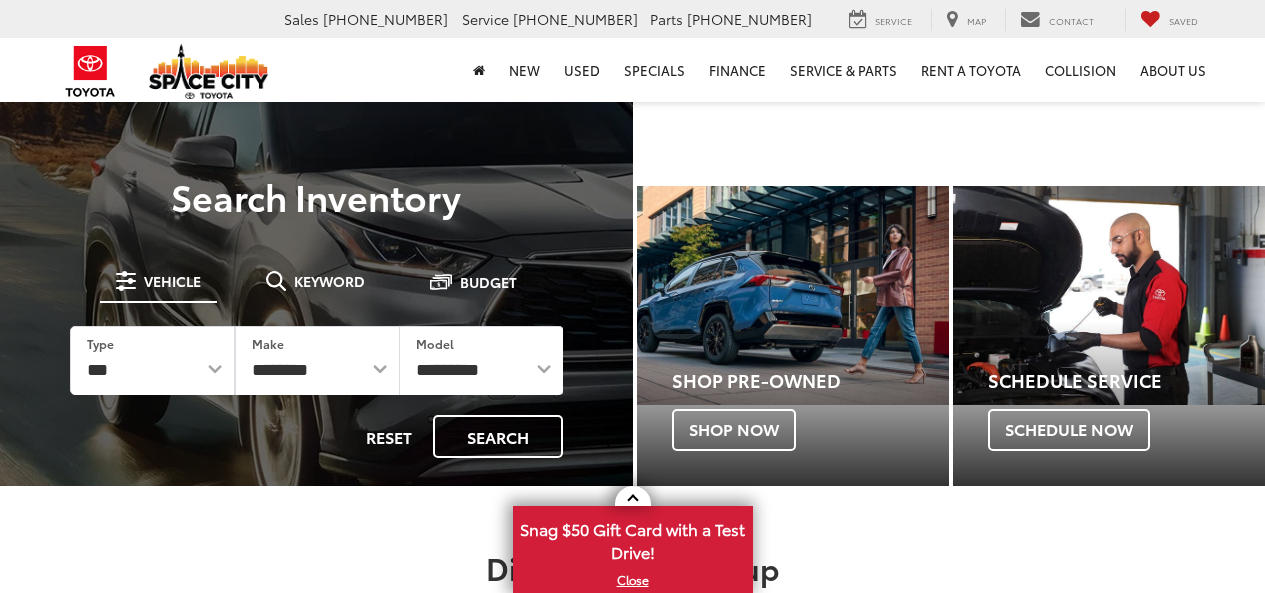 scroll, scrollTop: 0, scrollLeft: 0, axis: both 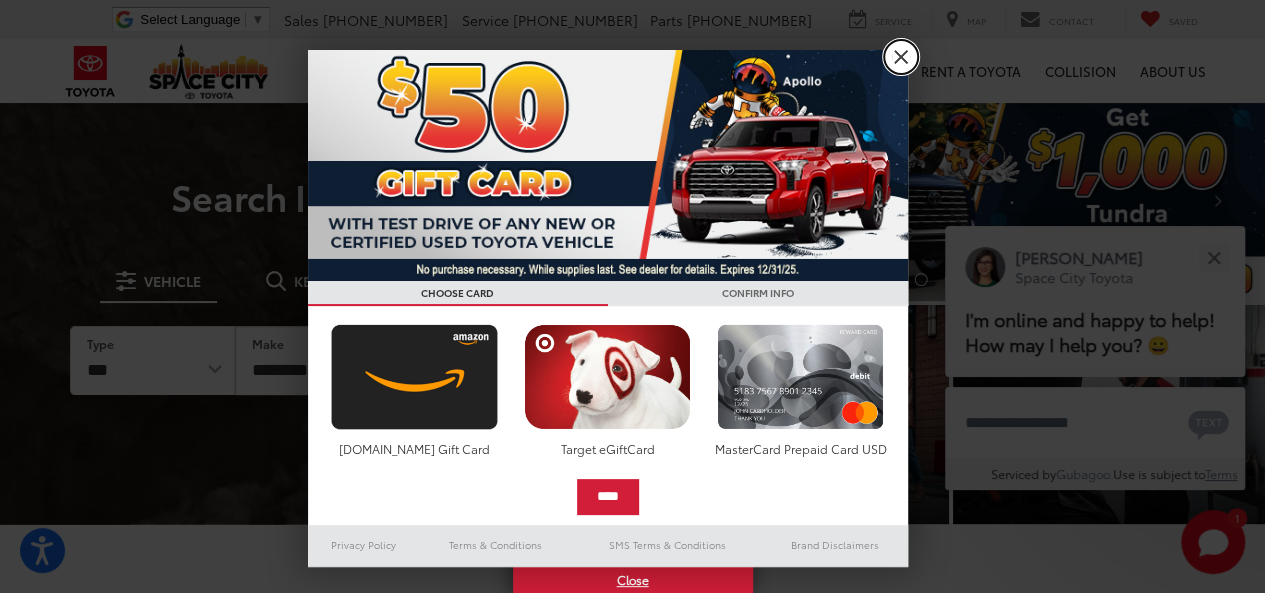 click on "X" at bounding box center [901, 57] 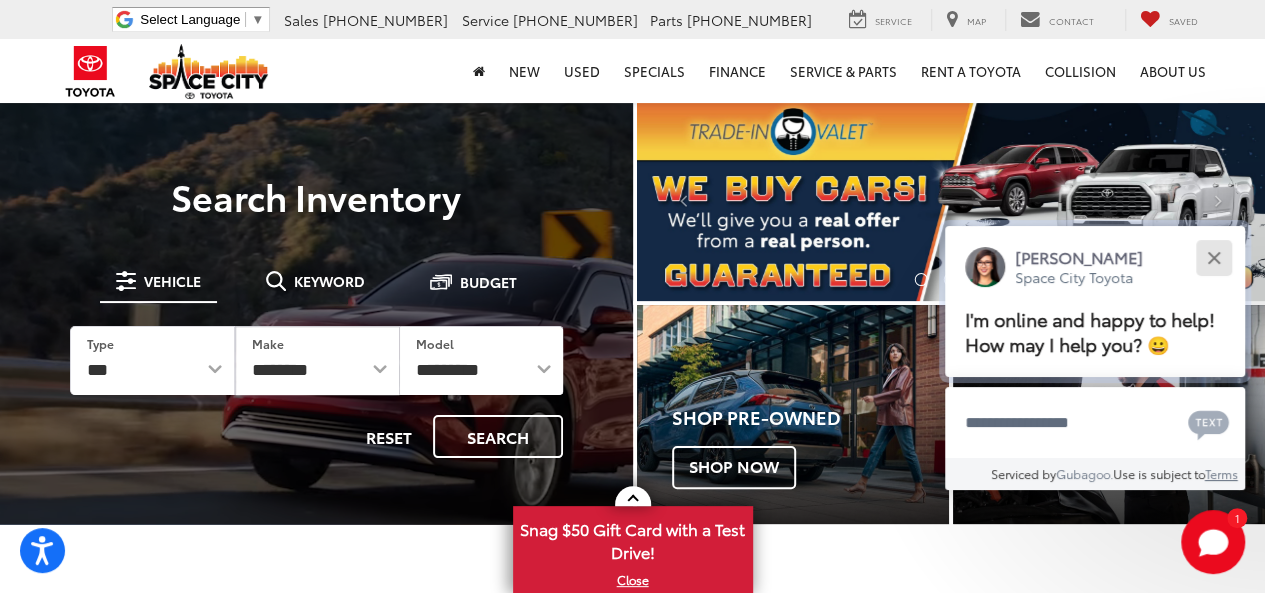 click at bounding box center (1213, 257) 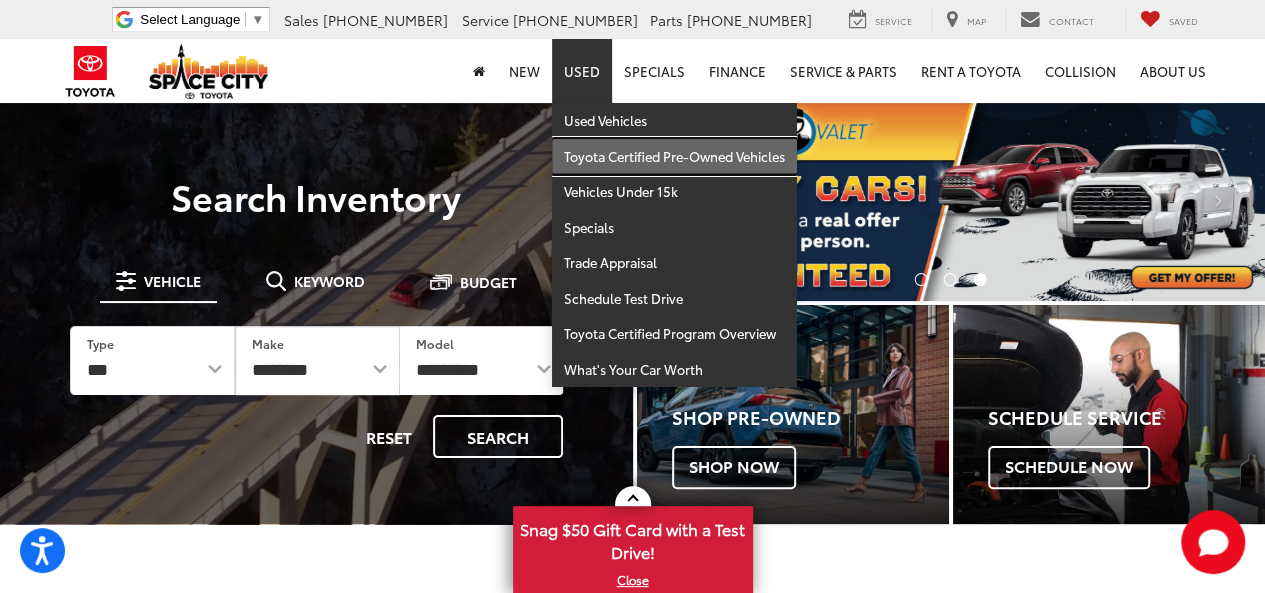 click on "Toyota Certified Pre-Owned Vehicles" at bounding box center [674, 157] 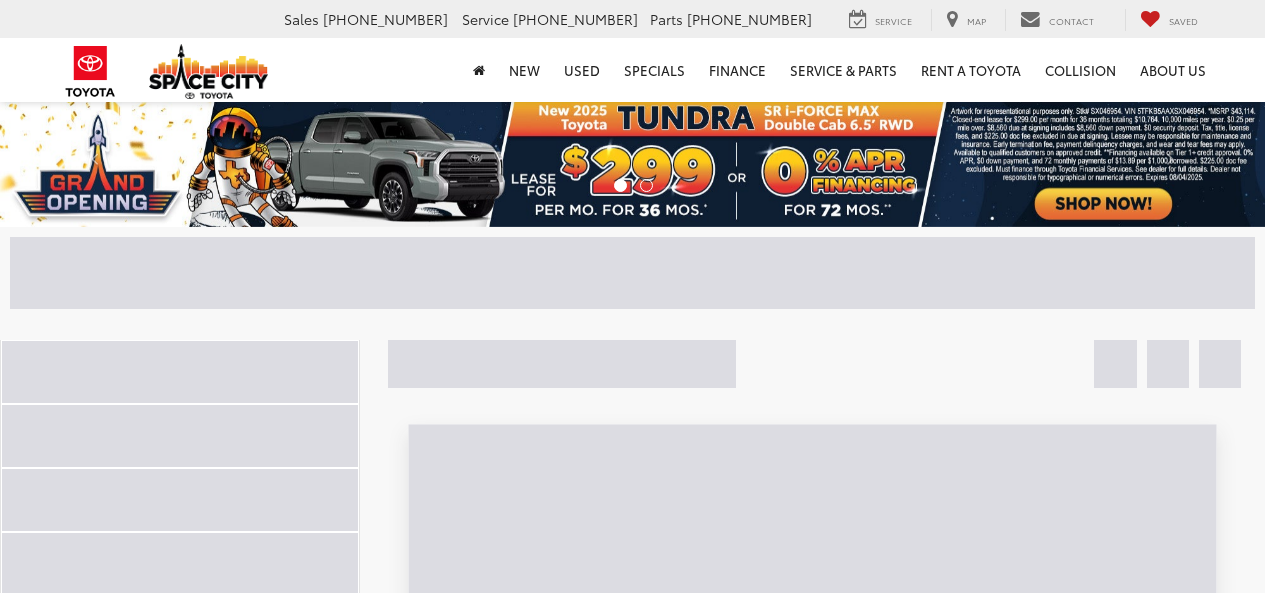 scroll, scrollTop: 0, scrollLeft: 0, axis: both 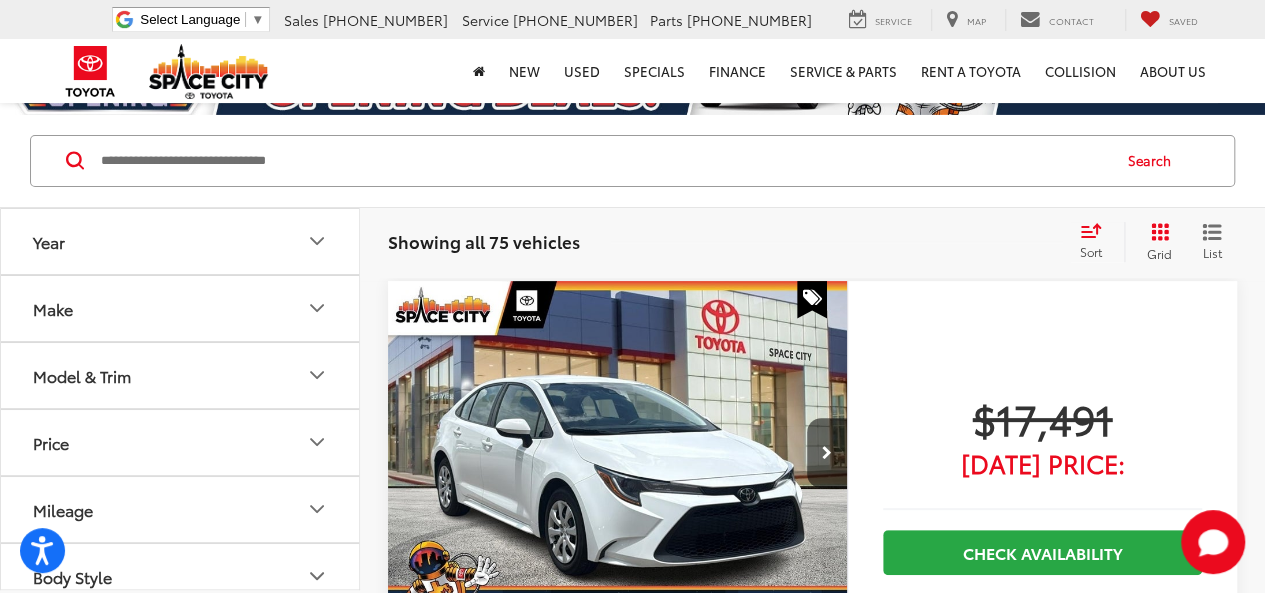 click 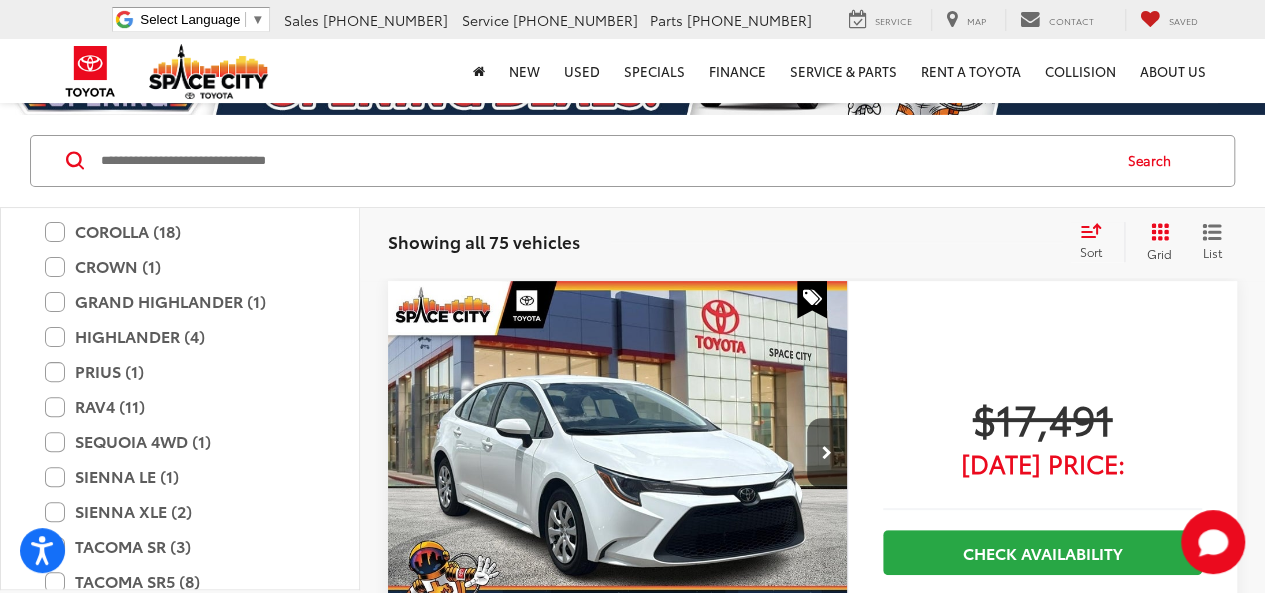 scroll, scrollTop: 398, scrollLeft: 0, axis: vertical 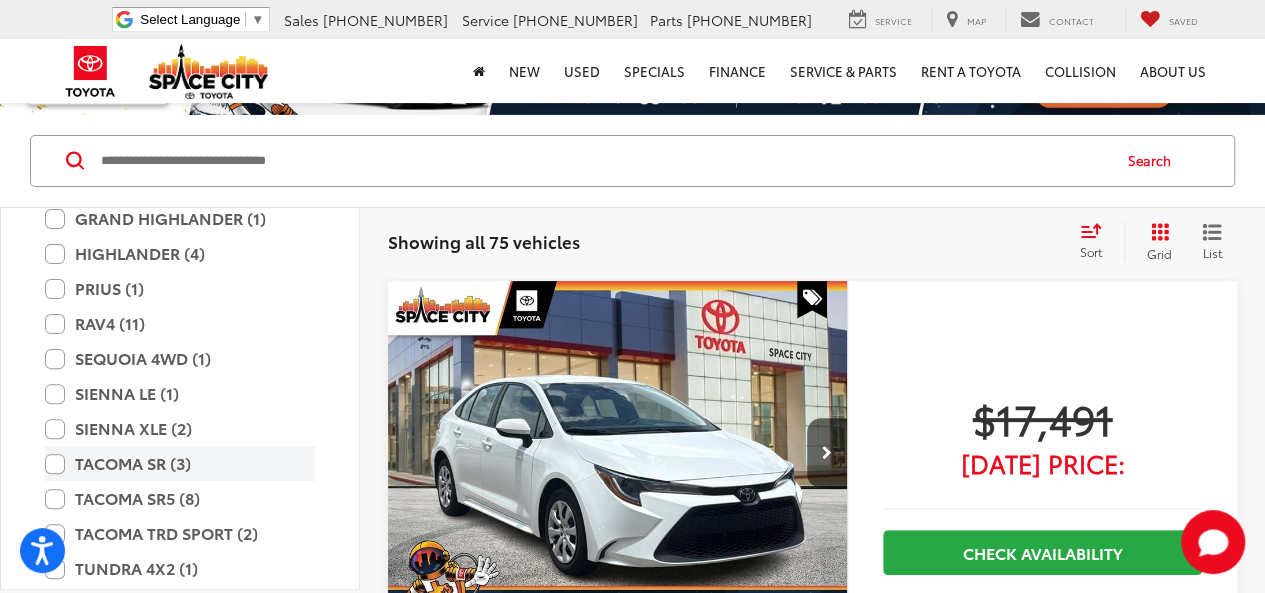 click on "TACOMA SR (3)" at bounding box center [180, 463] 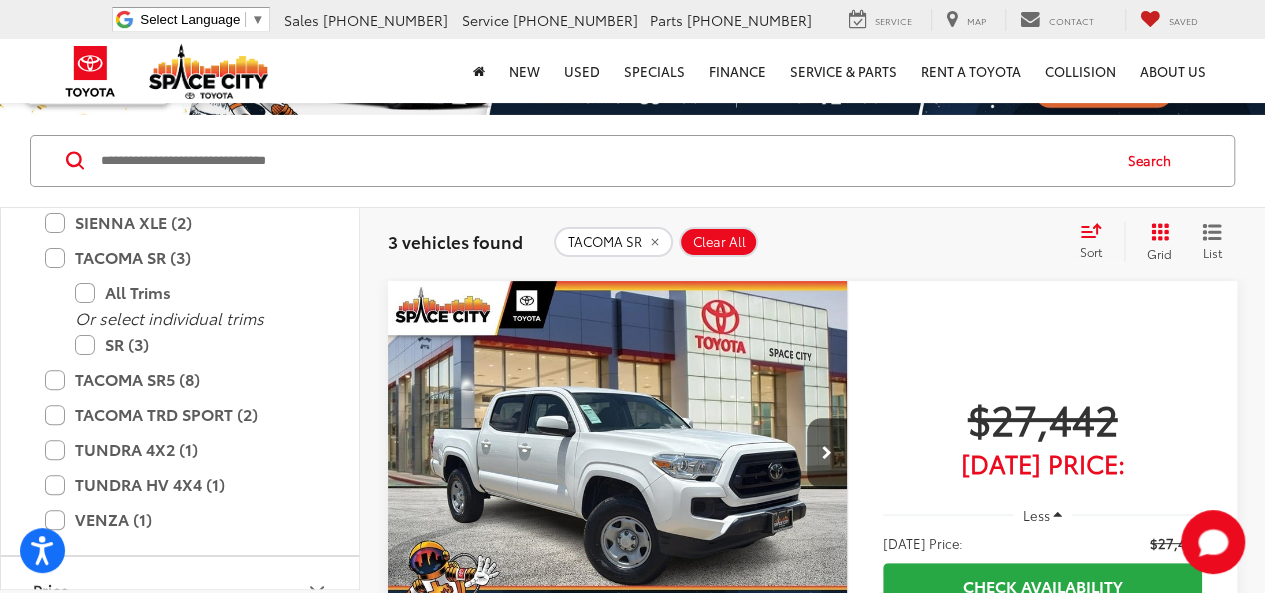 scroll, scrollTop: 607, scrollLeft: 0, axis: vertical 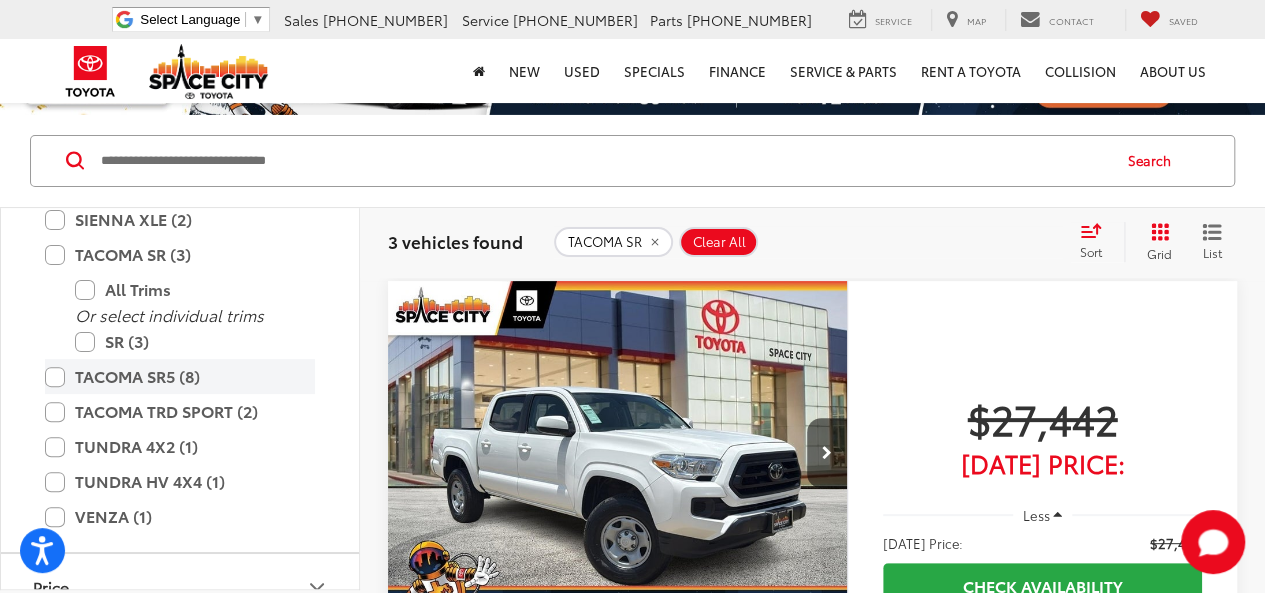 click on "TACOMA SR5 (8)" at bounding box center [180, 376] 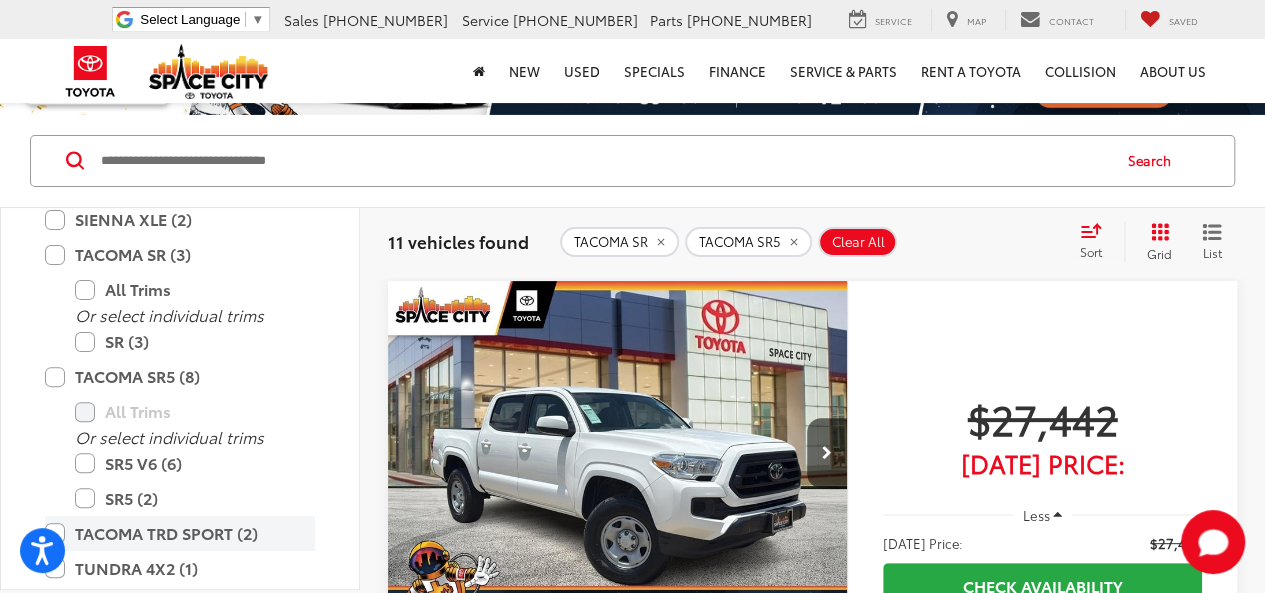 click on "TACOMA TRD SPORT (2)" at bounding box center (180, 533) 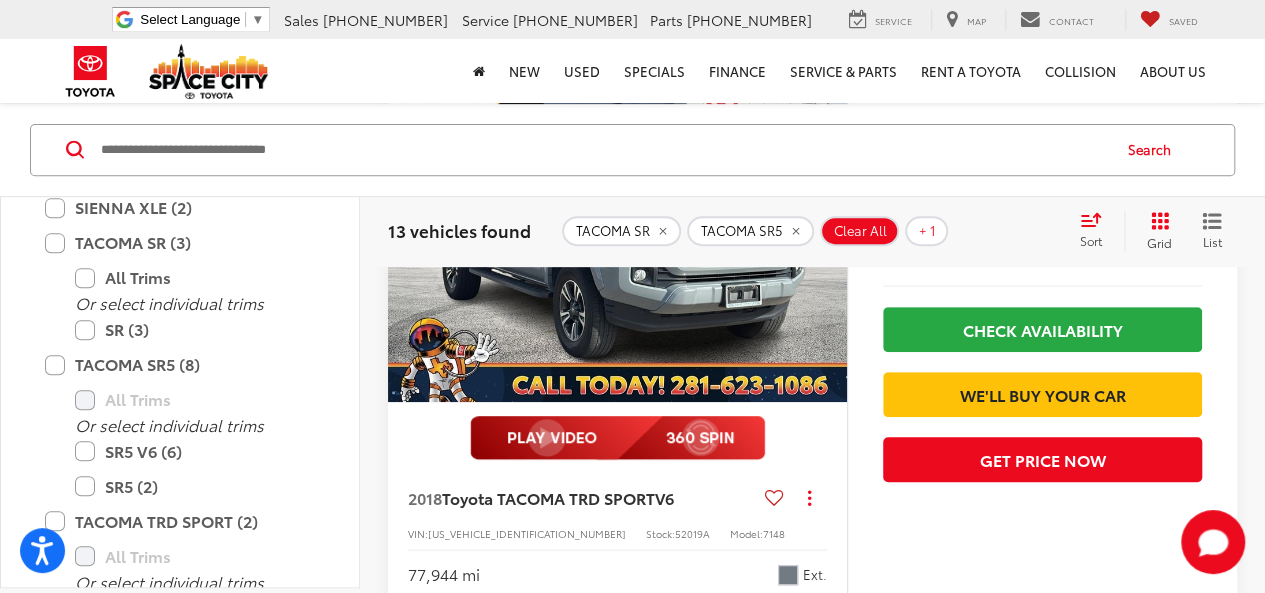 scroll, scrollTop: 348, scrollLeft: 0, axis: vertical 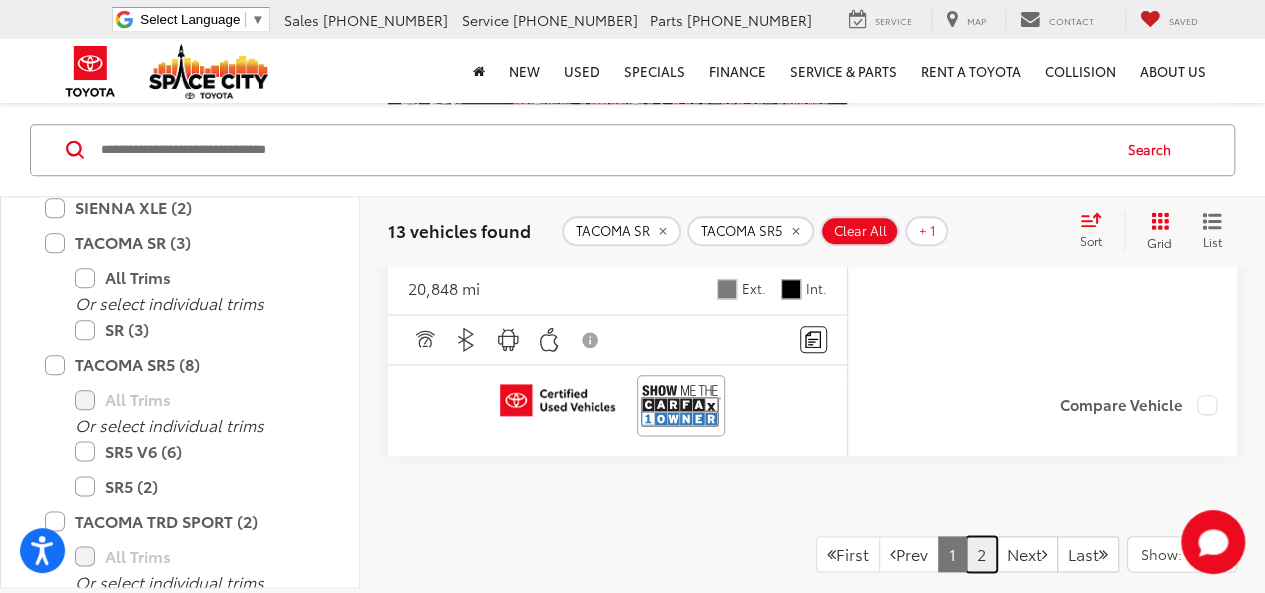 click on "2" at bounding box center [981, 554] 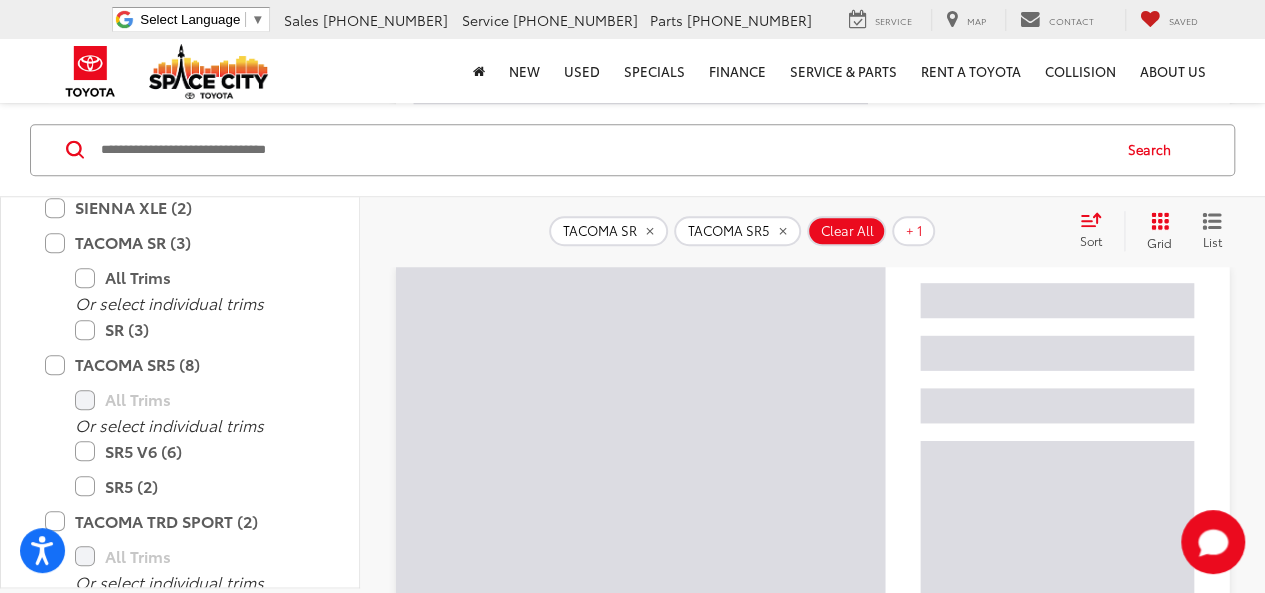 scroll, scrollTop: 122, scrollLeft: 0, axis: vertical 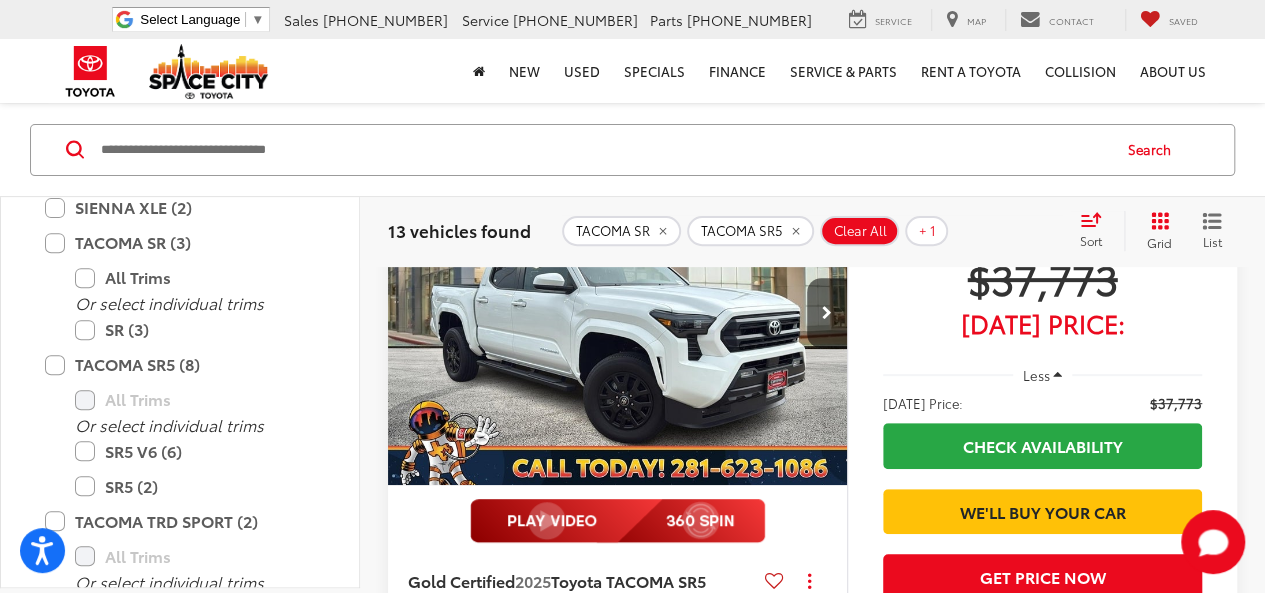 click at bounding box center (618, 314) 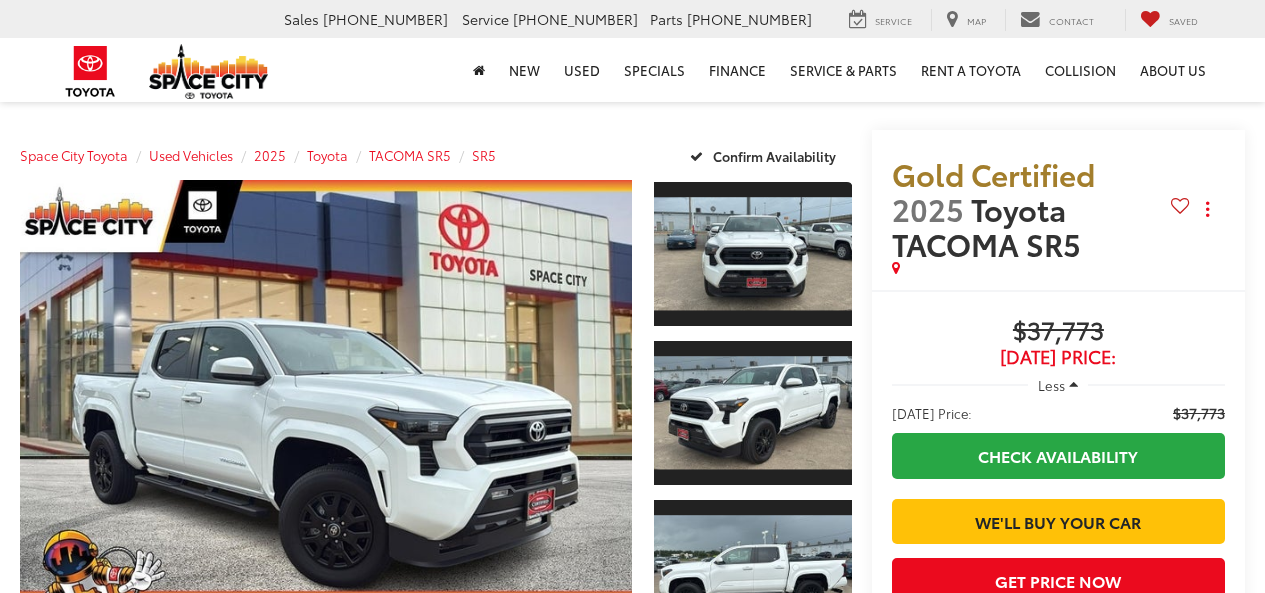 scroll, scrollTop: 0, scrollLeft: 0, axis: both 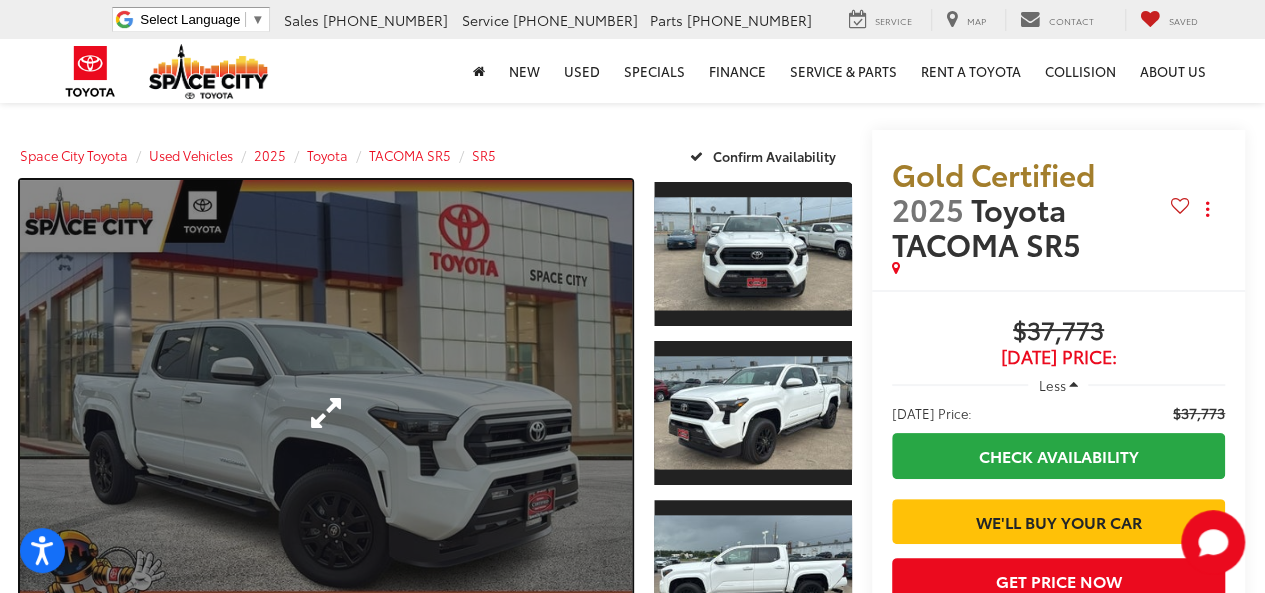 click at bounding box center (326, 413) 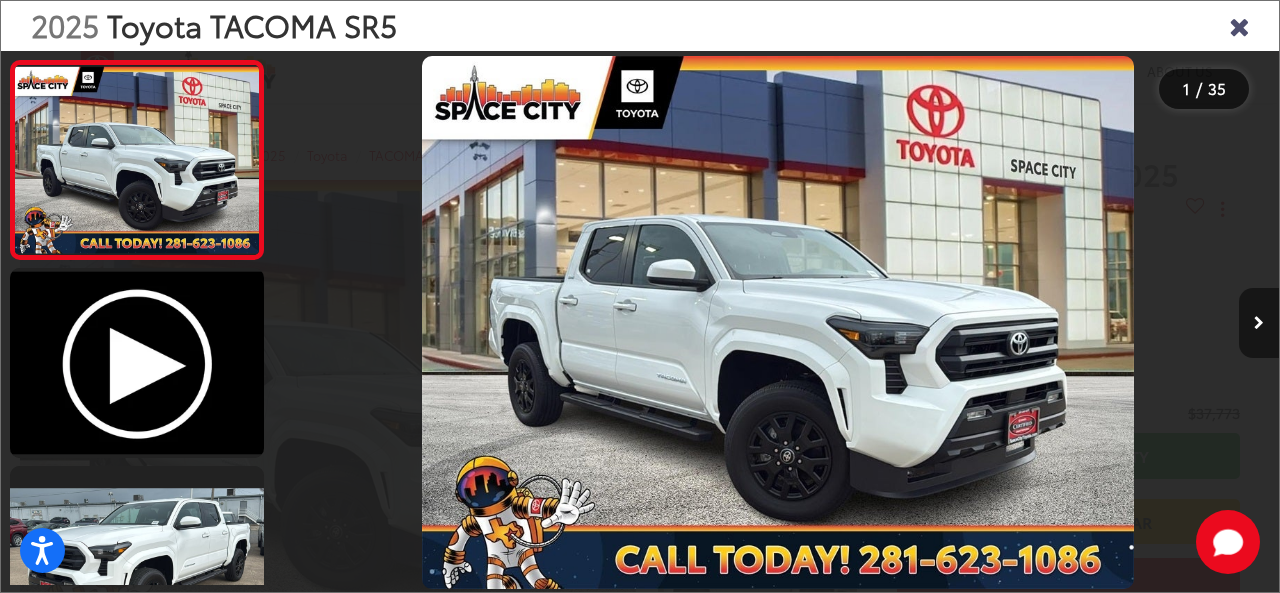 click at bounding box center [1259, 323] 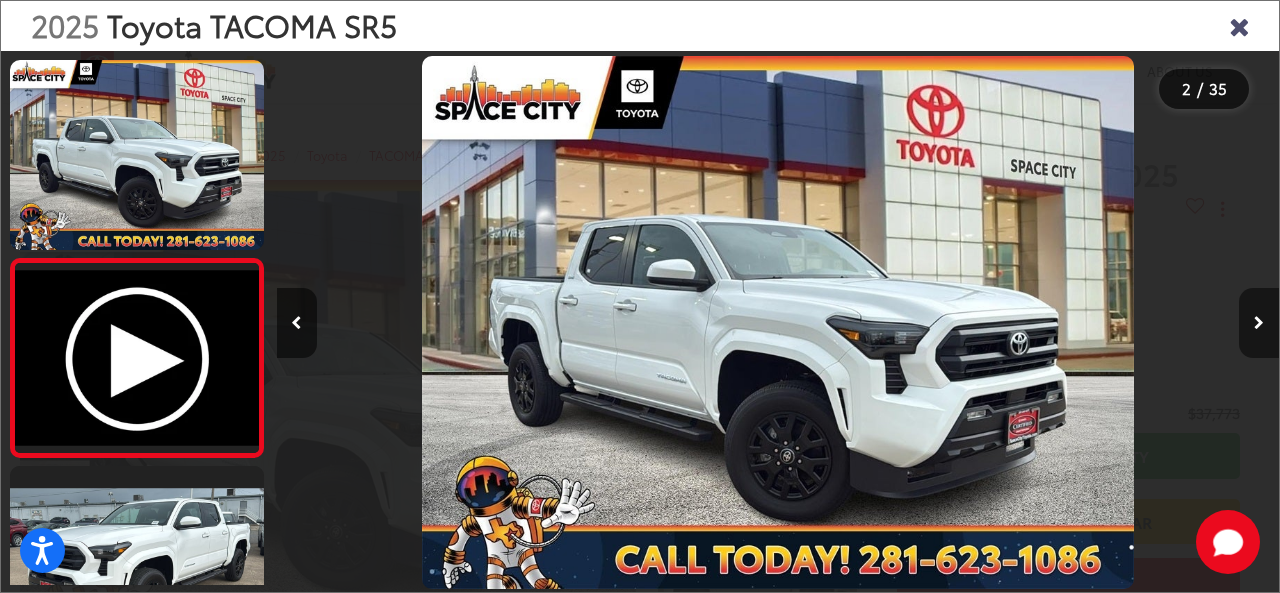 scroll, scrollTop: 0, scrollLeft: 272, axis: horizontal 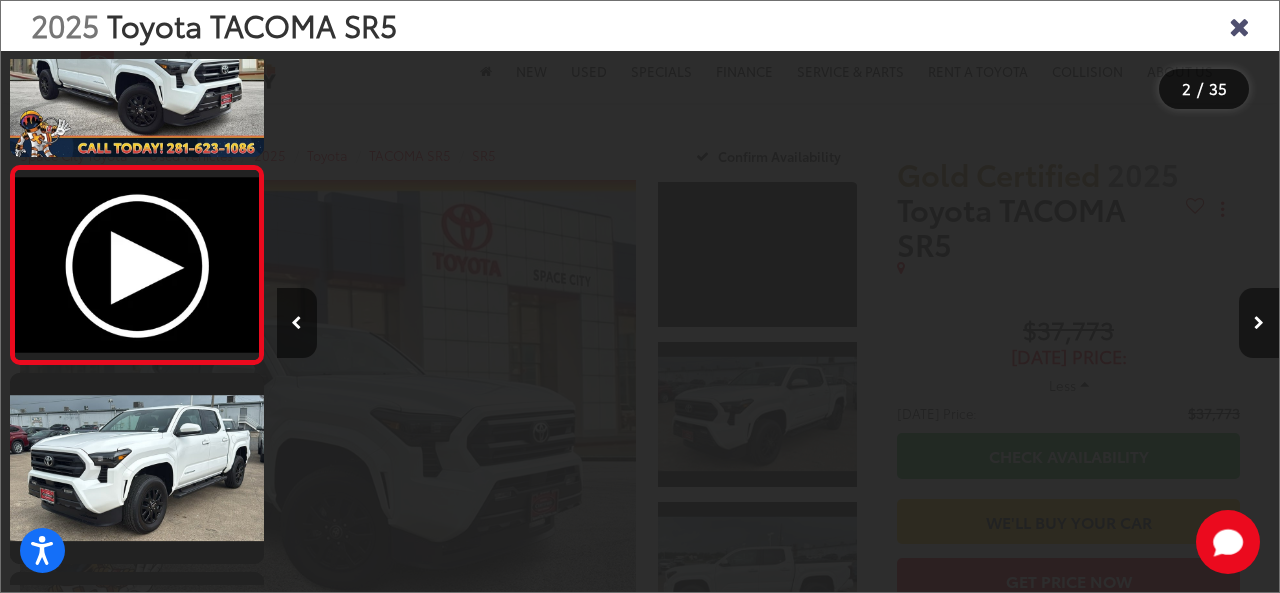 click at bounding box center (1259, 323) 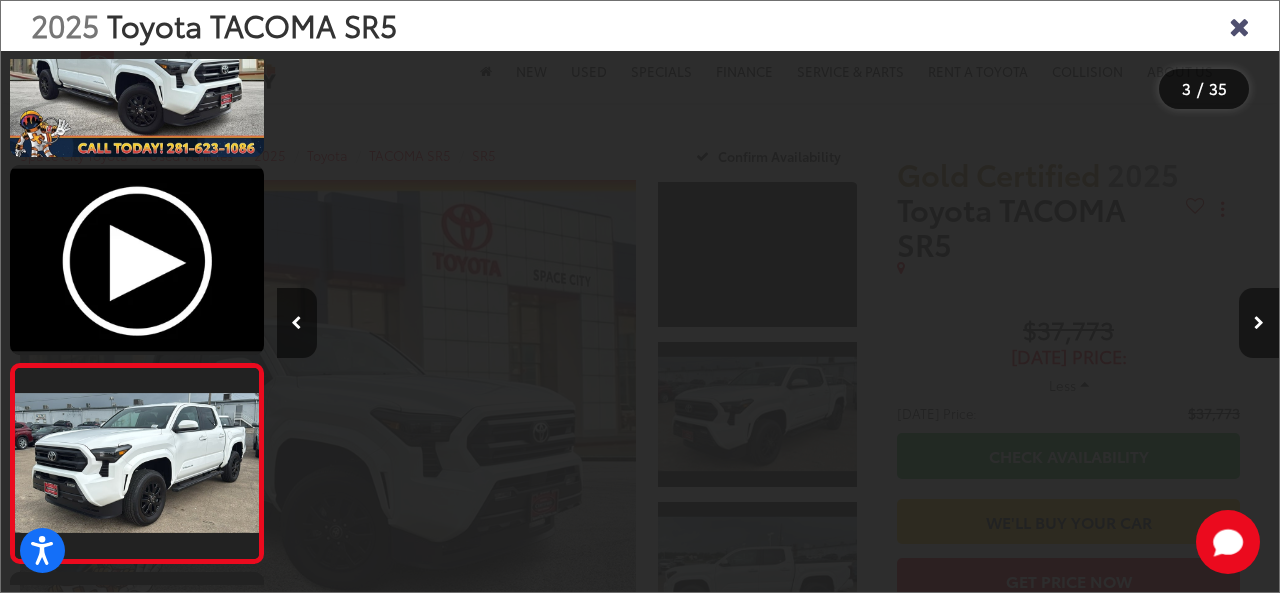 scroll, scrollTop: 0, scrollLeft: 1356, axis: horizontal 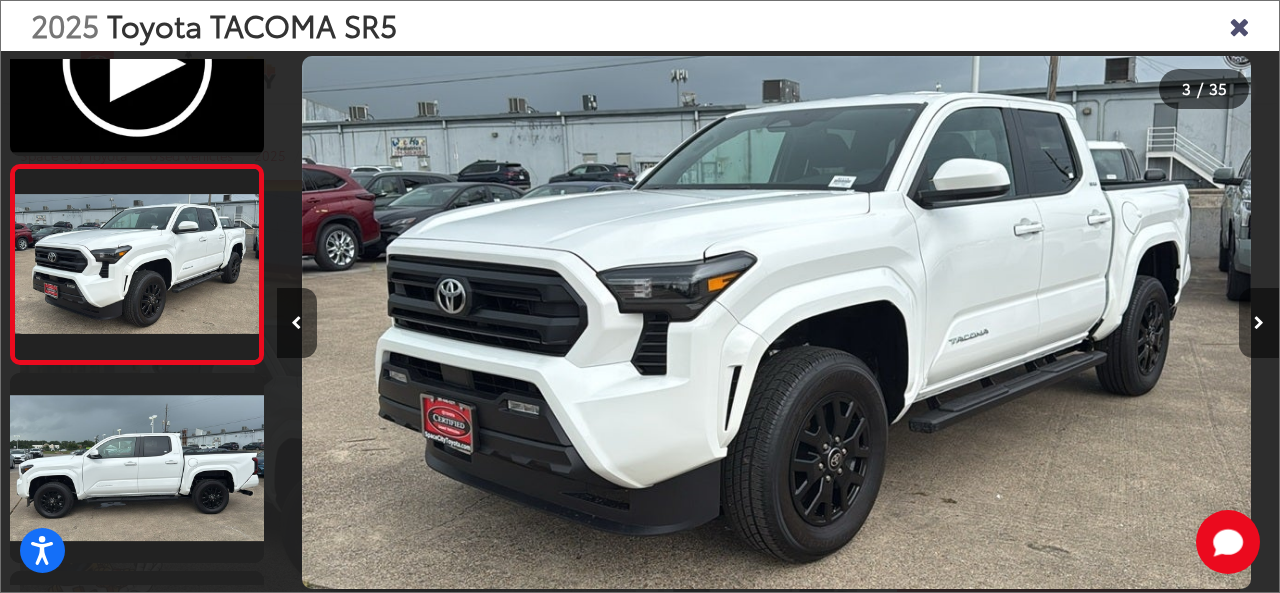 click at bounding box center [1259, 323] 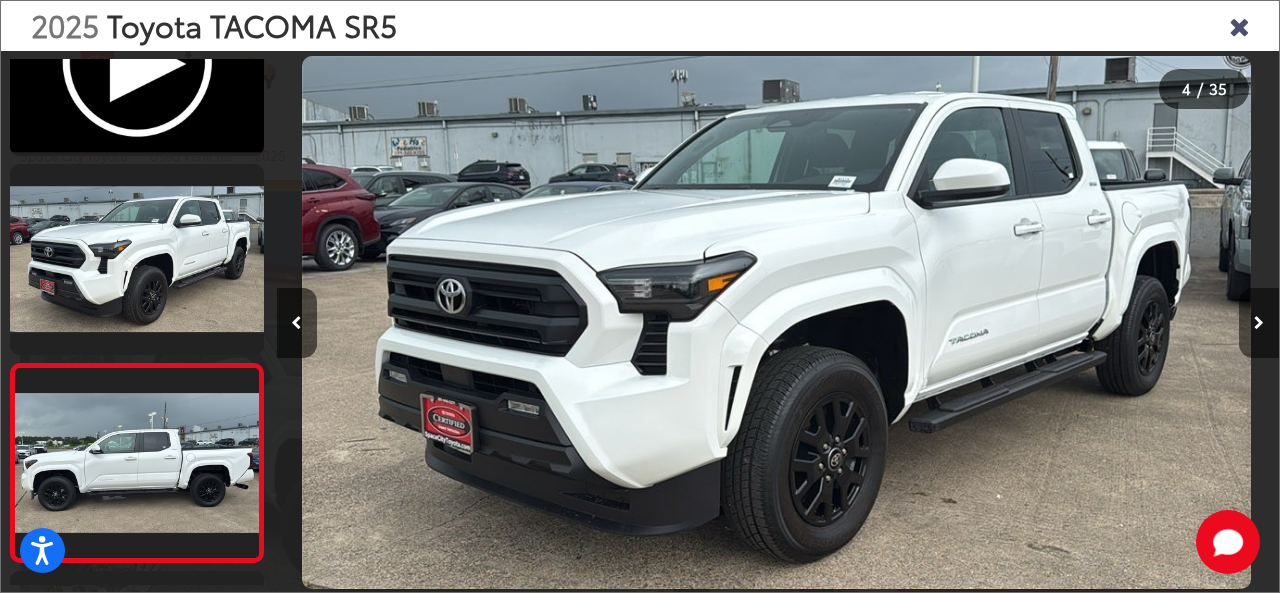 scroll, scrollTop: 0, scrollLeft: 2072, axis: horizontal 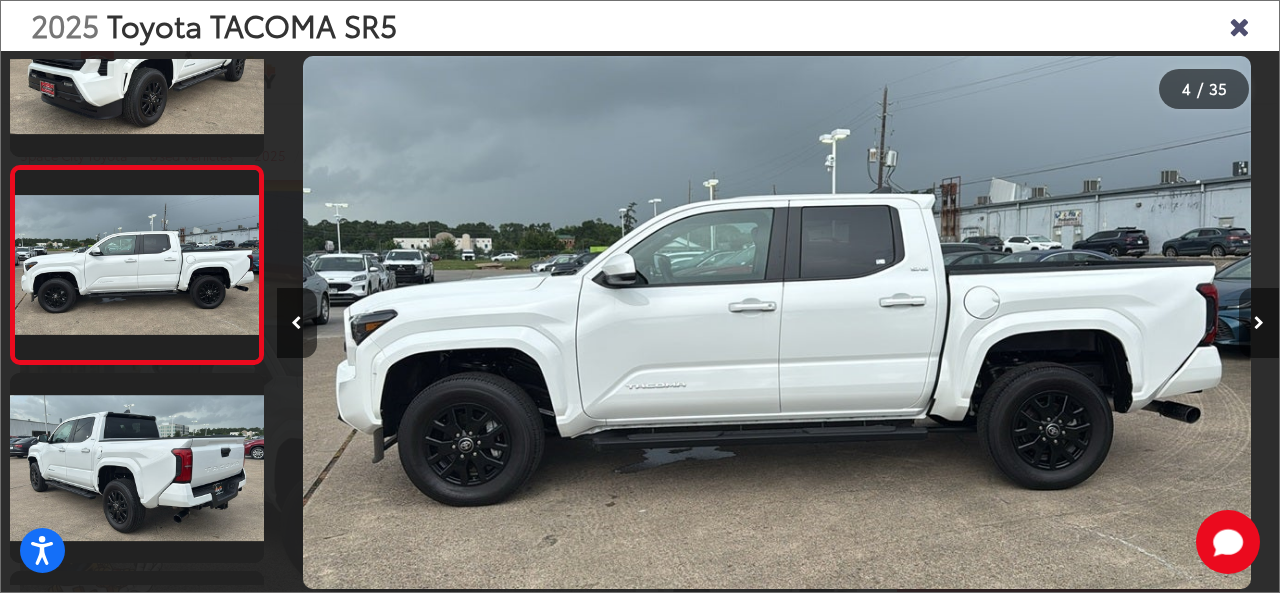 click at bounding box center [1259, 323] 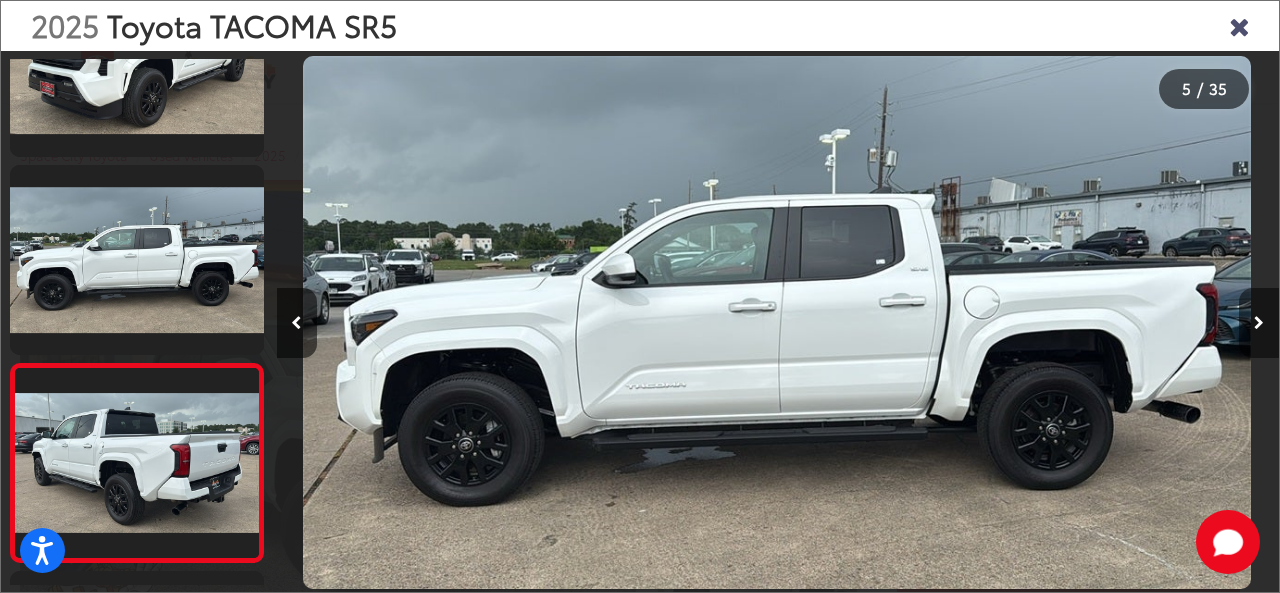 scroll, scrollTop: 0, scrollLeft: 3320, axis: horizontal 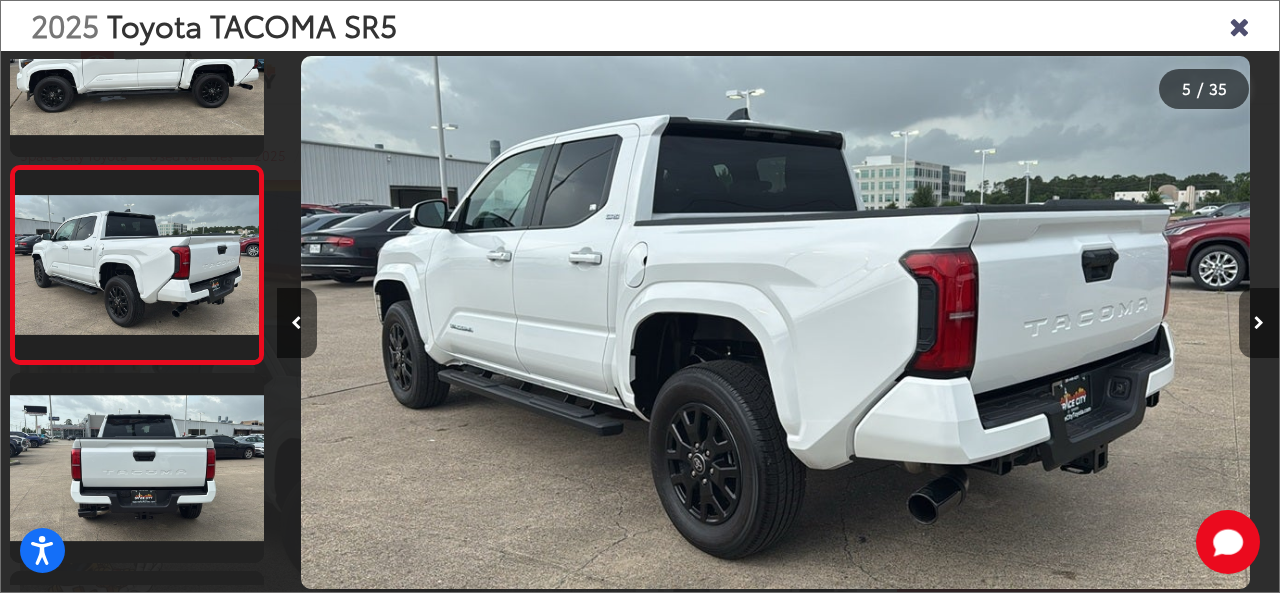 click at bounding box center [1259, 323] 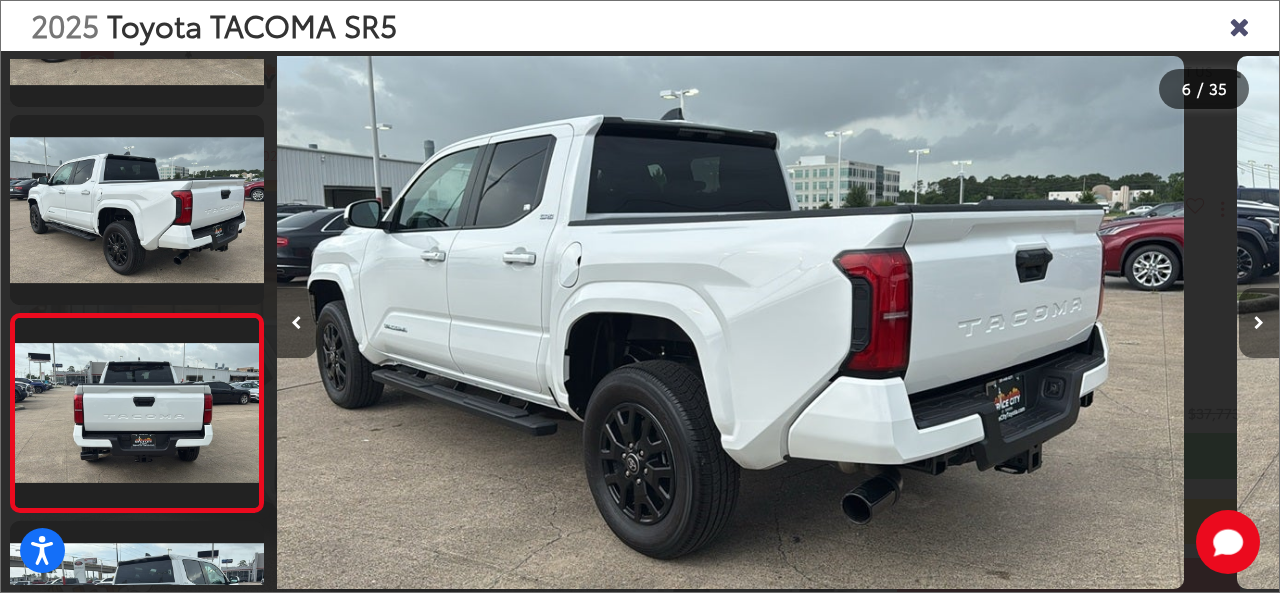 scroll, scrollTop: 848, scrollLeft: 0, axis: vertical 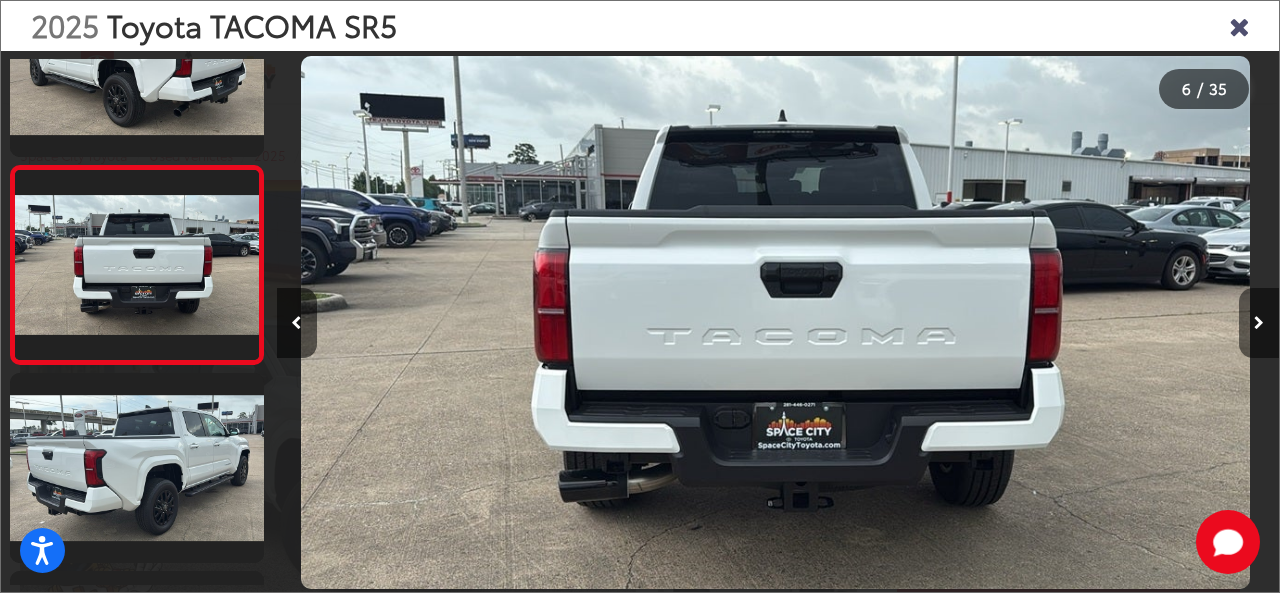 click at bounding box center (1259, 323) 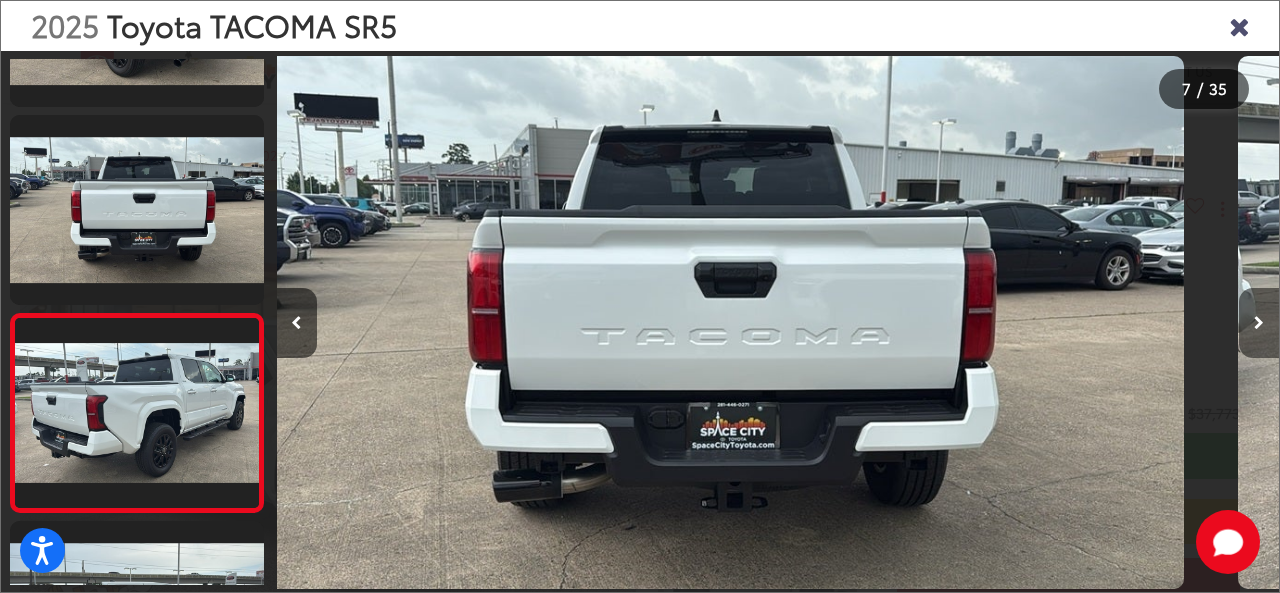 scroll, scrollTop: 1046, scrollLeft: 0, axis: vertical 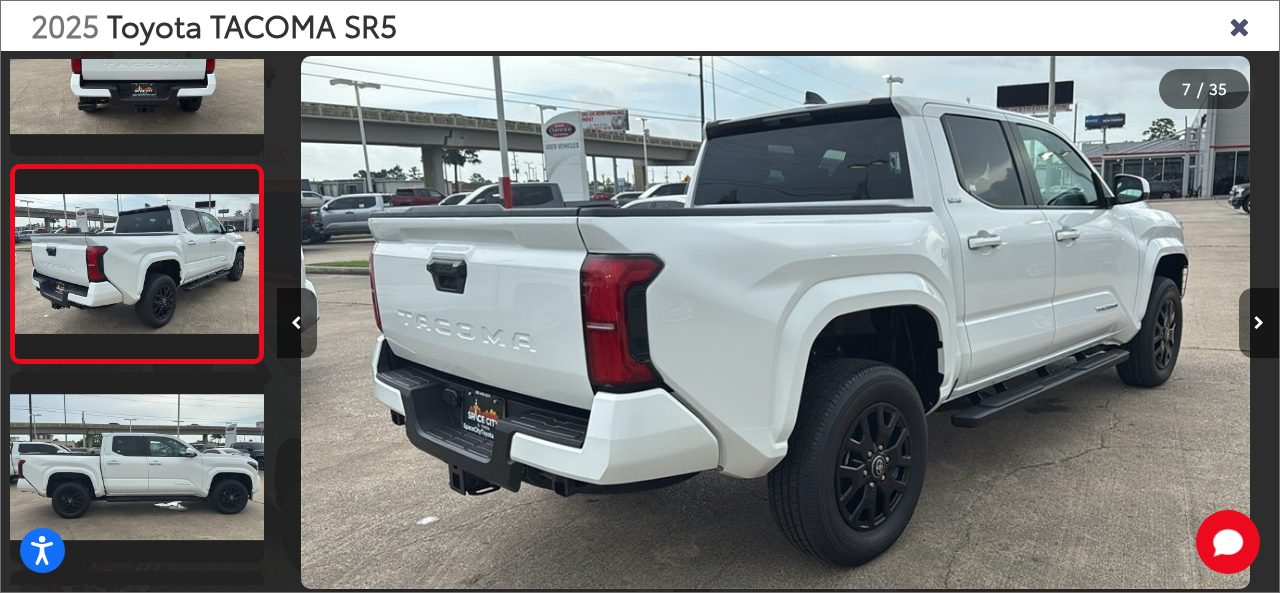 click at bounding box center [1259, 323] 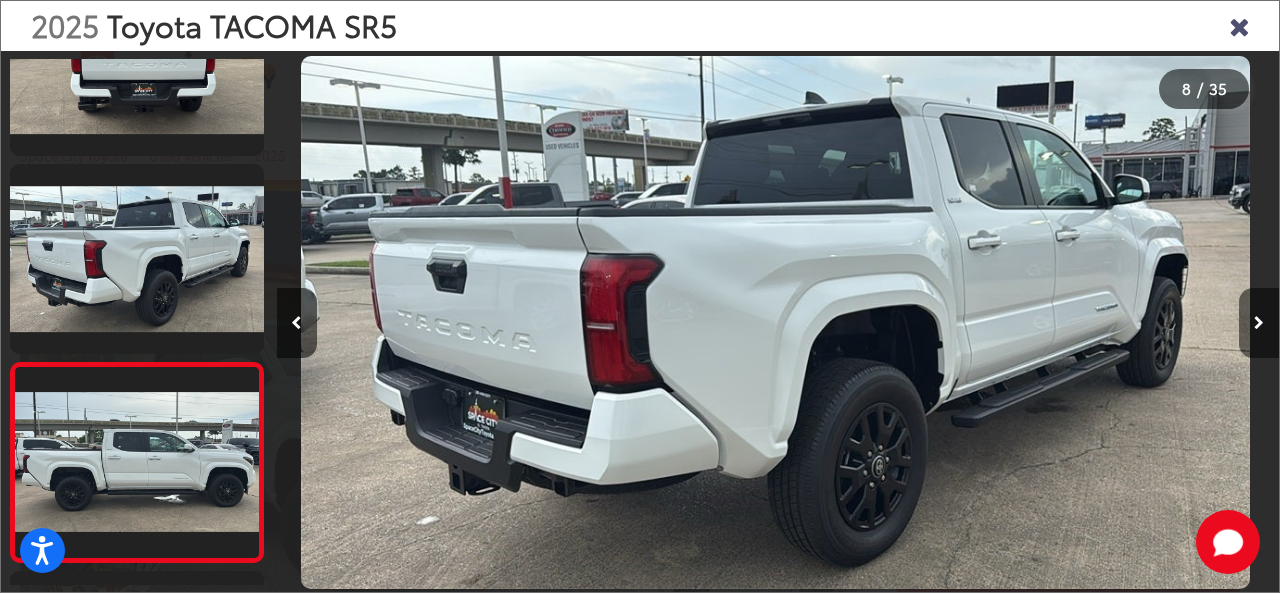 scroll, scrollTop: 0, scrollLeft: 6290, axis: horizontal 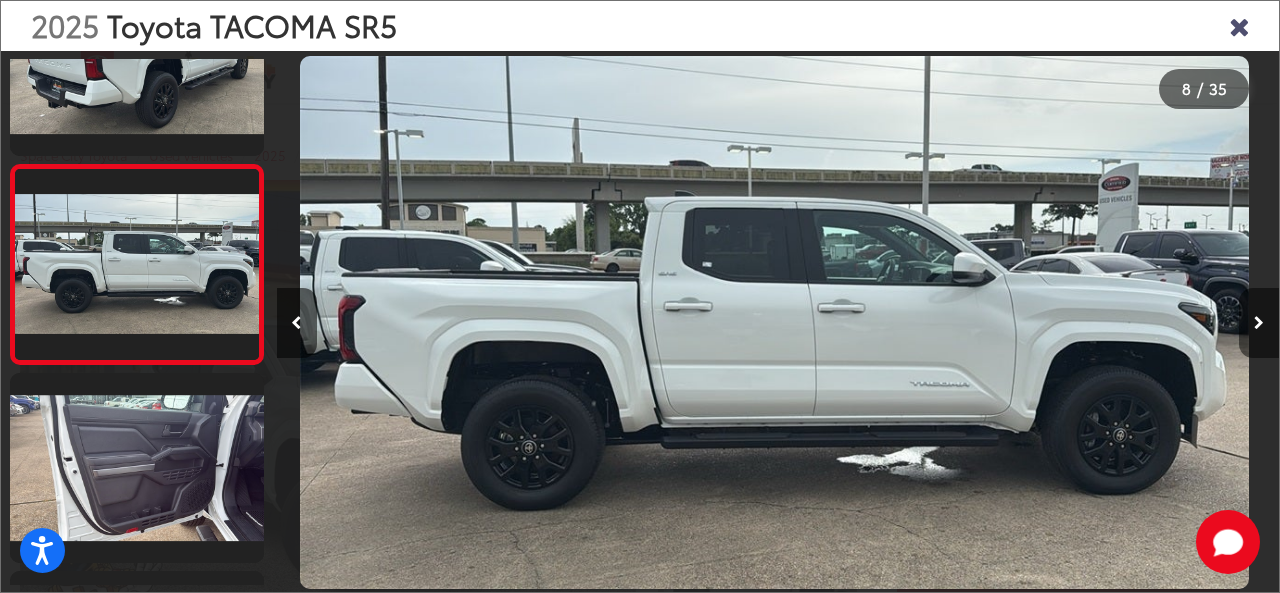 click at bounding box center (1259, 323) 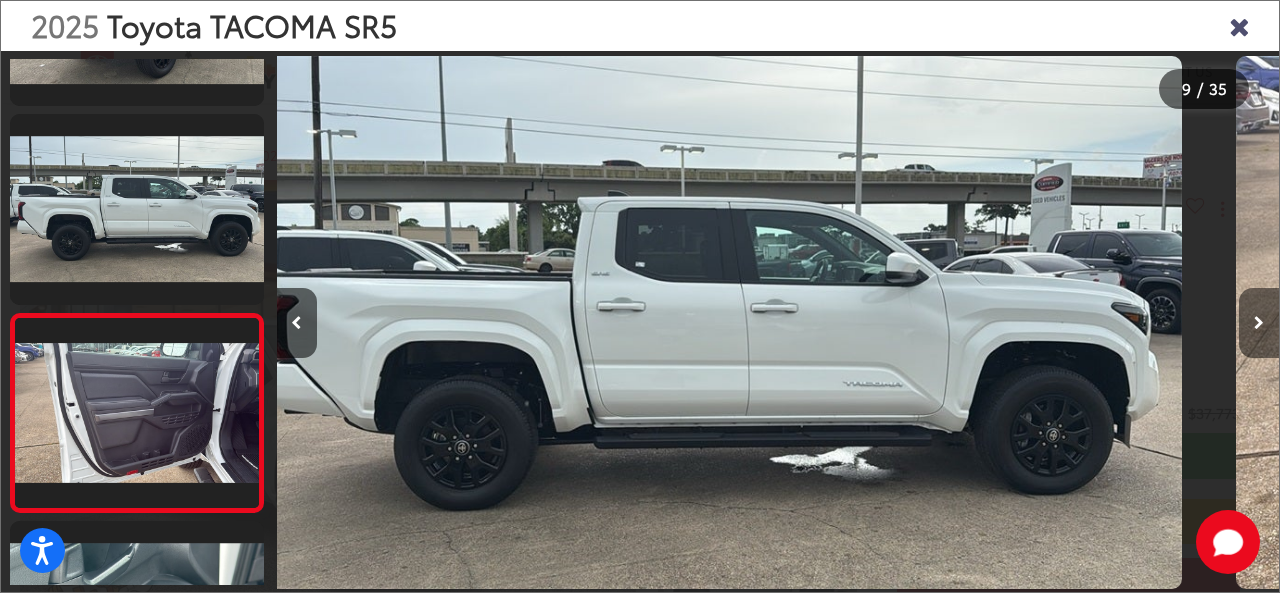 scroll, scrollTop: 1456, scrollLeft: 0, axis: vertical 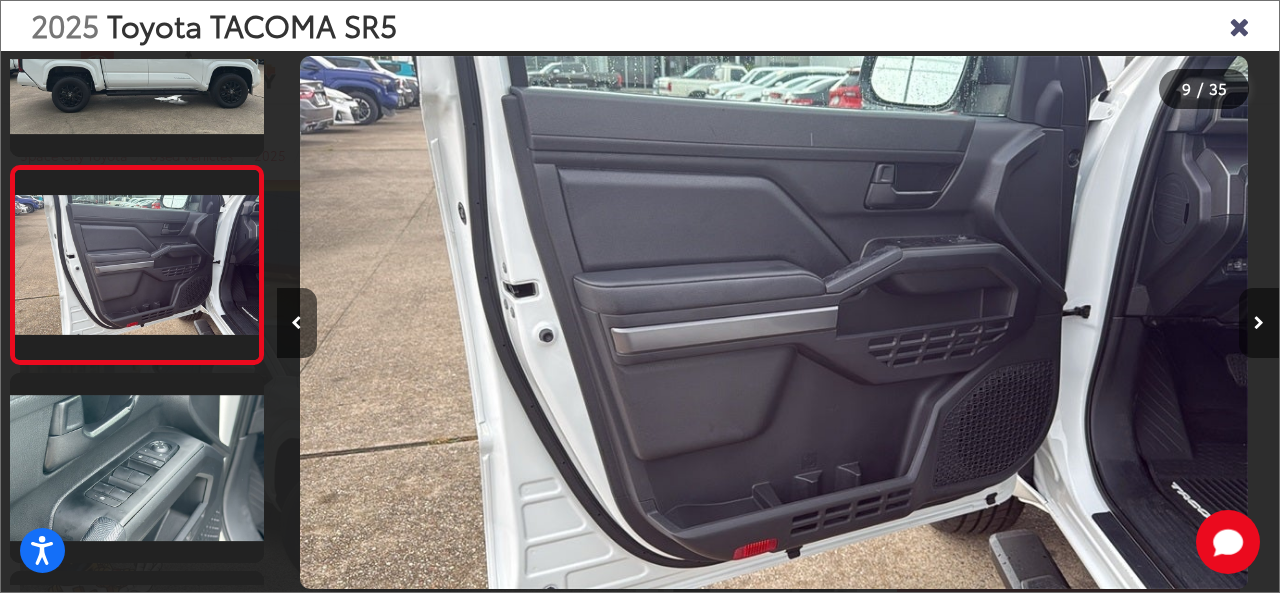 click at bounding box center (1259, 323) 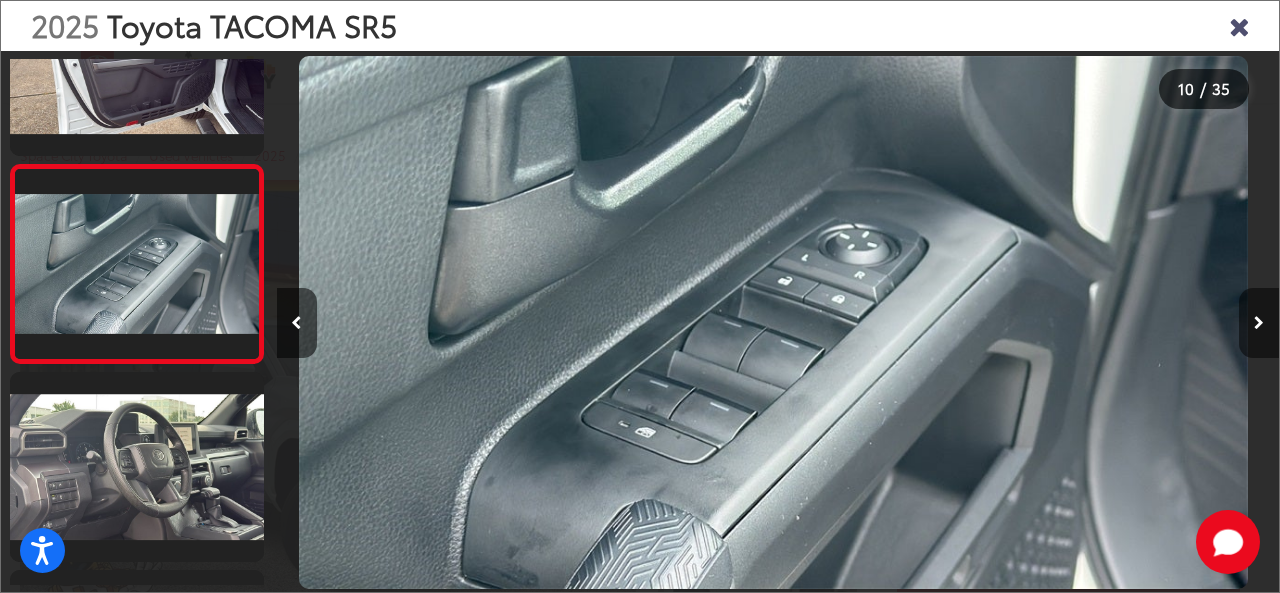 click at bounding box center (1259, 323) 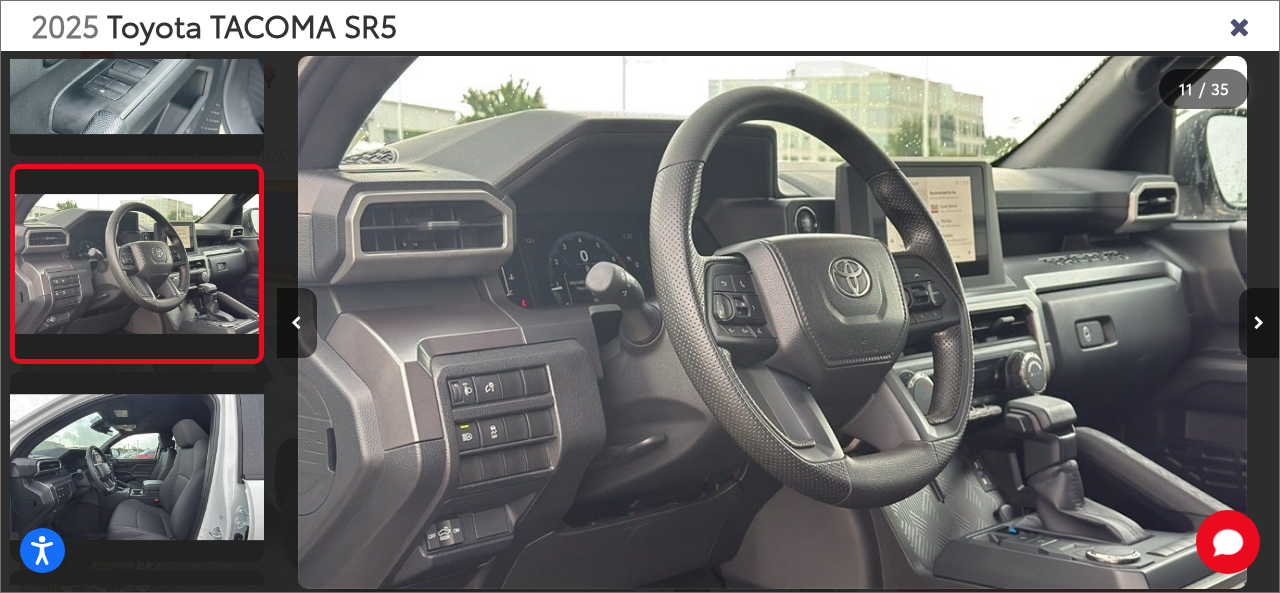 click at bounding box center [1259, 323] 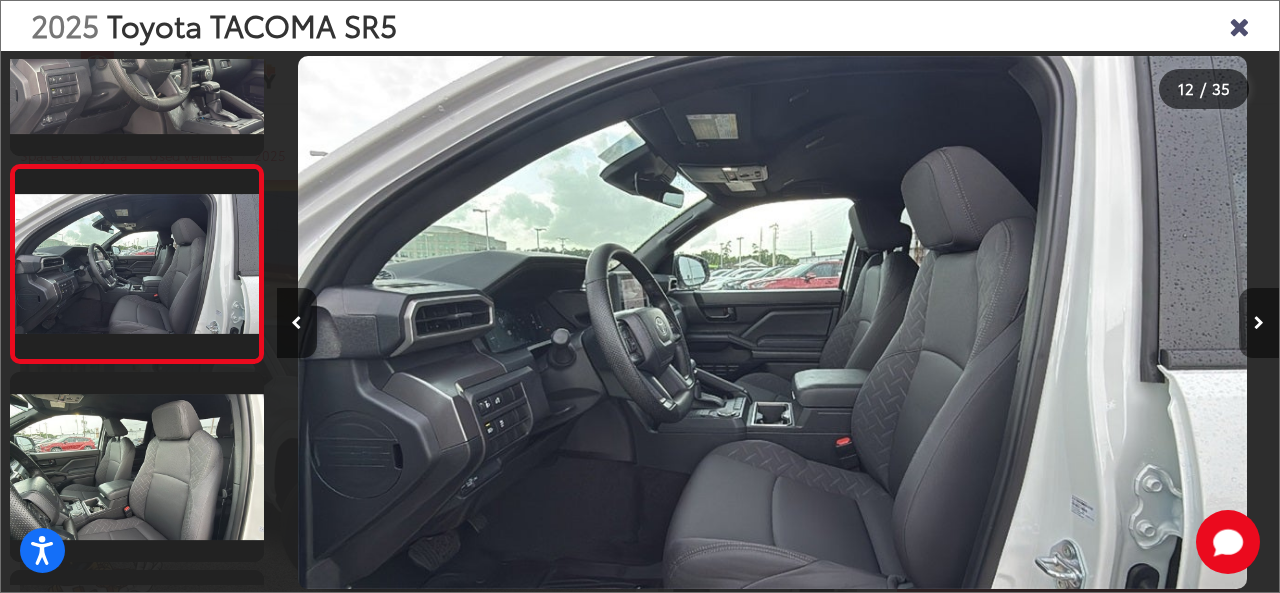 click at bounding box center (1259, 323) 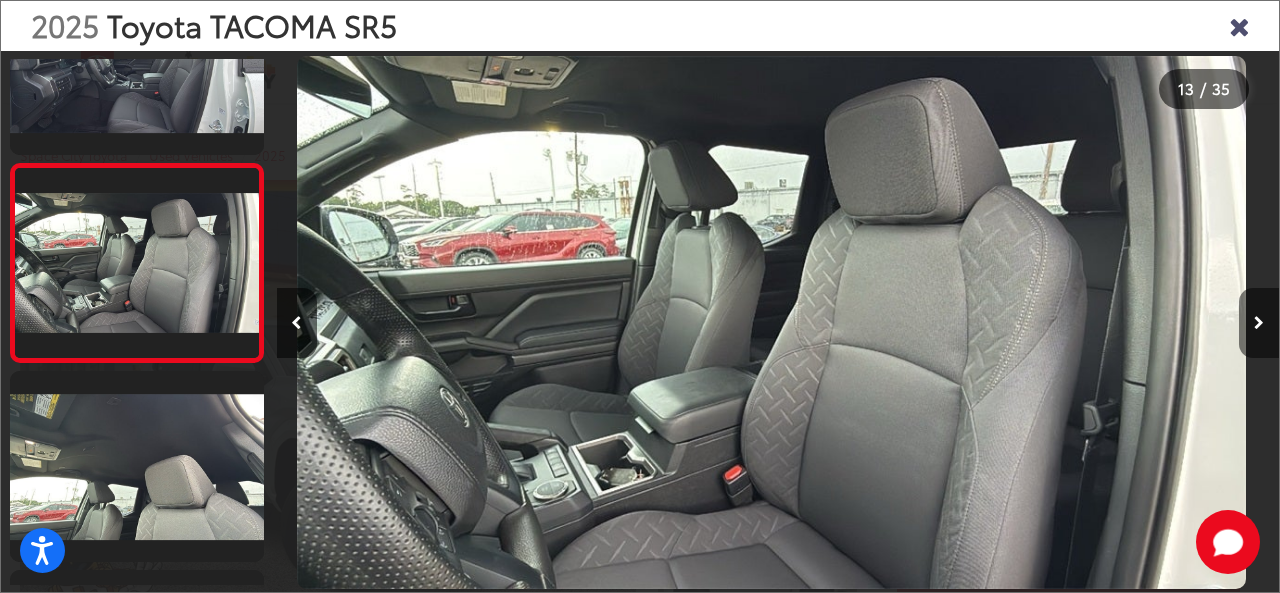 click at bounding box center (1259, 323) 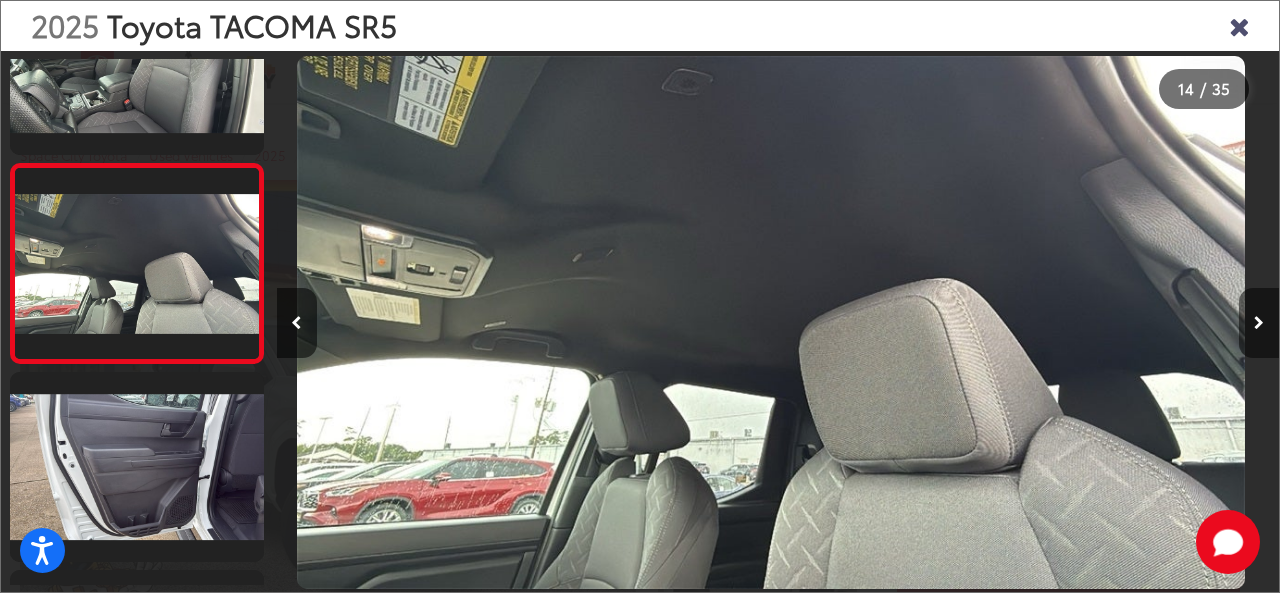 click at bounding box center [1259, 323] 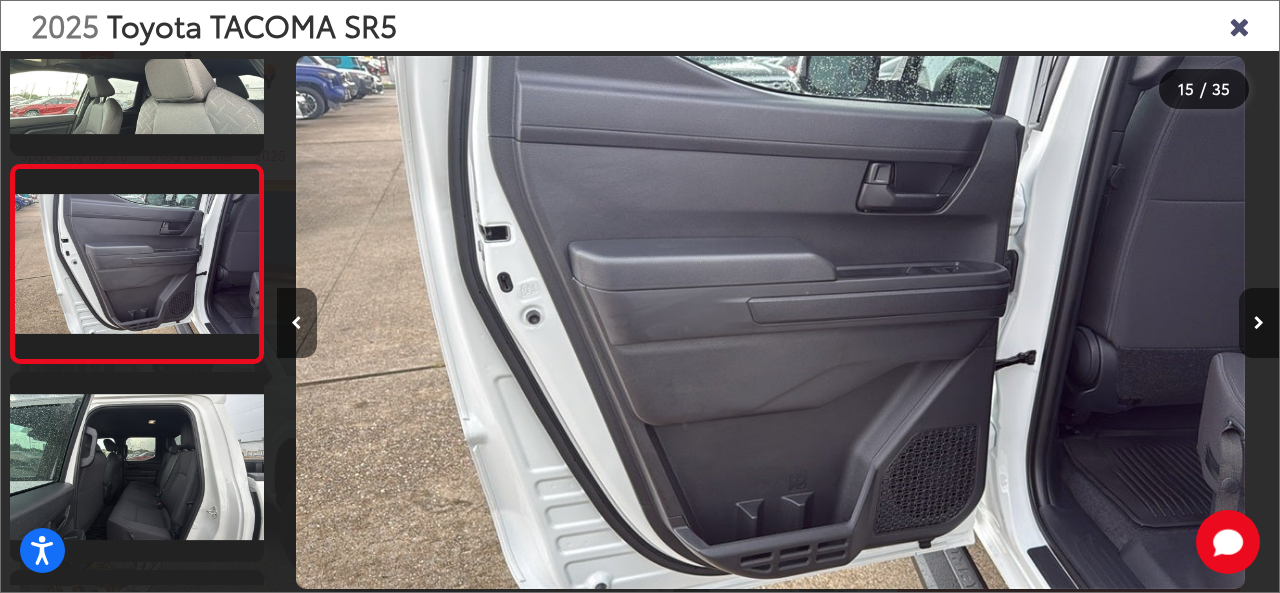 click at bounding box center (1259, 323) 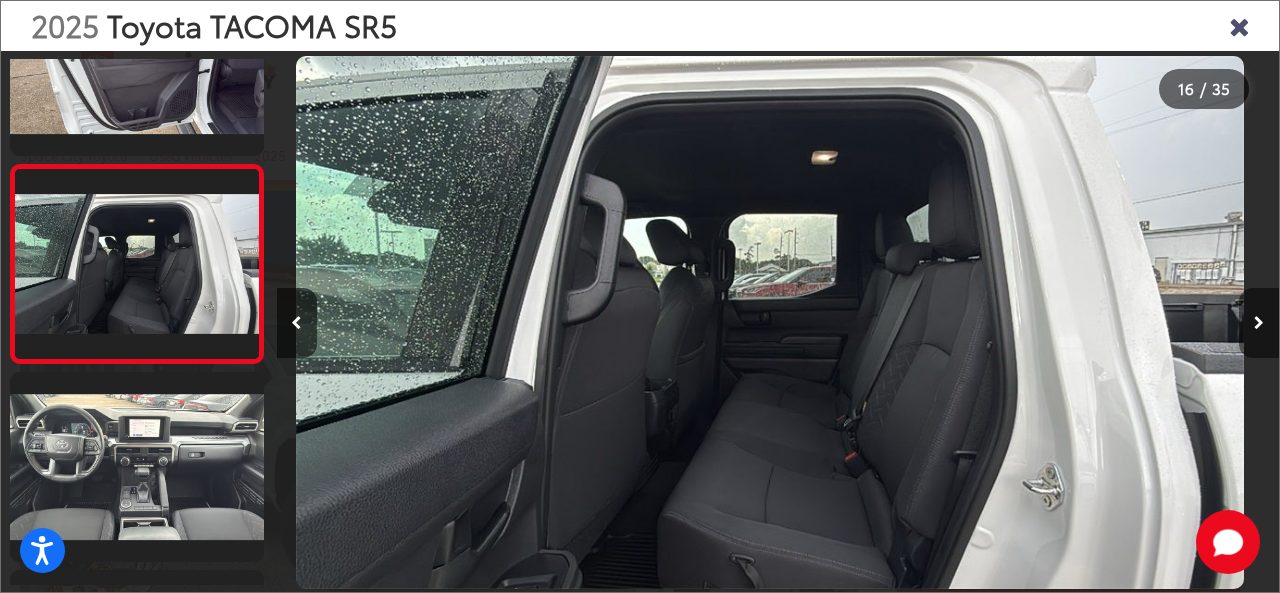 click at bounding box center (1259, 323) 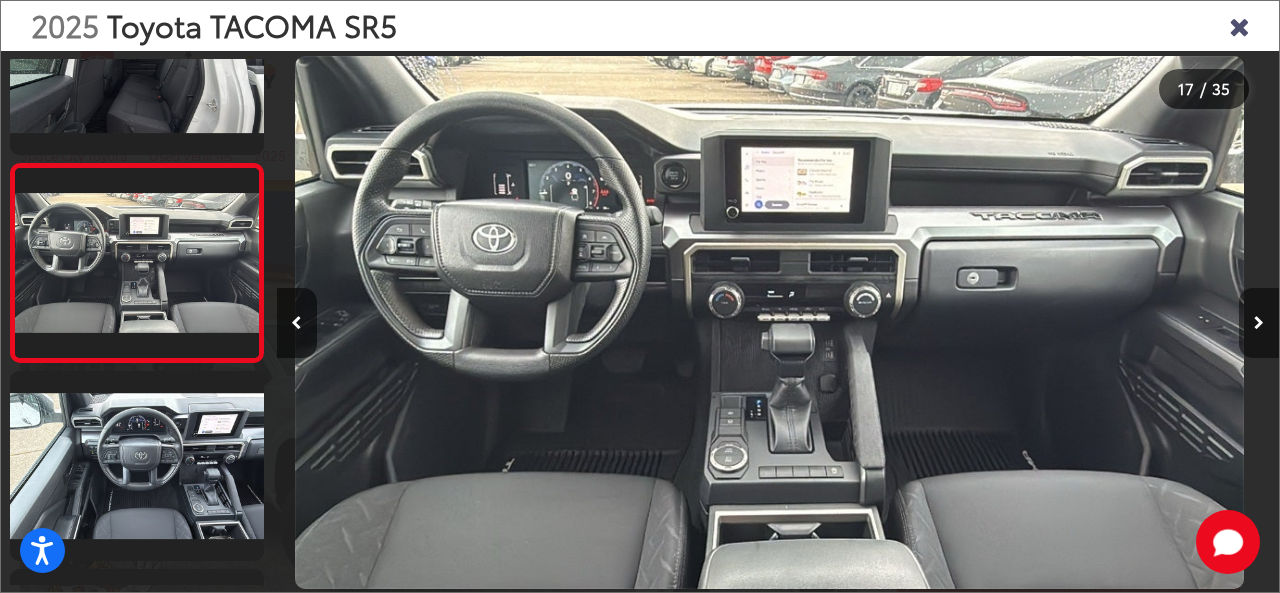 click at bounding box center [1259, 323] 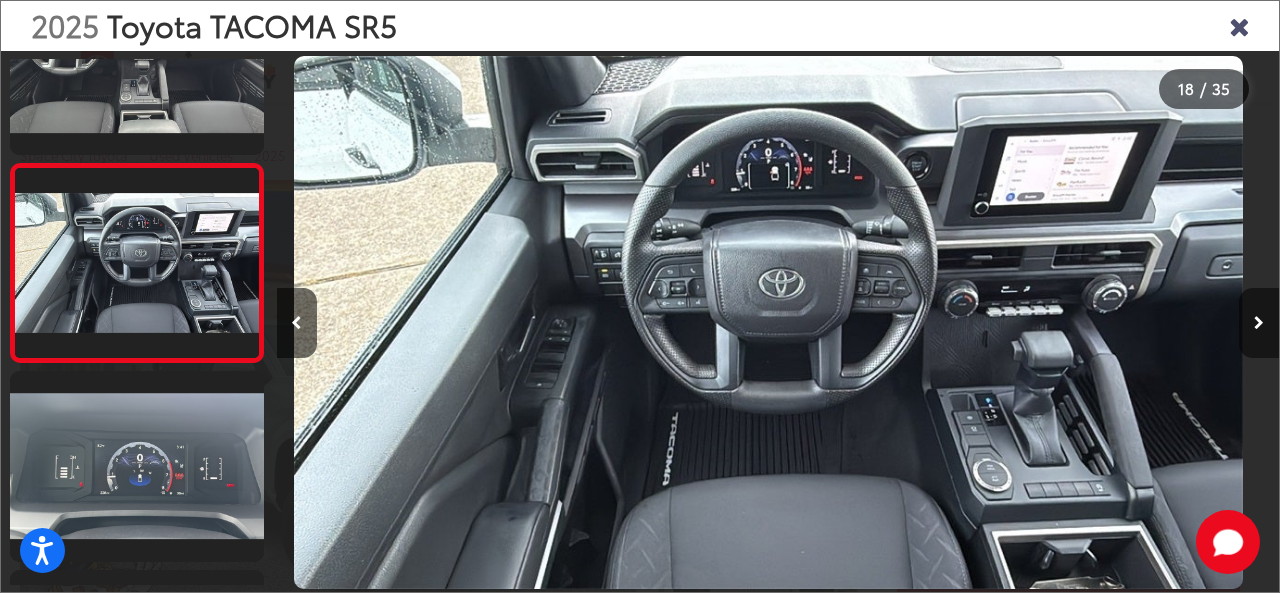 click at bounding box center (1259, 323) 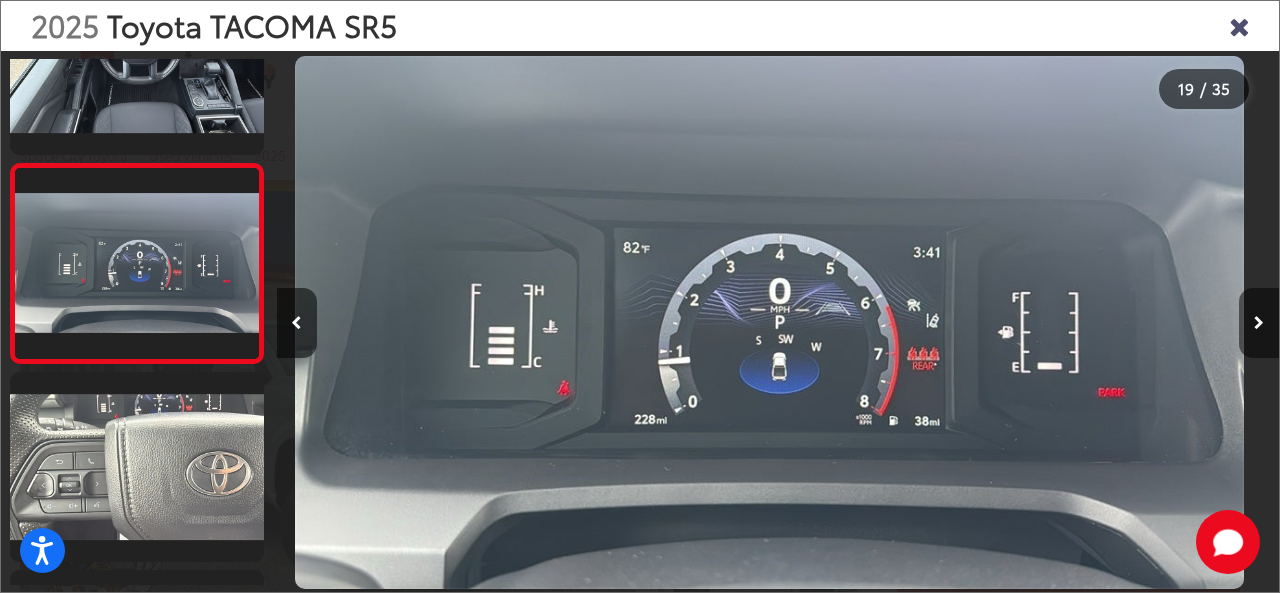 click at bounding box center [1259, 323] 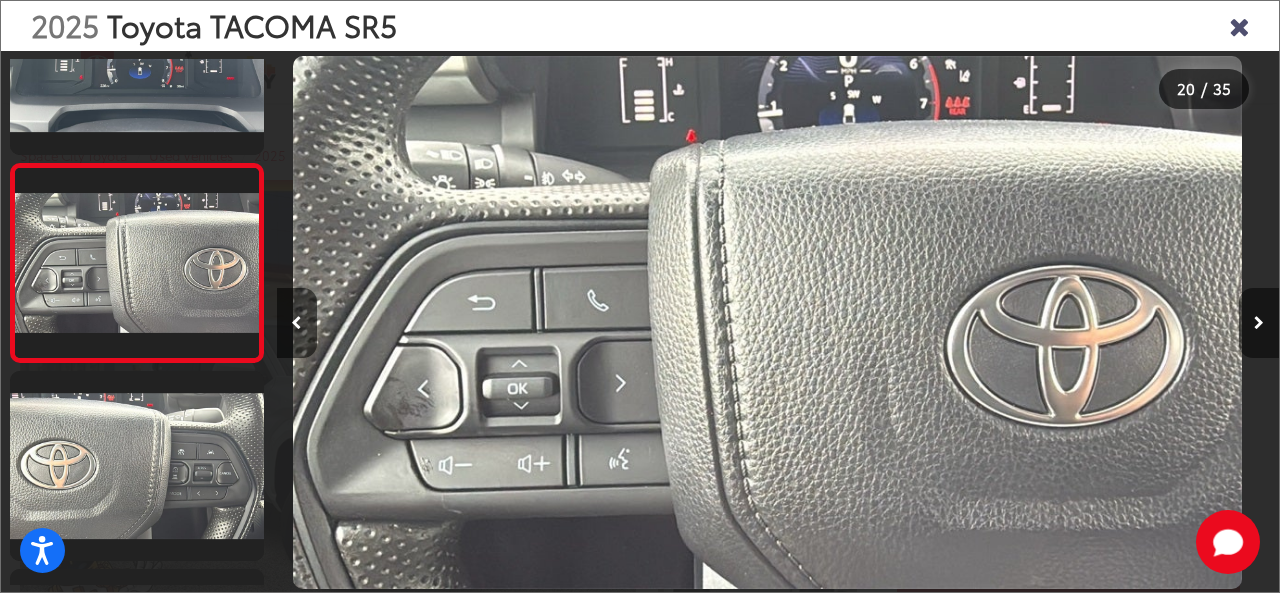 click at bounding box center [1259, 323] 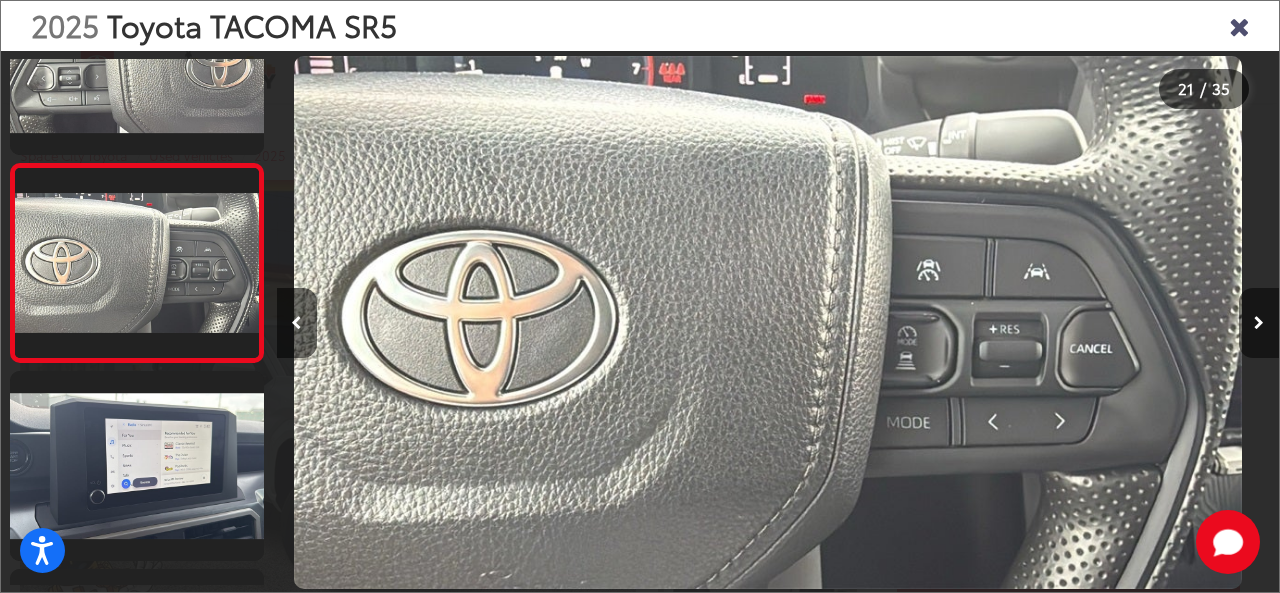click at bounding box center (1259, 323) 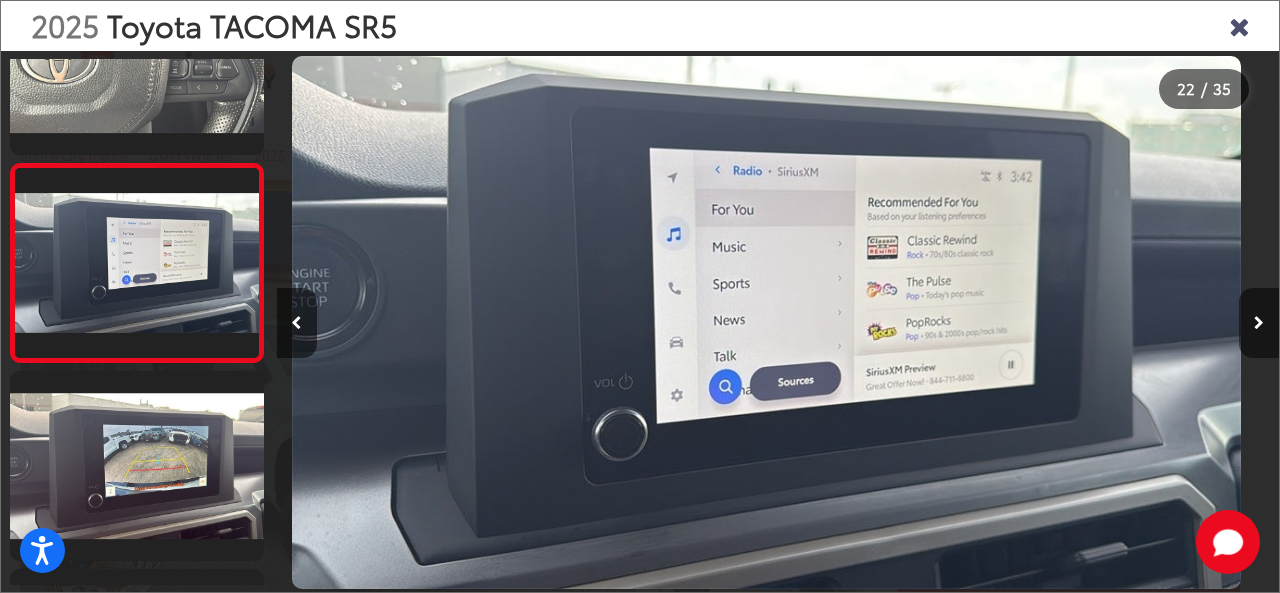 click at bounding box center [1259, 323] 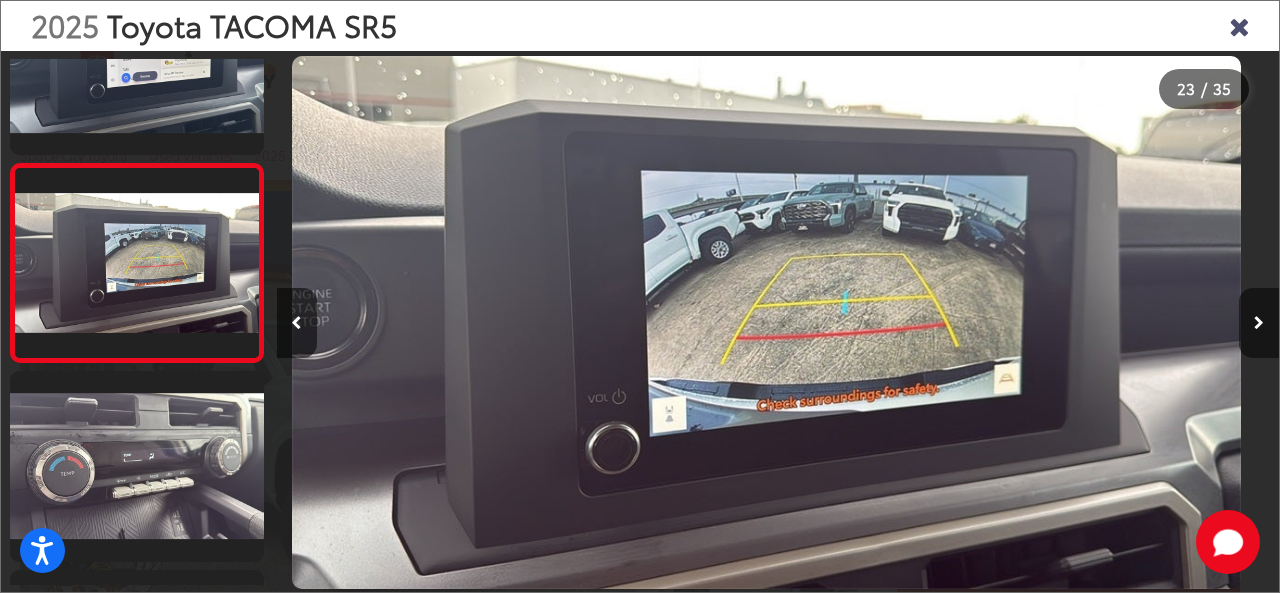 click at bounding box center (1259, 323) 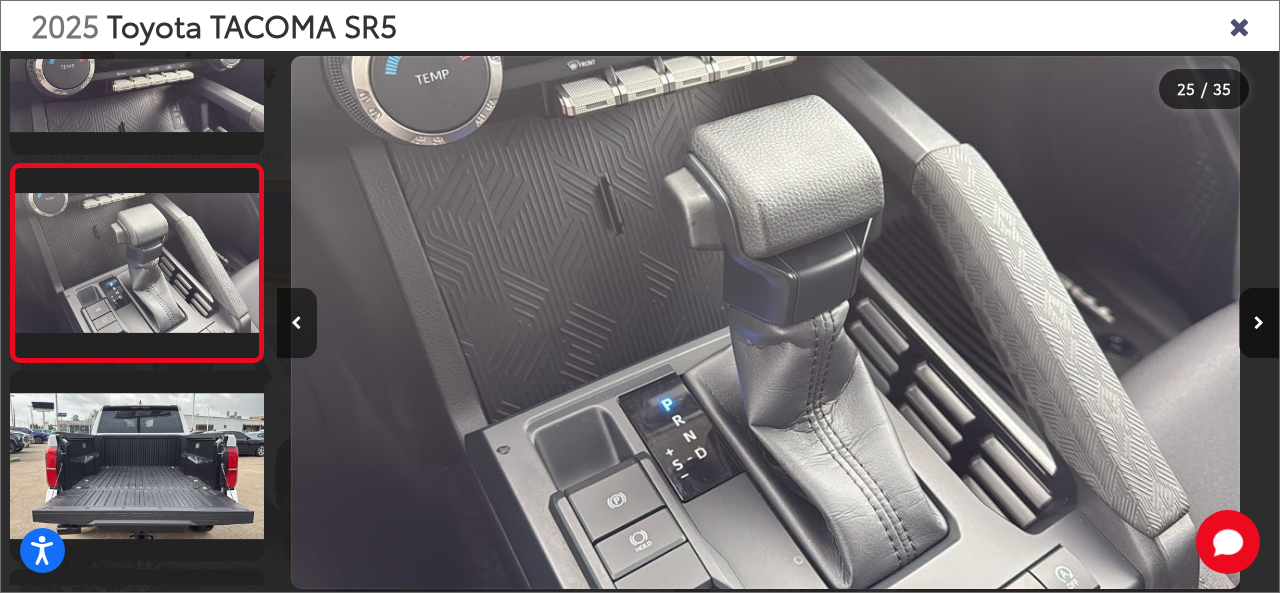 click at bounding box center (1239, 25) 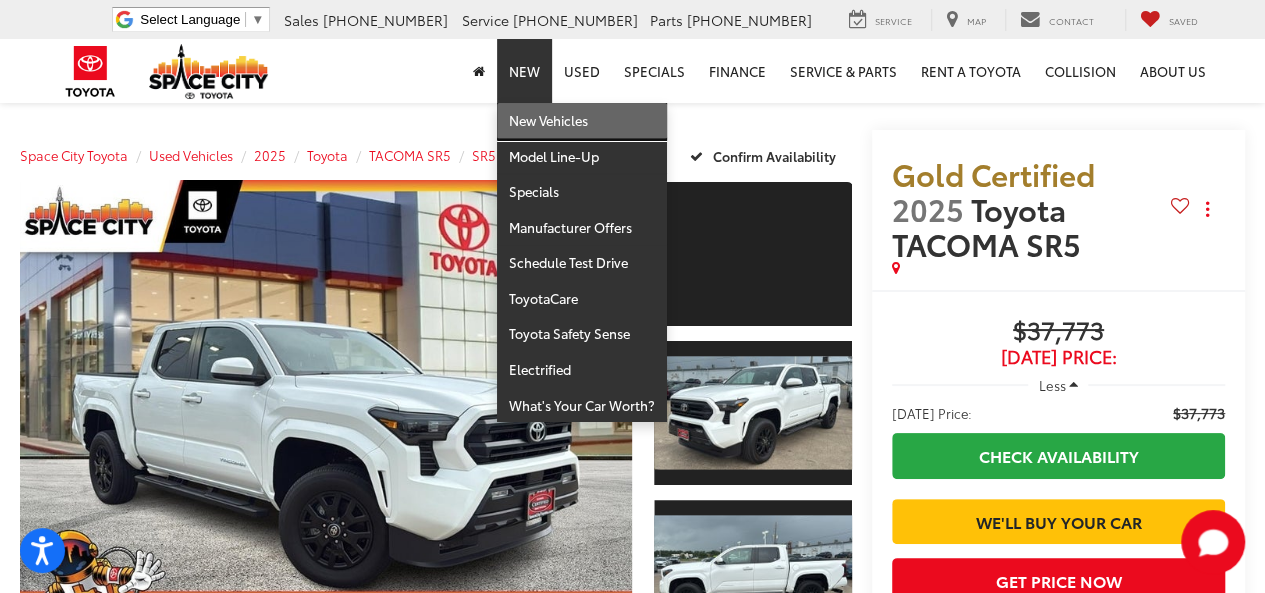 click on "New Vehicles" at bounding box center (582, 121) 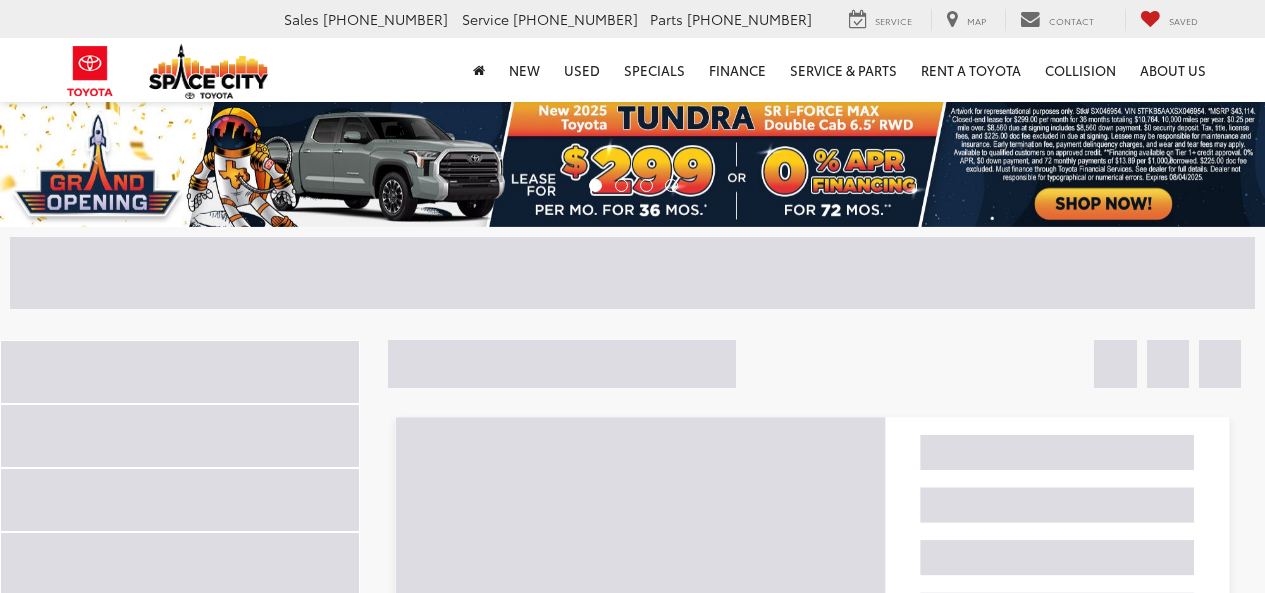 scroll, scrollTop: 0, scrollLeft: 0, axis: both 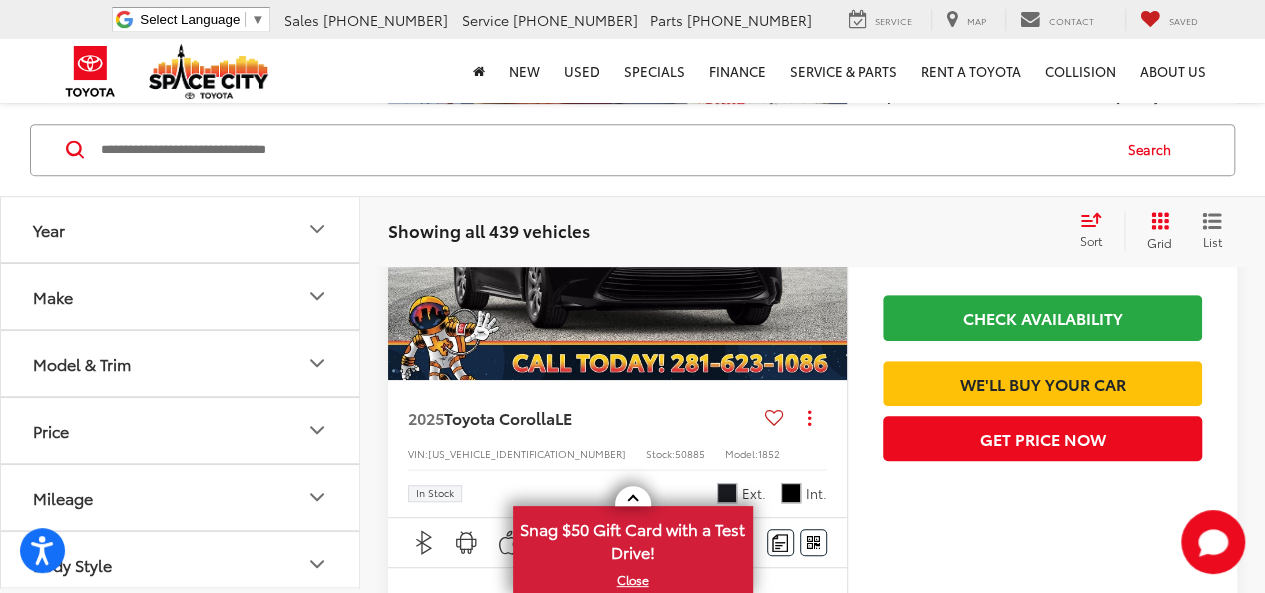 click 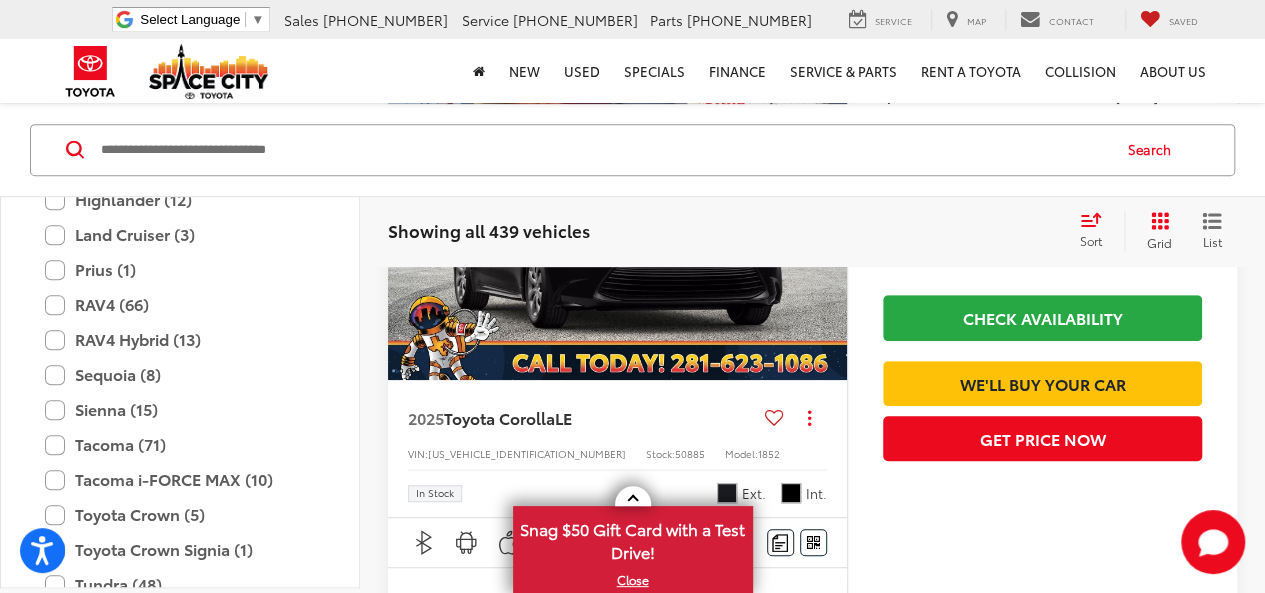 scroll, scrollTop: 690, scrollLeft: 0, axis: vertical 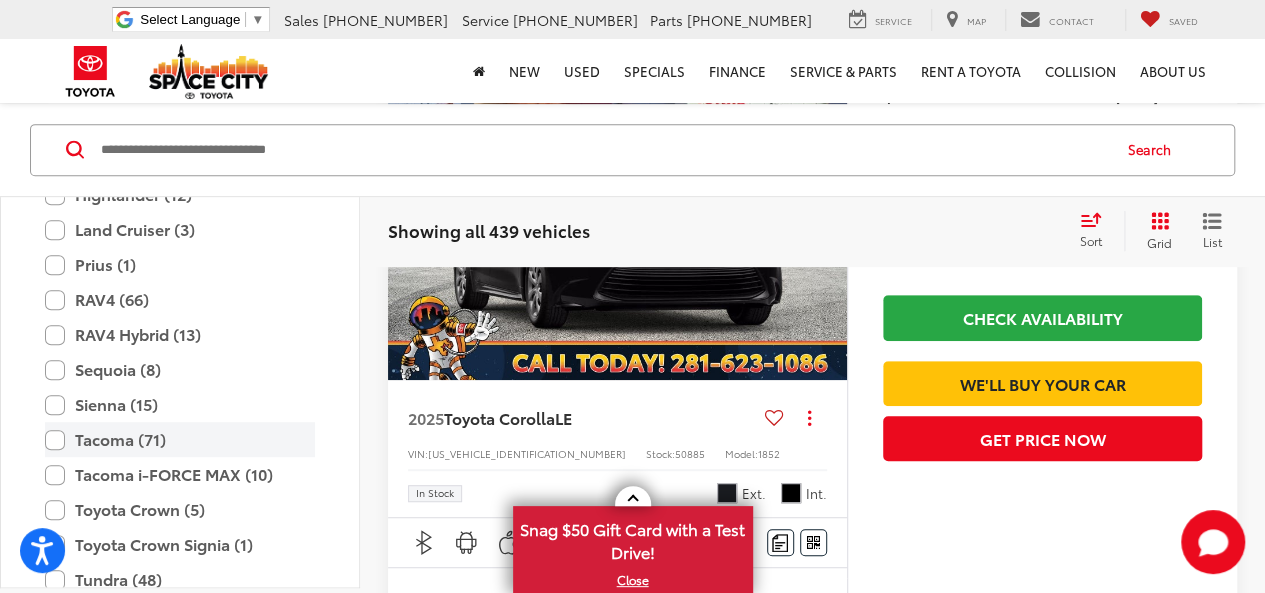 click on "Tacoma (71)" at bounding box center (180, 439) 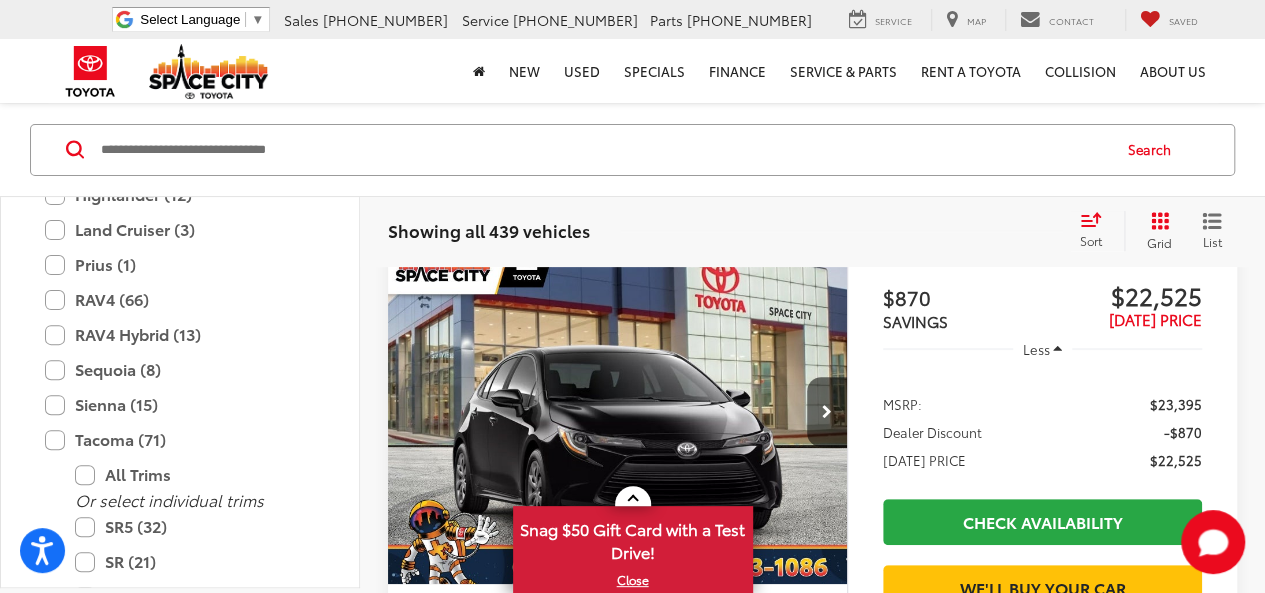 scroll, scrollTop: 122, scrollLeft: 0, axis: vertical 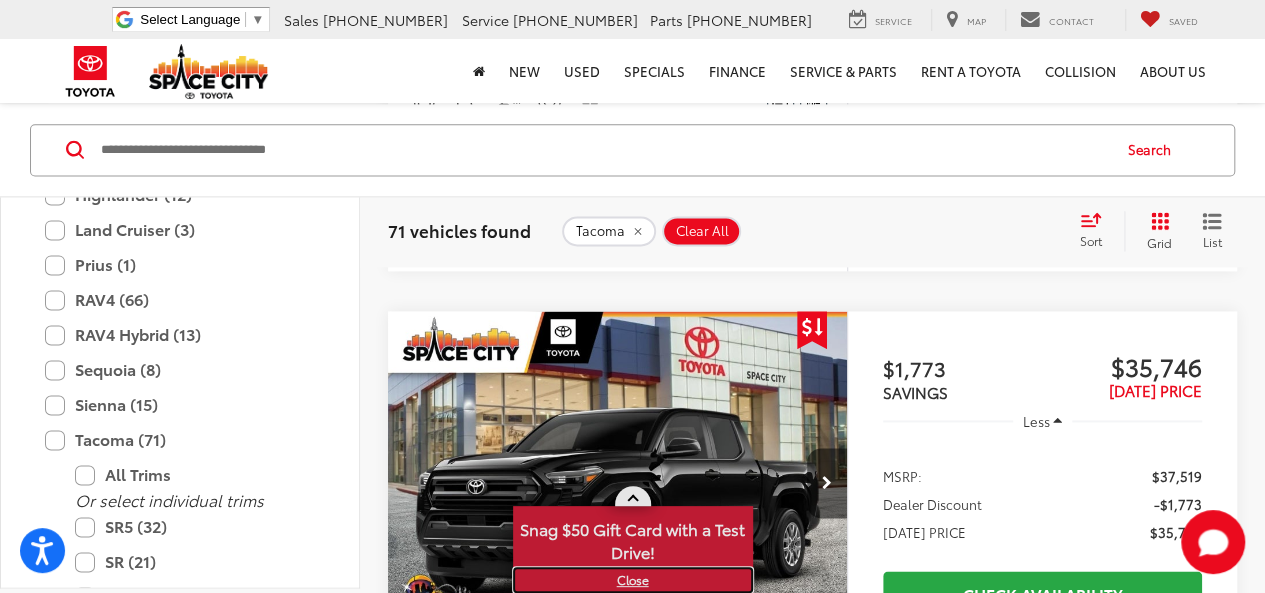 click on "X" at bounding box center [633, 580] 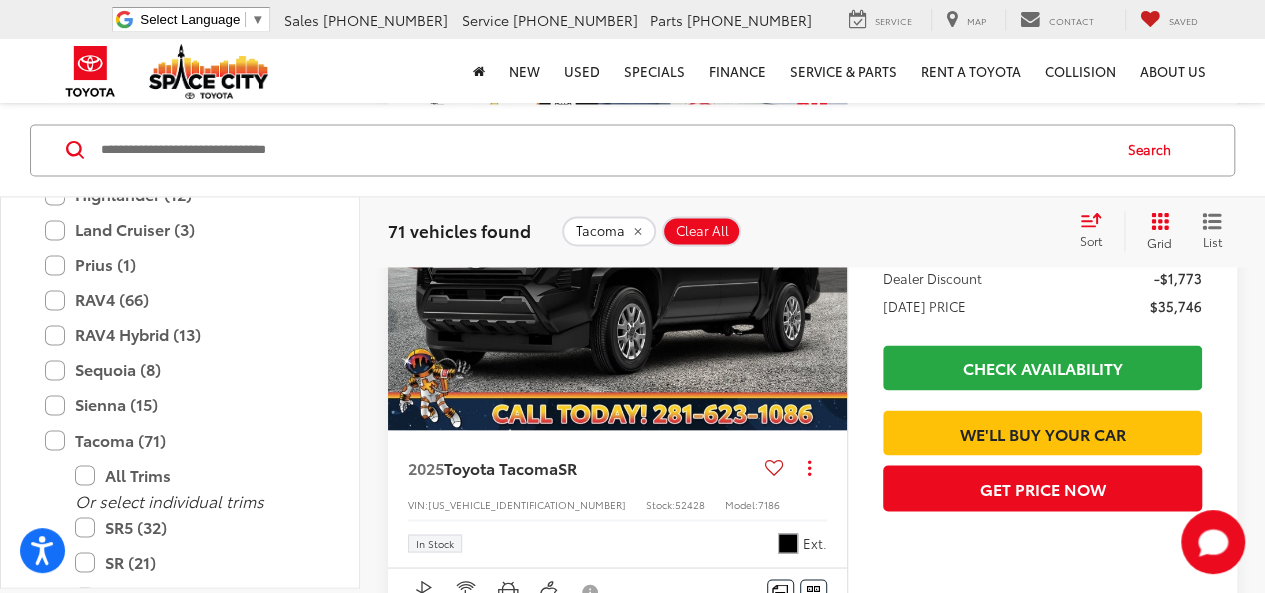 scroll, scrollTop: 5288, scrollLeft: 0, axis: vertical 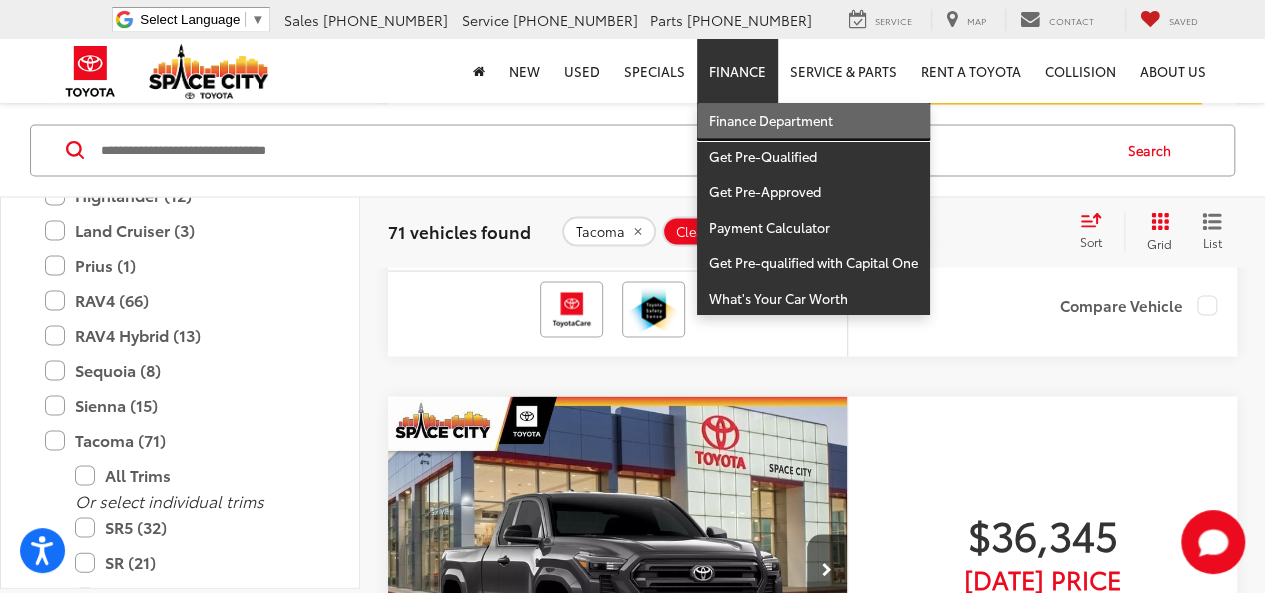 click on "Finance Department" at bounding box center [813, 121] 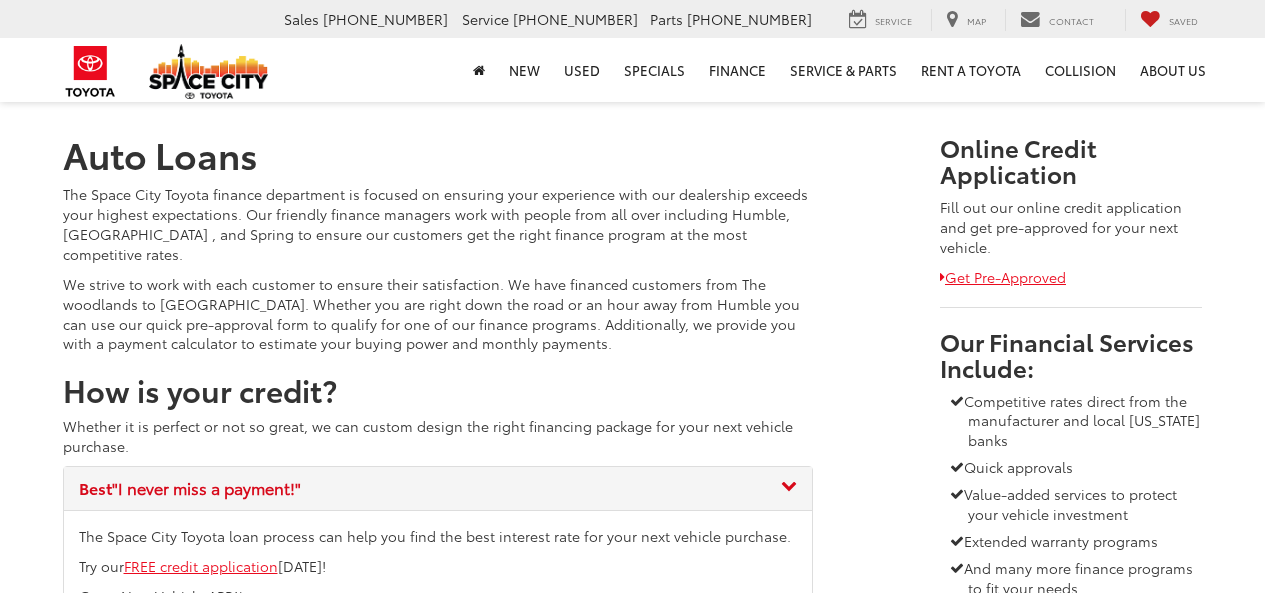 scroll, scrollTop: 0, scrollLeft: 0, axis: both 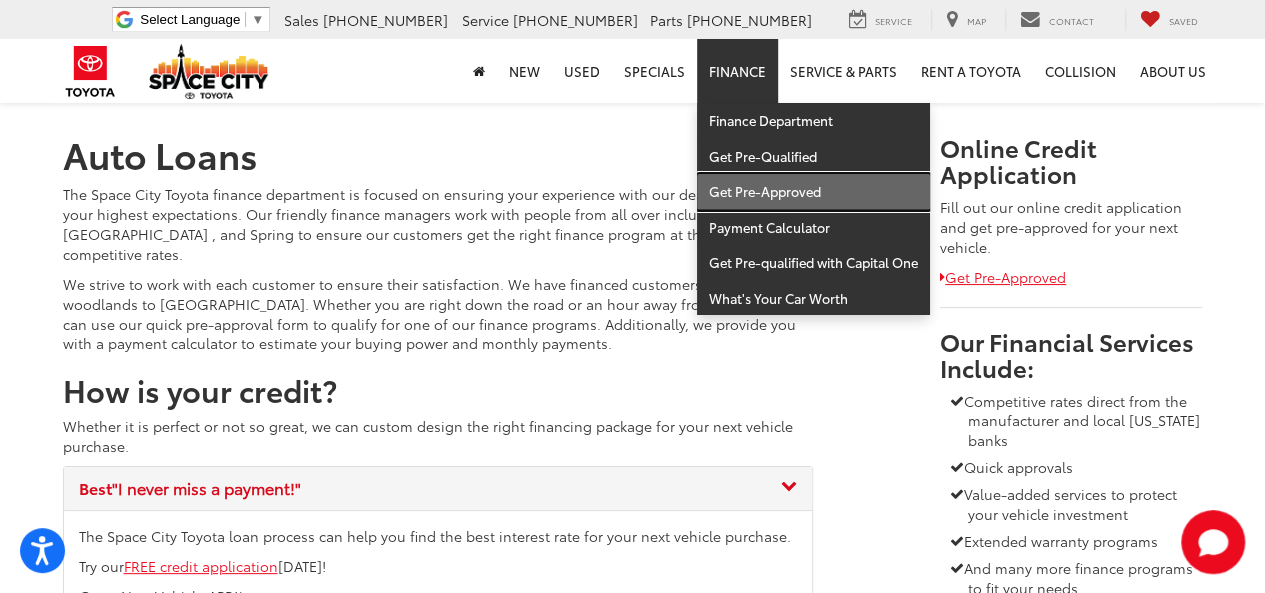 click on "Get Pre-Approved" at bounding box center (813, 192) 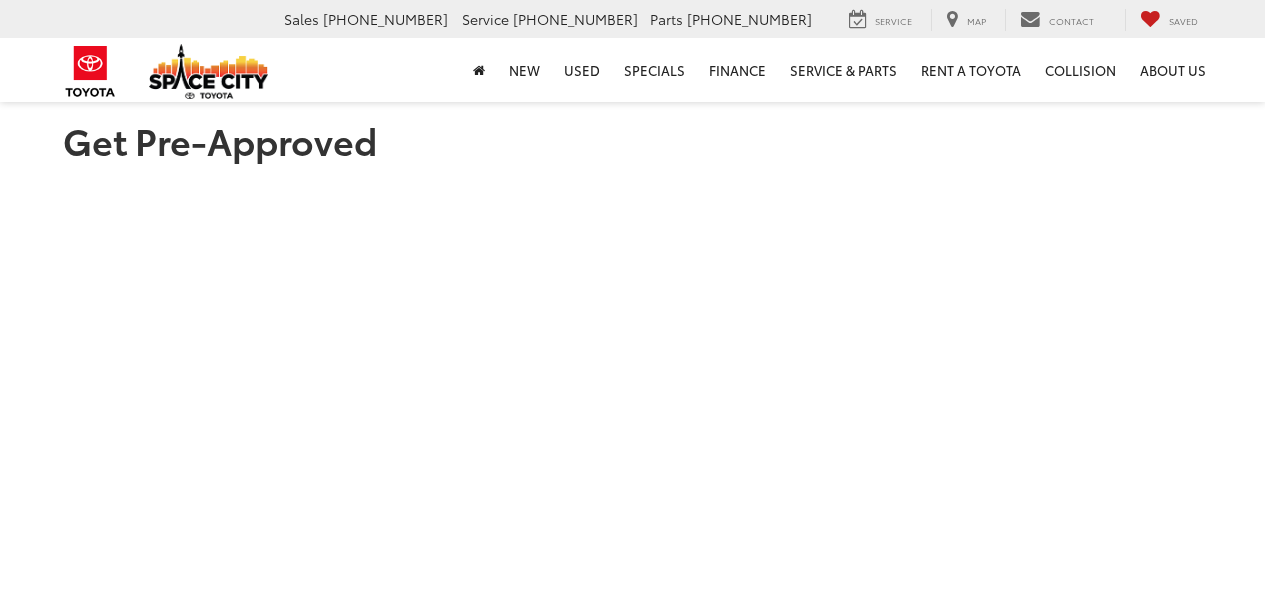 scroll, scrollTop: 0, scrollLeft: 0, axis: both 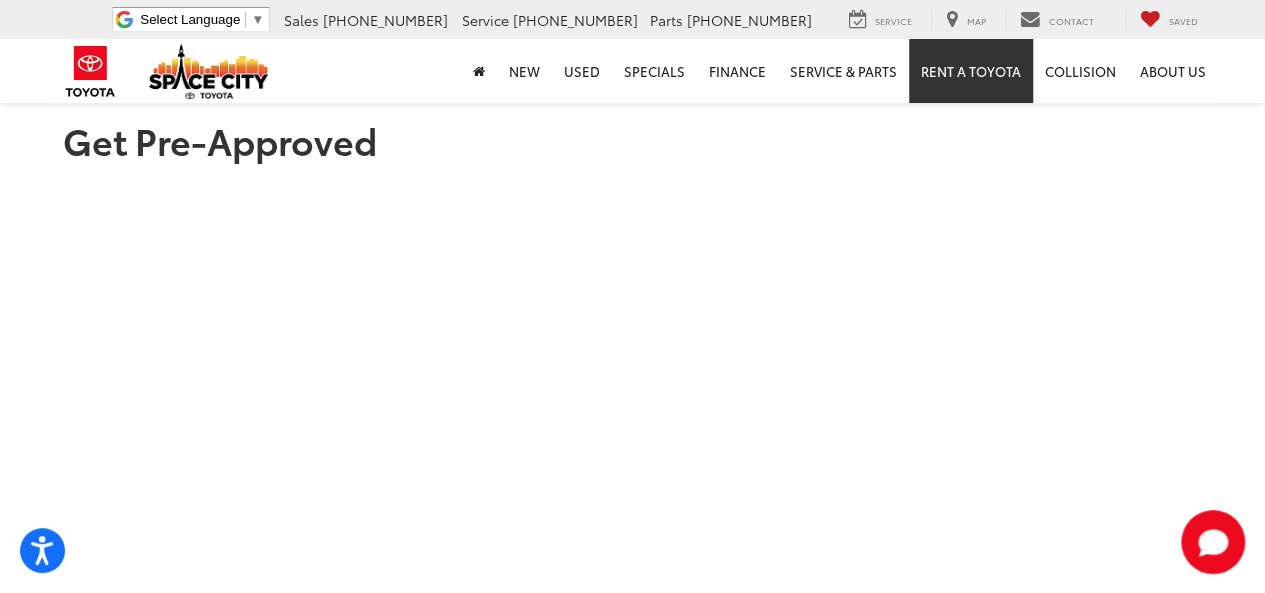 click on "Rent a Toyota" at bounding box center [971, 71] 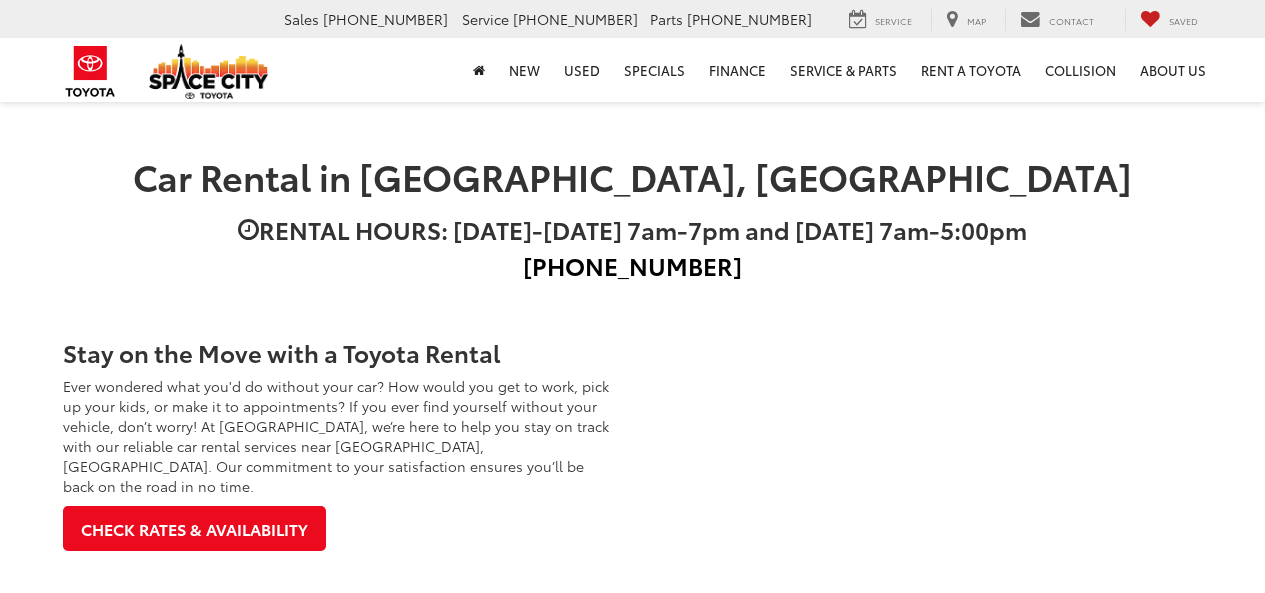 scroll, scrollTop: 0, scrollLeft: 0, axis: both 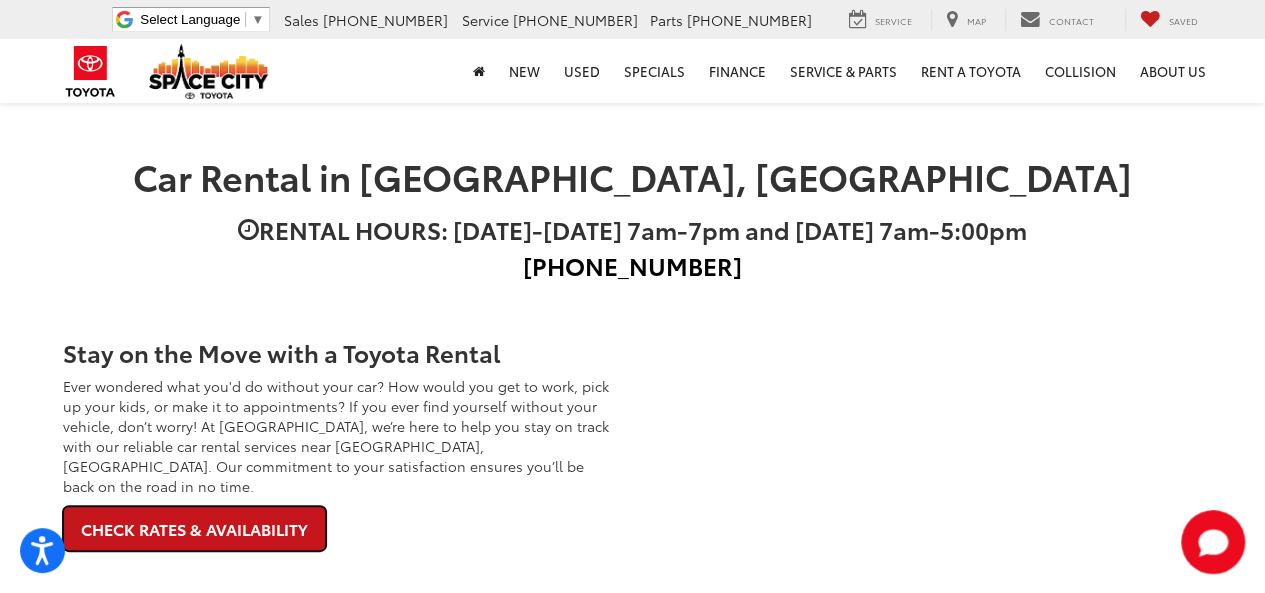 click on "Check Rates & Availability" at bounding box center (194, 528) 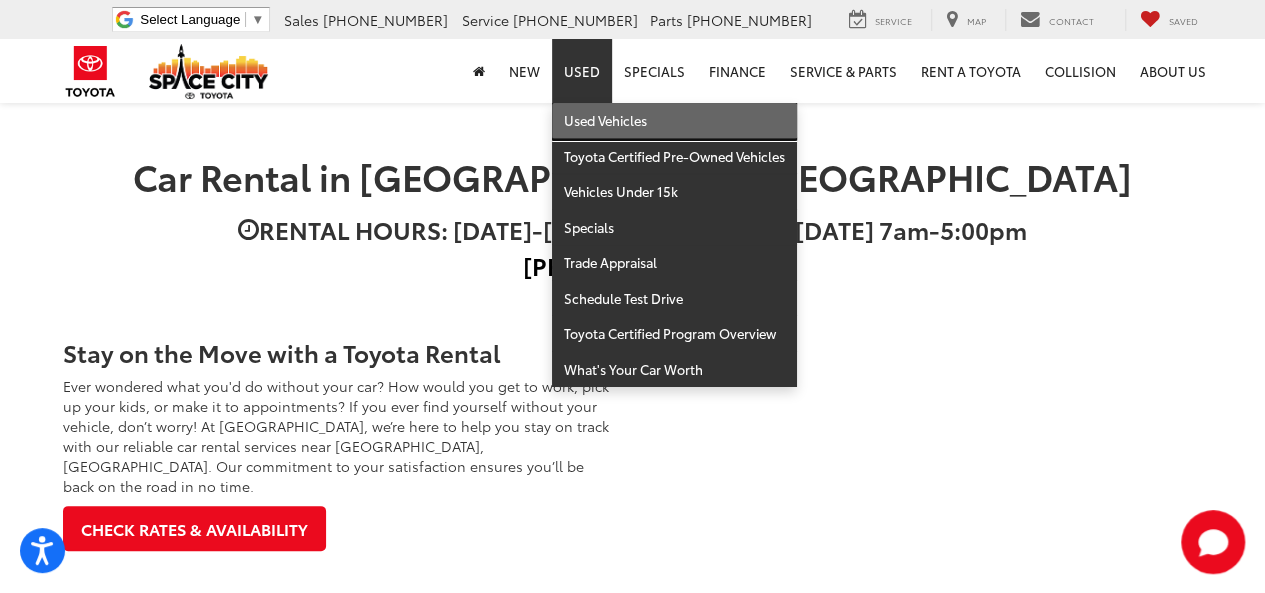 click on "Used Vehicles" at bounding box center (674, 121) 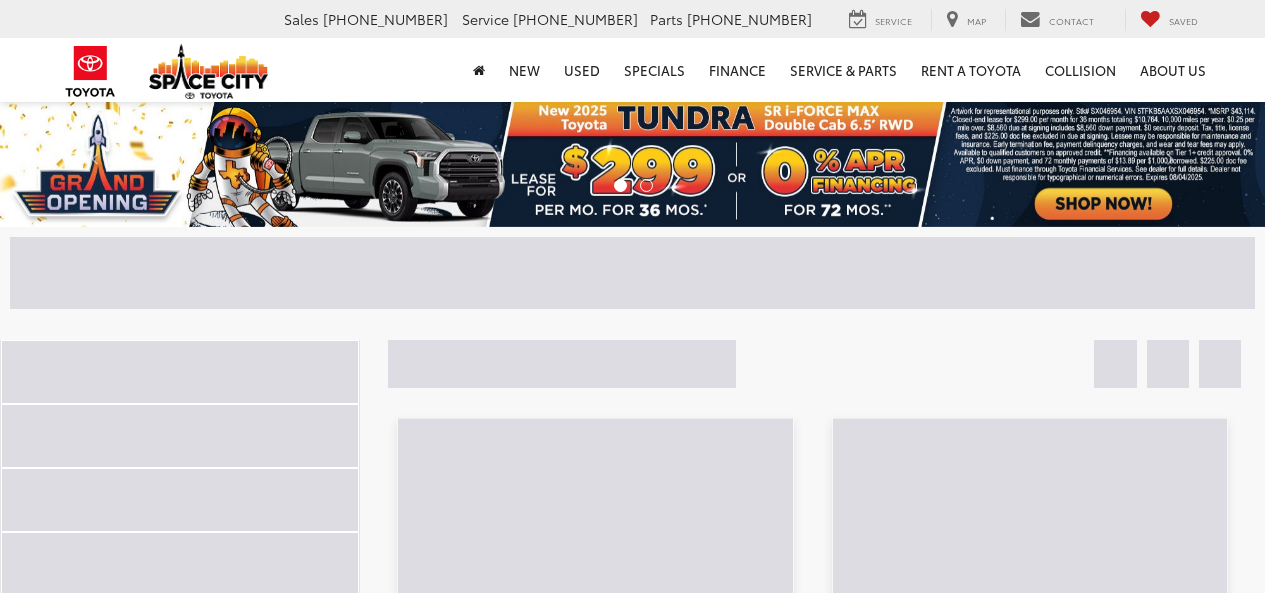 scroll, scrollTop: 0, scrollLeft: 0, axis: both 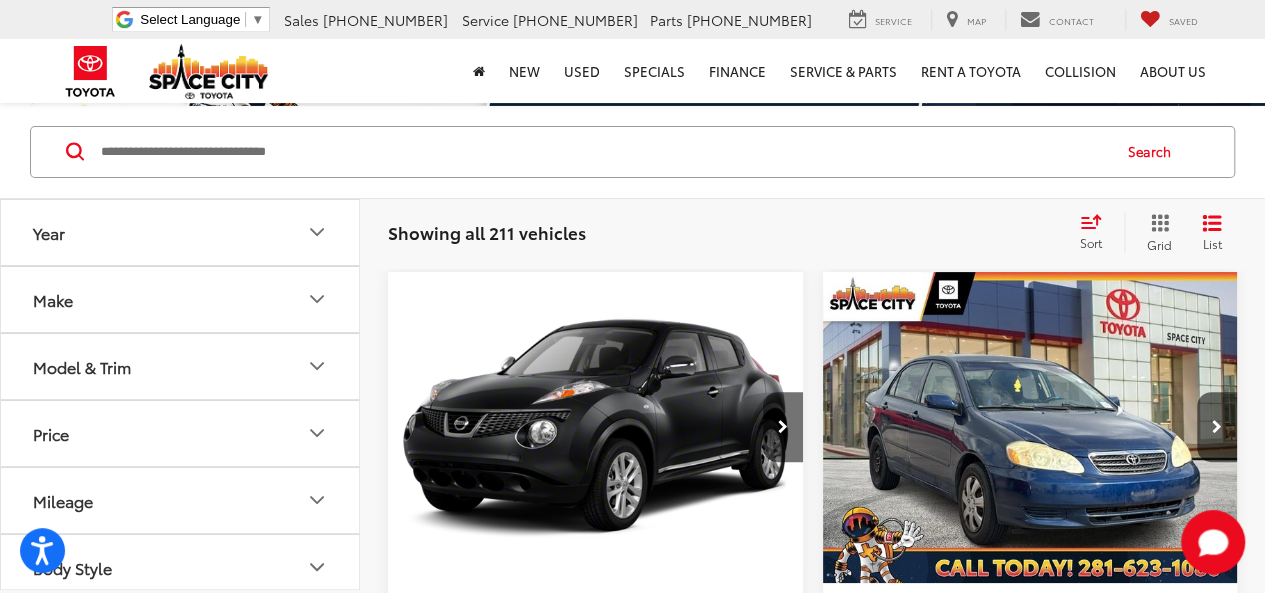 drag, startPoint x: 1270, startPoint y: 45, endPoint x: 1271, endPoint y: 65, distance: 20.024984 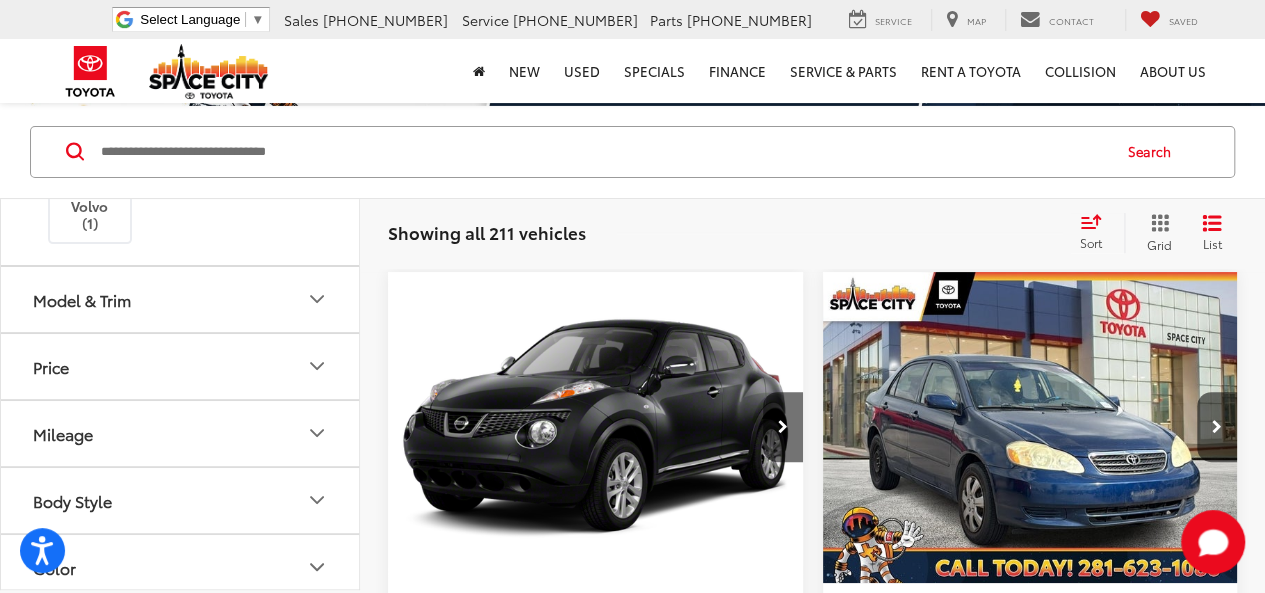 scroll, scrollTop: 728, scrollLeft: 0, axis: vertical 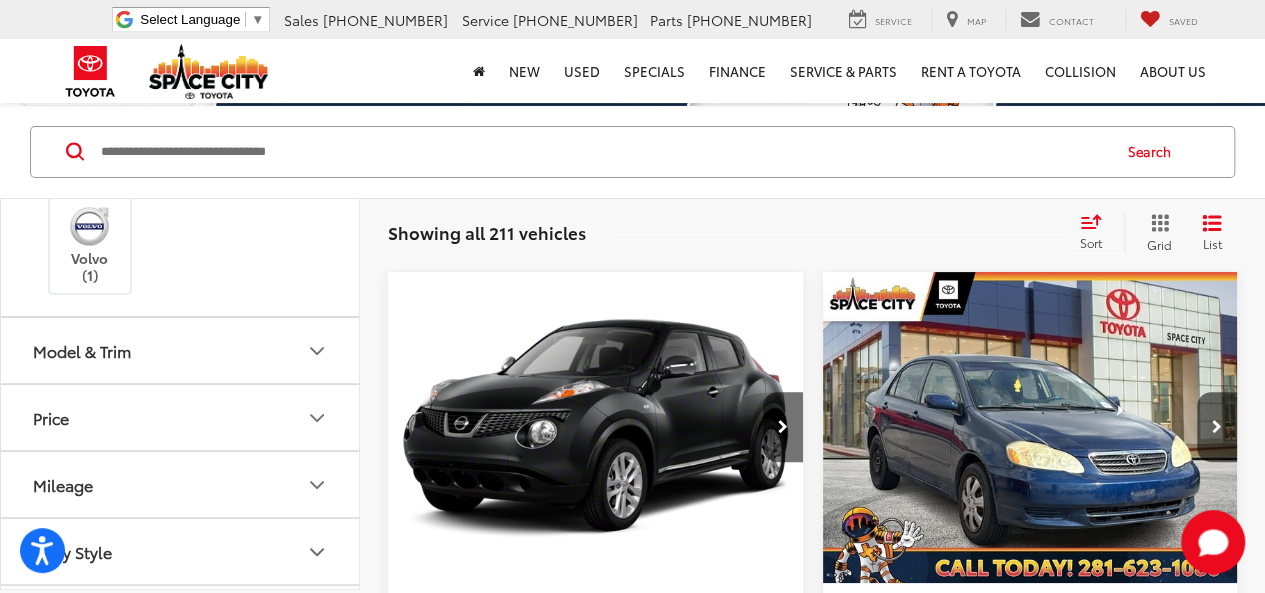 click at bounding box center (180, 139) 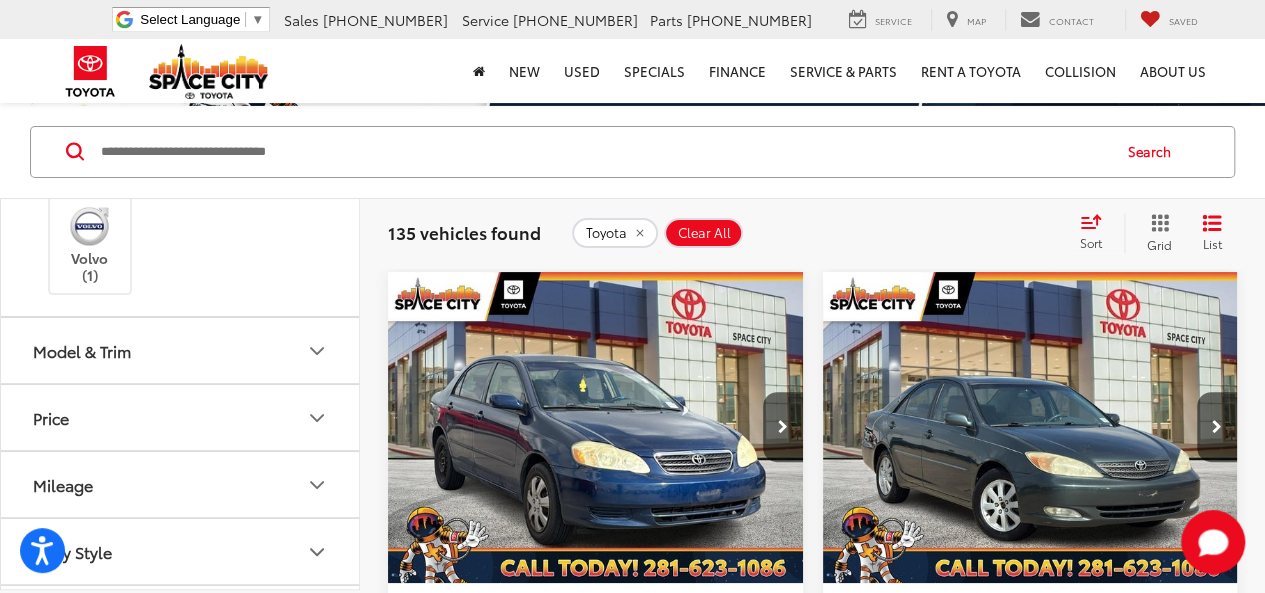 click 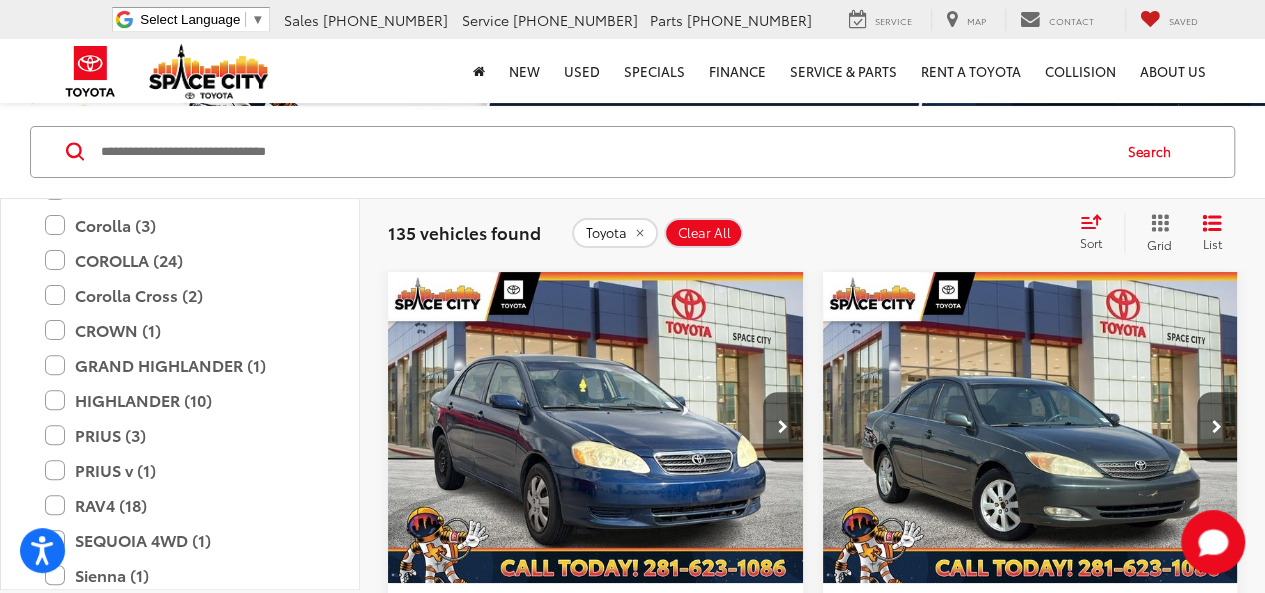 scroll, scrollTop: 1197, scrollLeft: 0, axis: vertical 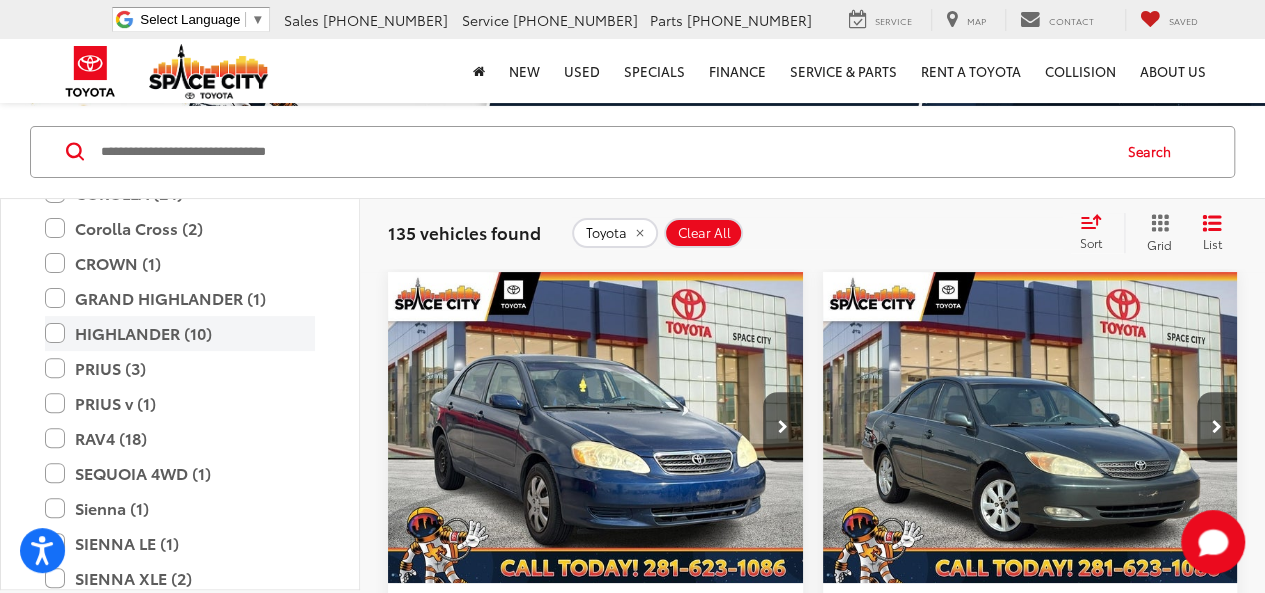 click on "HIGHLANDER (10)" at bounding box center (180, 333) 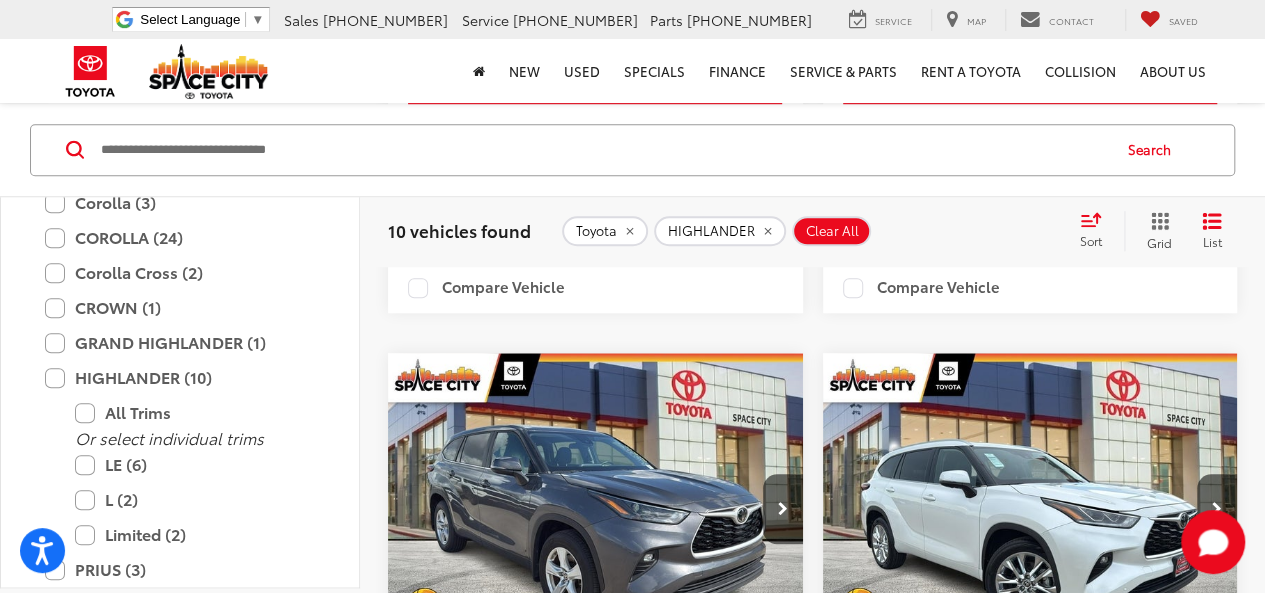 scroll, scrollTop: 121, scrollLeft: 0, axis: vertical 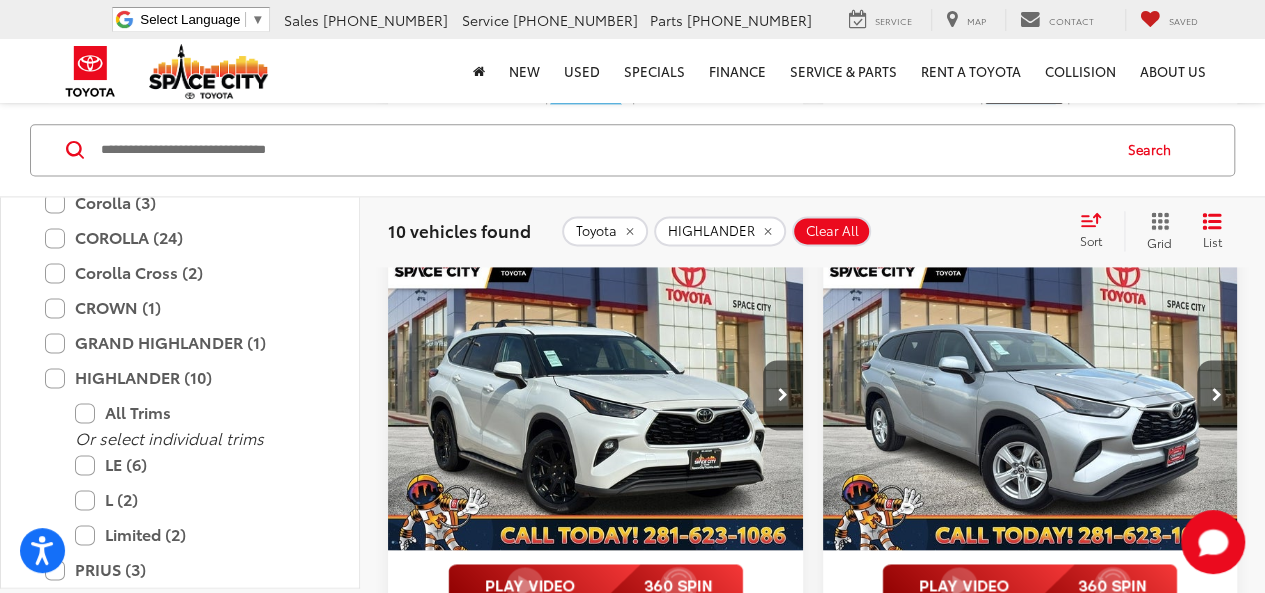 click at bounding box center (596, 395) 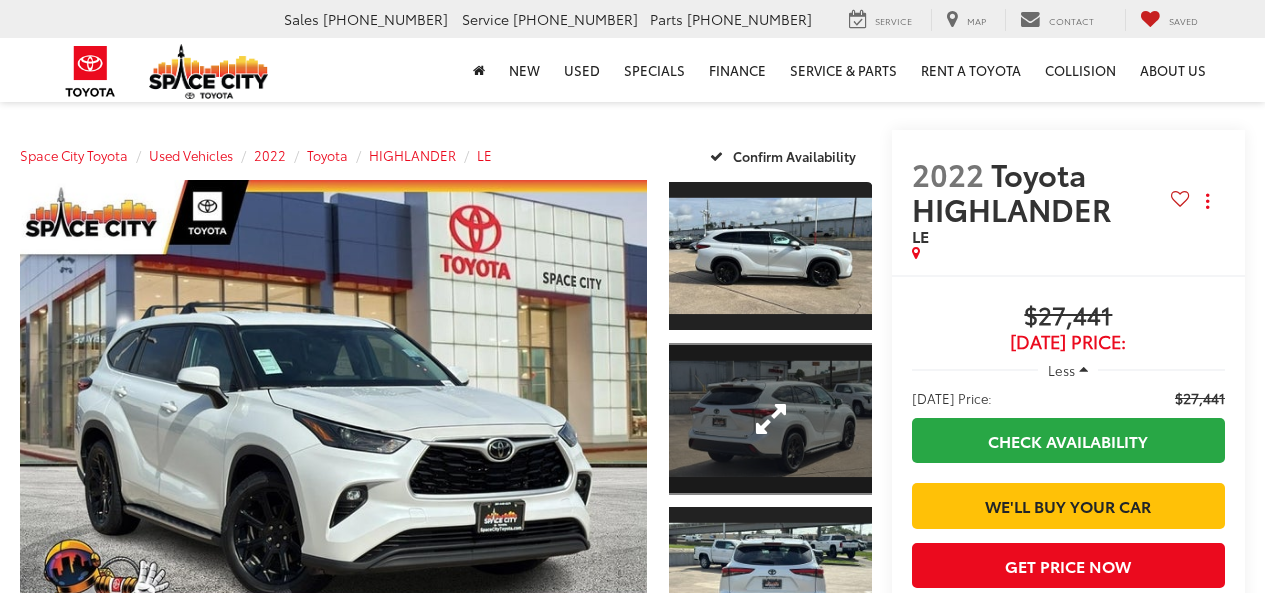 scroll, scrollTop: 0, scrollLeft: 0, axis: both 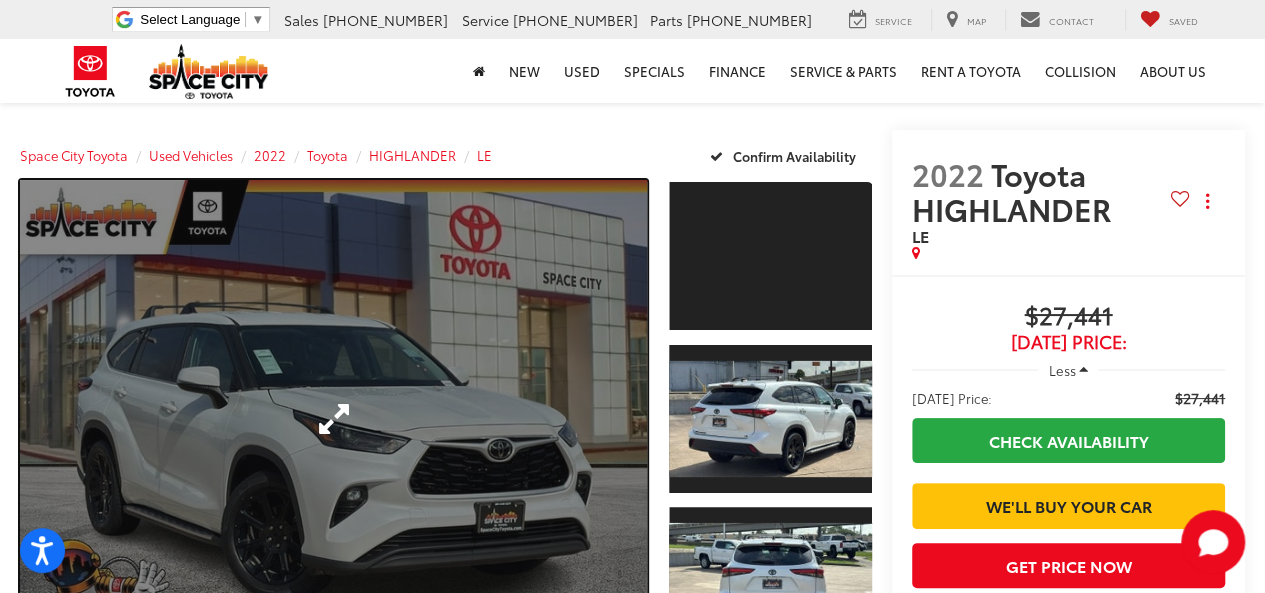 click at bounding box center (333, 418) 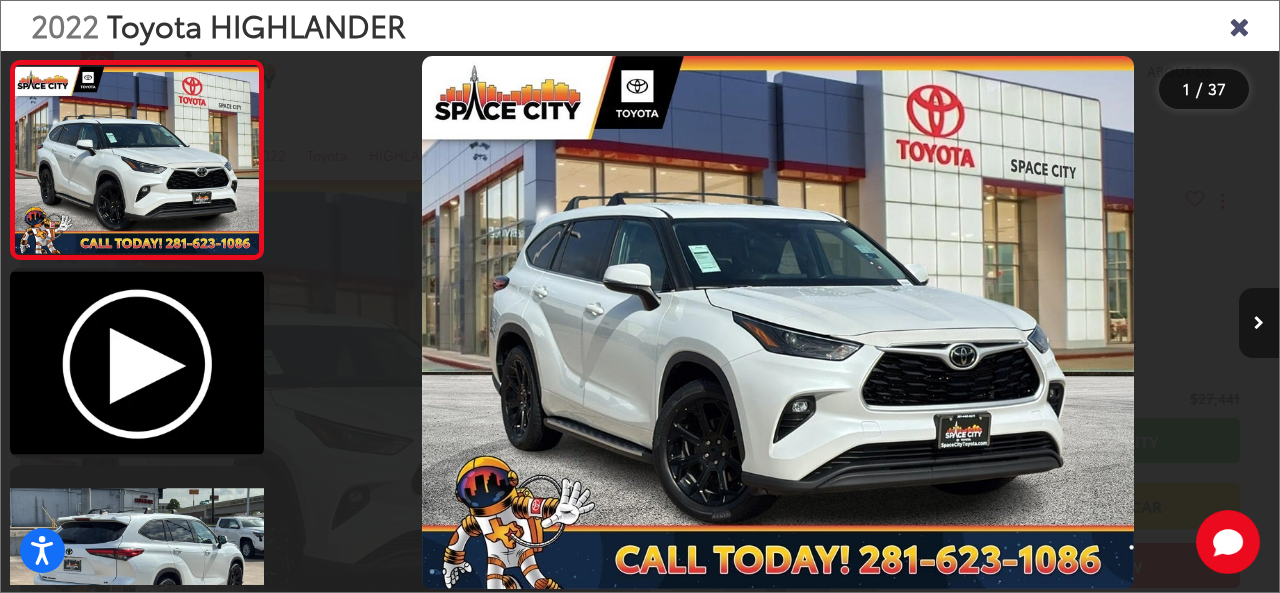 click at bounding box center [1259, 323] 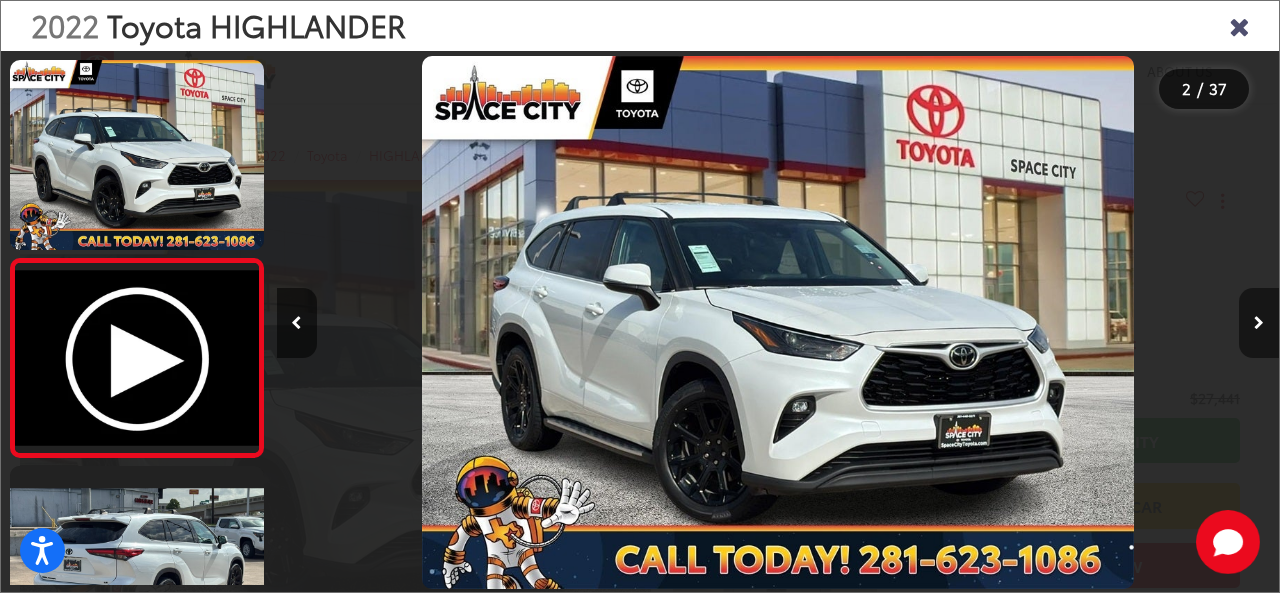 scroll, scrollTop: 0, scrollLeft: 272, axis: horizontal 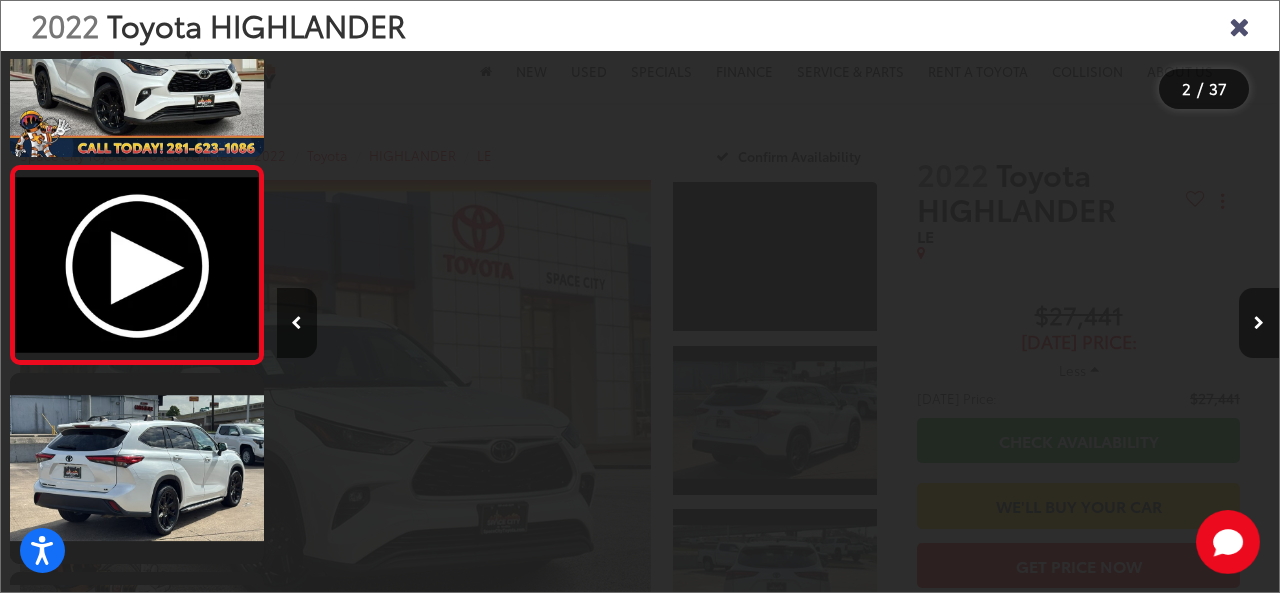 click at bounding box center [1259, 323] 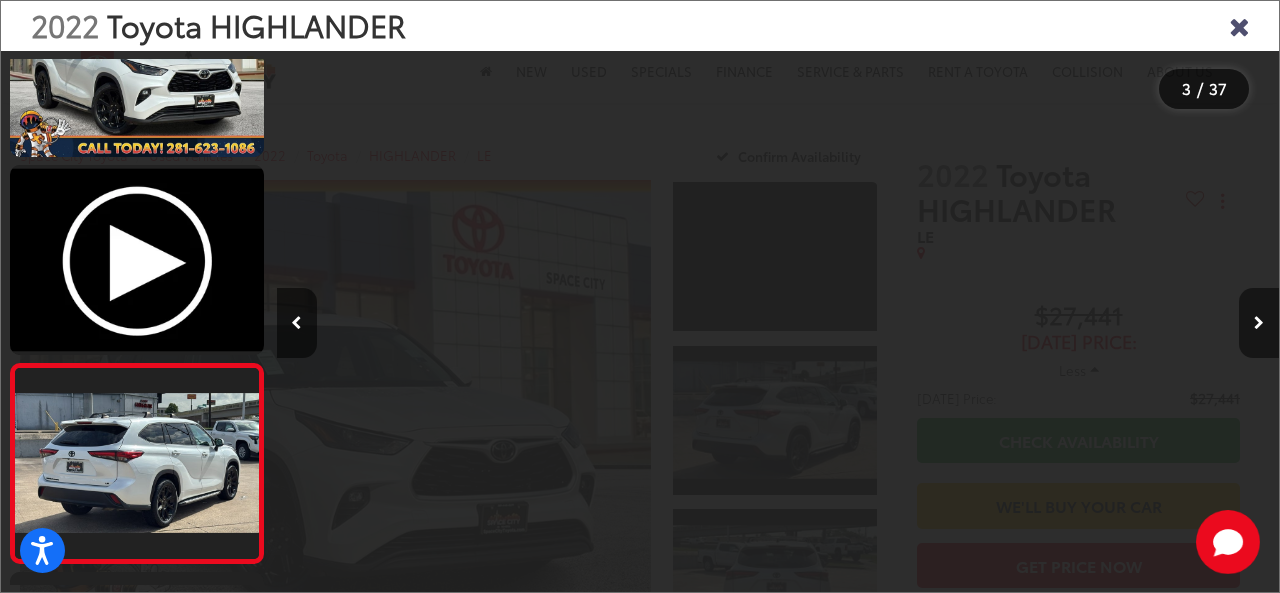scroll, scrollTop: 0, scrollLeft: 1274, axis: horizontal 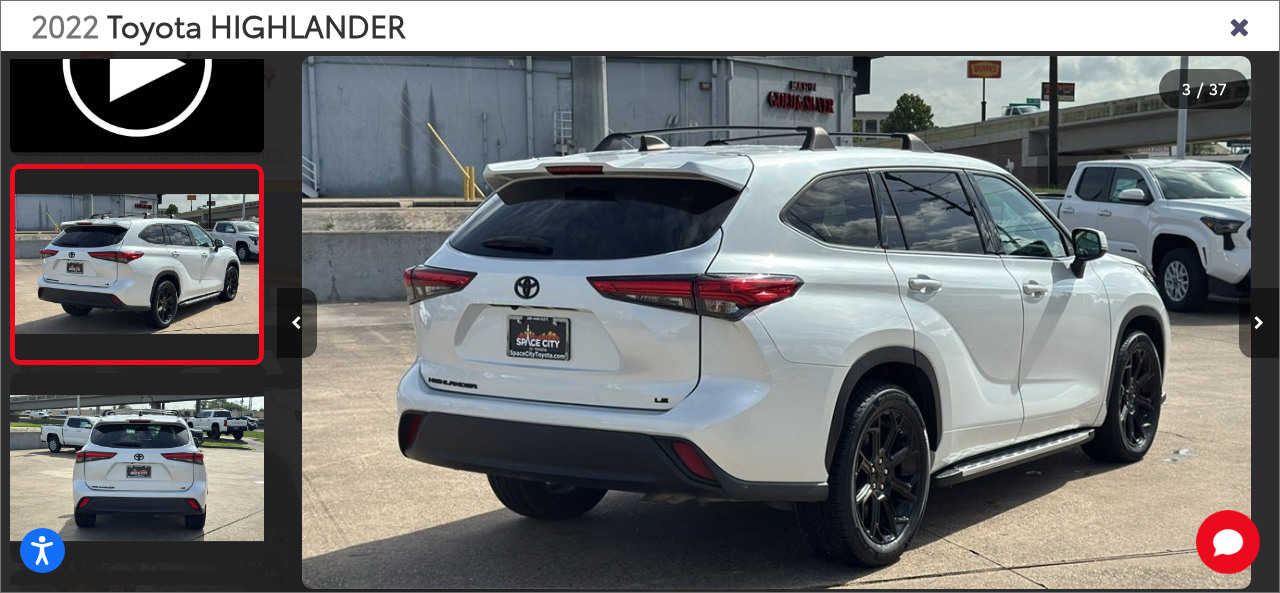 click at bounding box center (1259, 323) 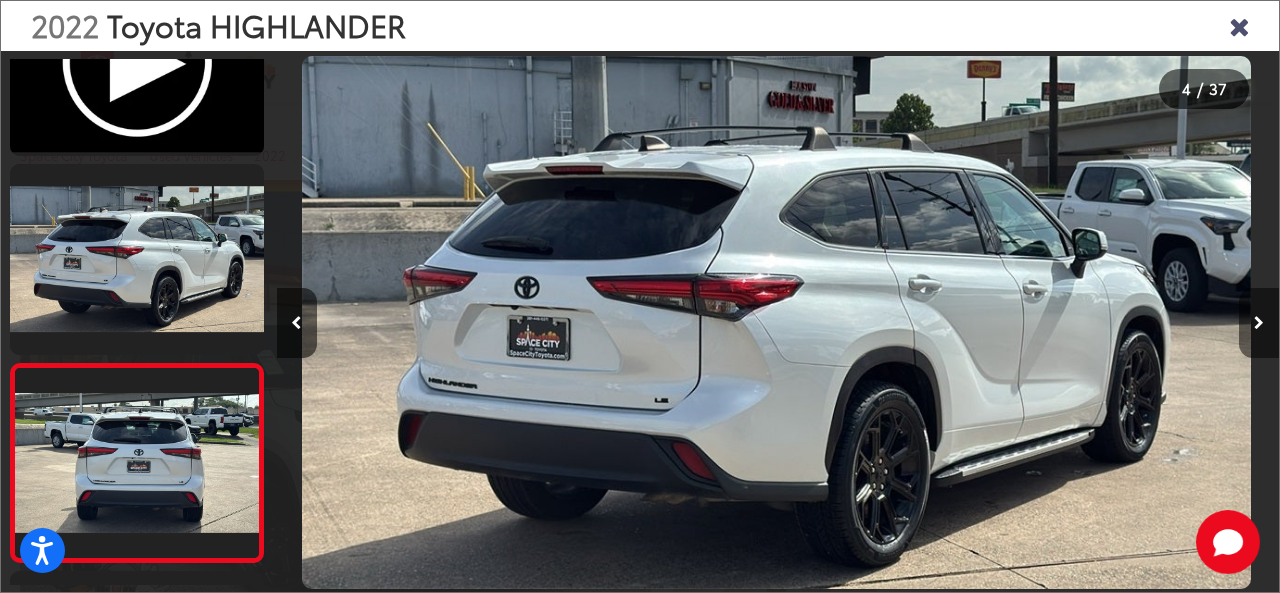 scroll, scrollTop: 0, scrollLeft: 2278, axis: horizontal 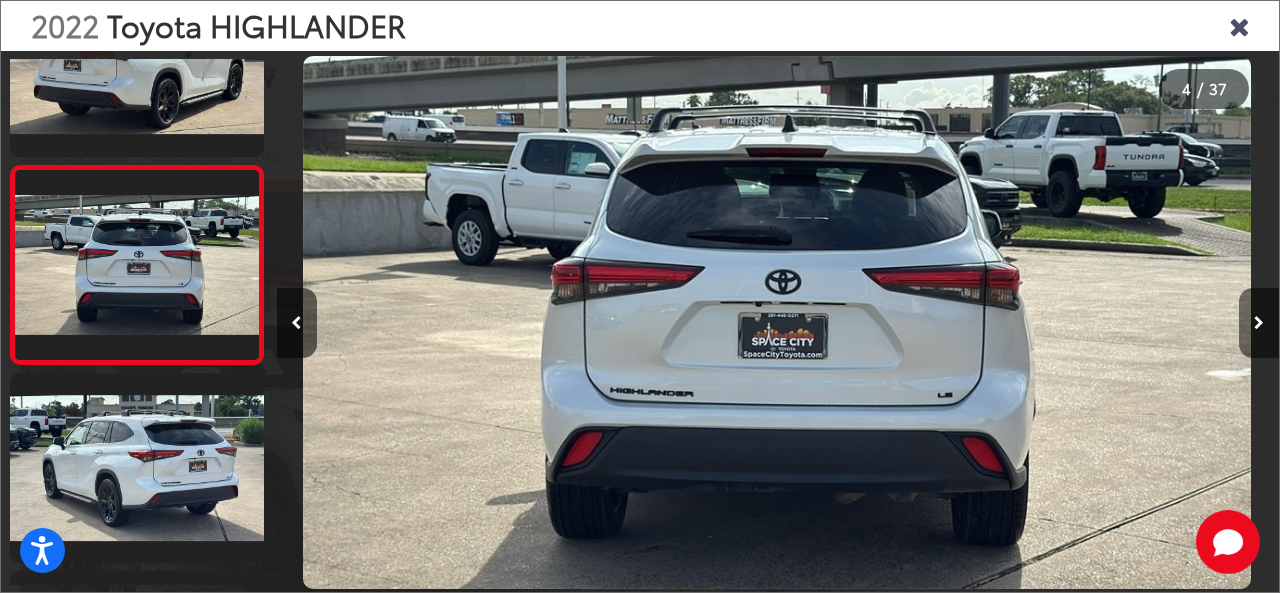 click at bounding box center (1259, 323) 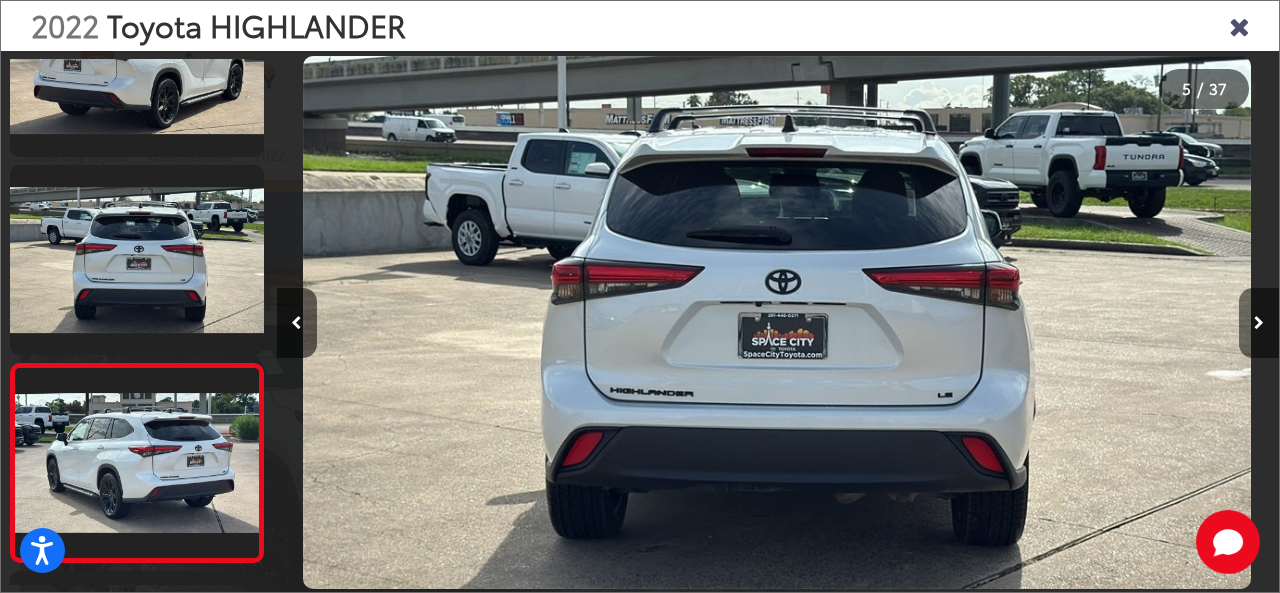 scroll, scrollTop: 0, scrollLeft: 3320, axis: horizontal 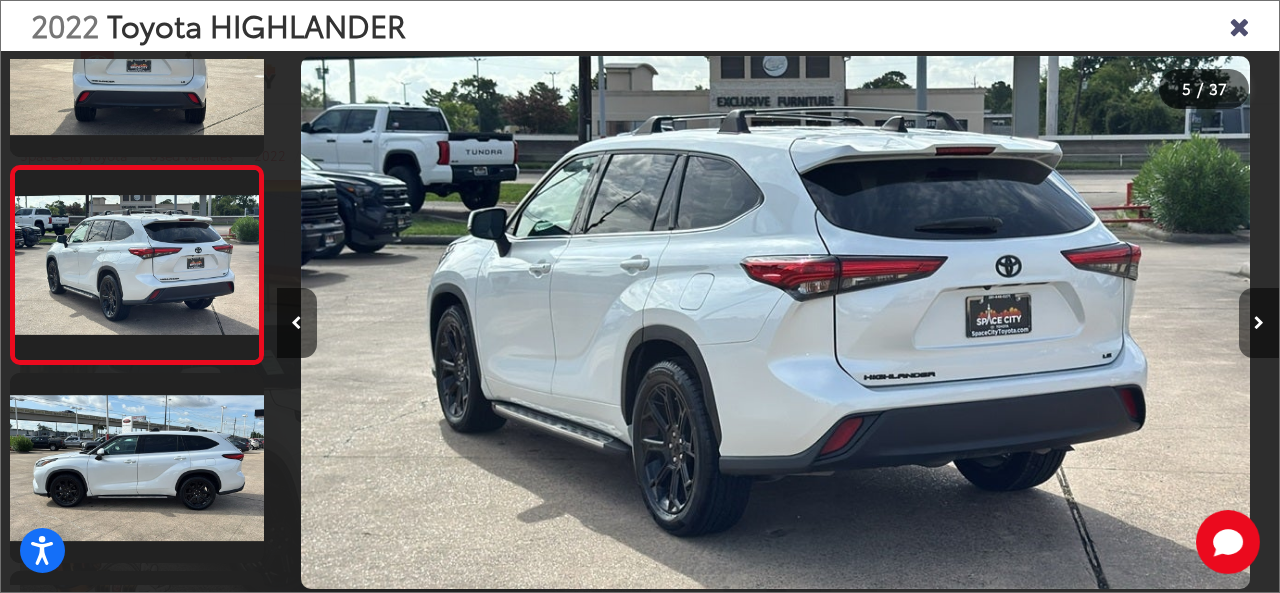 click at bounding box center (1259, 323) 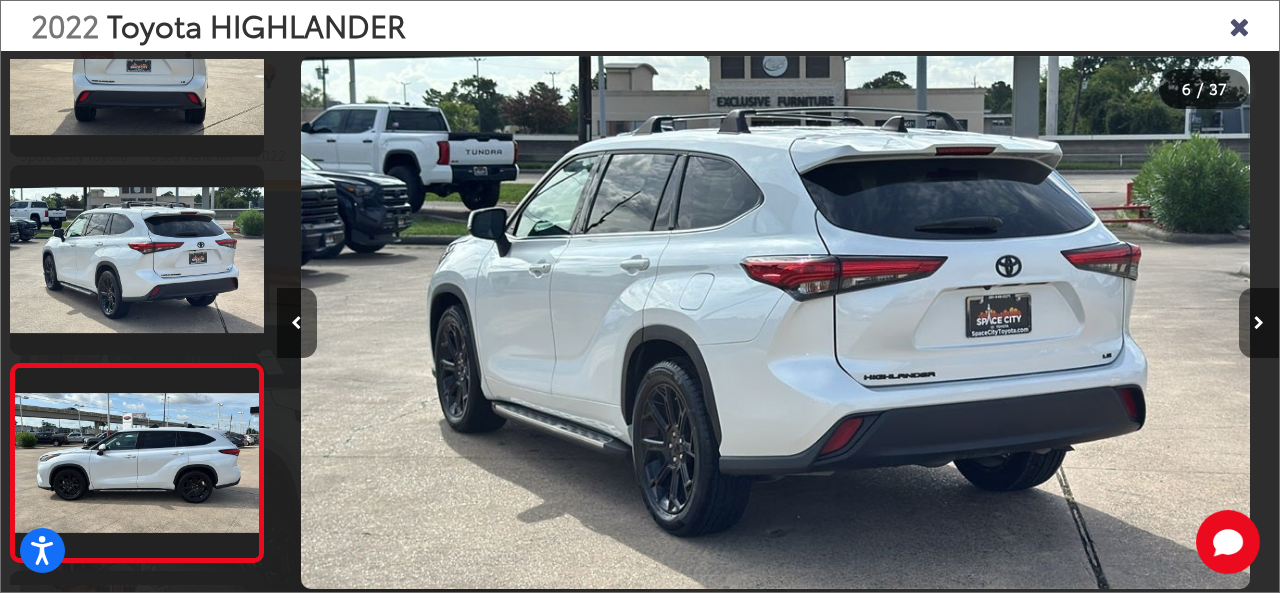 scroll, scrollTop: 0, scrollLeft: 4285, axis: horizontal 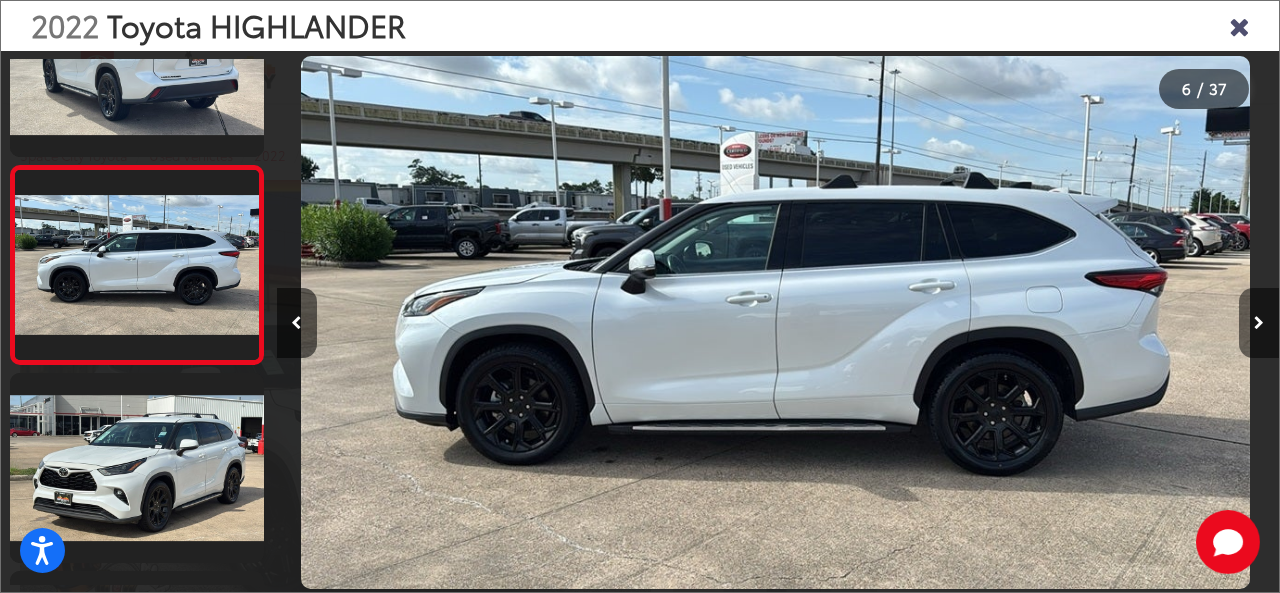 click at bounding box center (1259, 323) 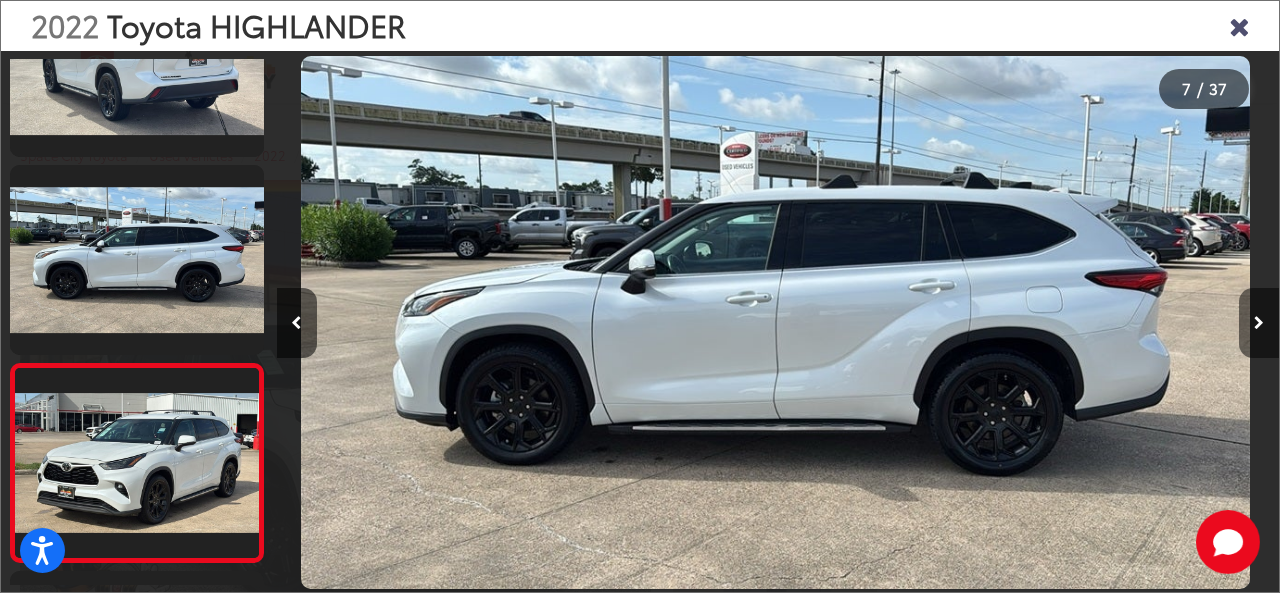 scroll, scrollTop: 0, scrollLeft: 5287, axis: horizontal 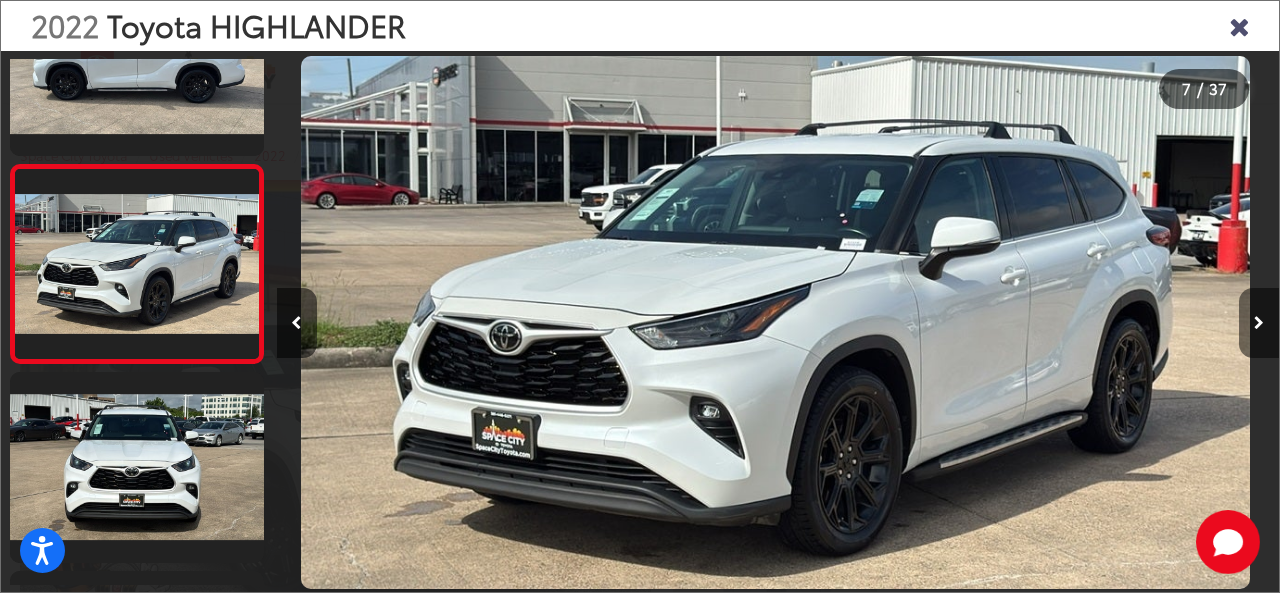 click at bounding box center [1259, 323] 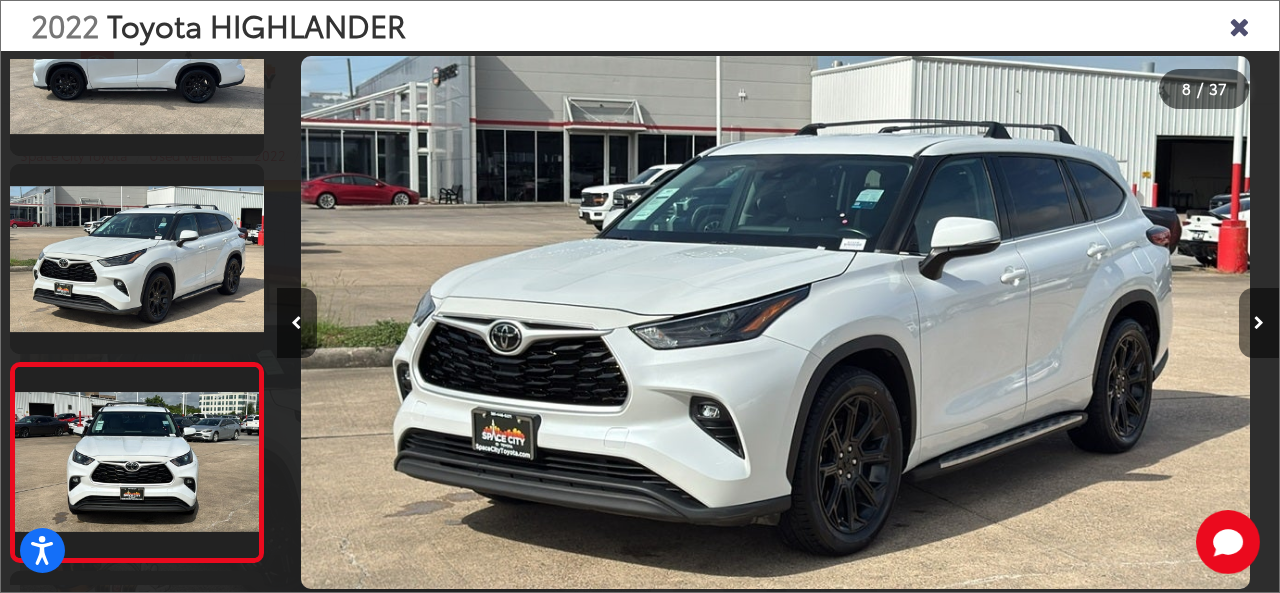 scroll, scrollTop: 0, scrollLeft: 6084, axis: horizontal 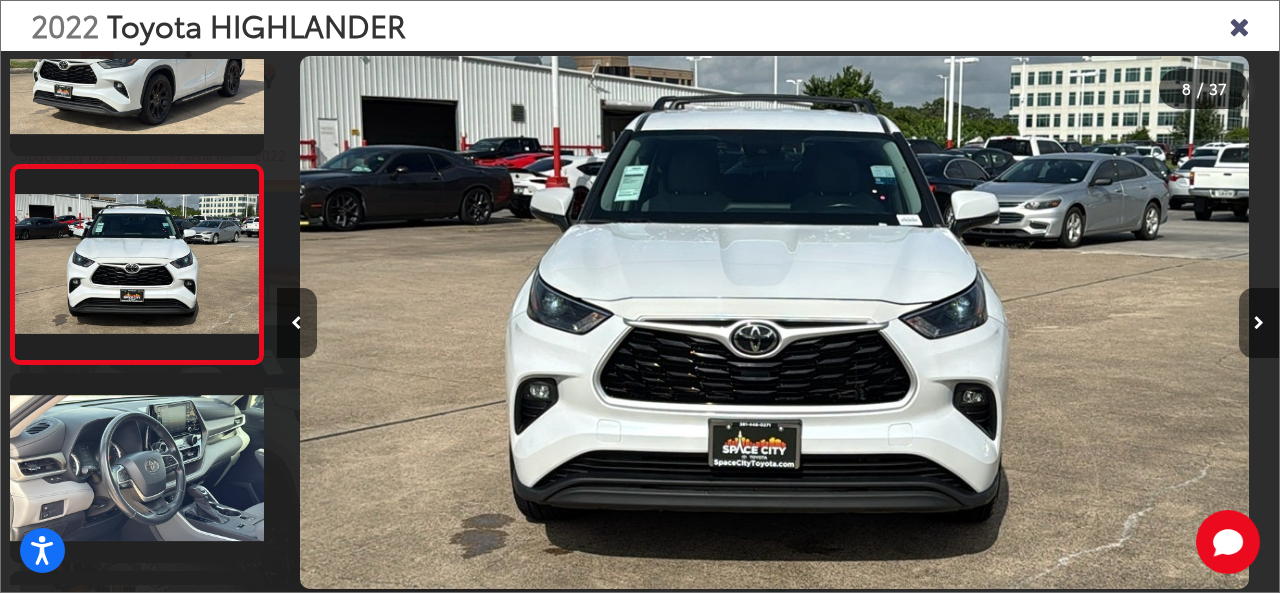 click at bounding box center [1259, 323] 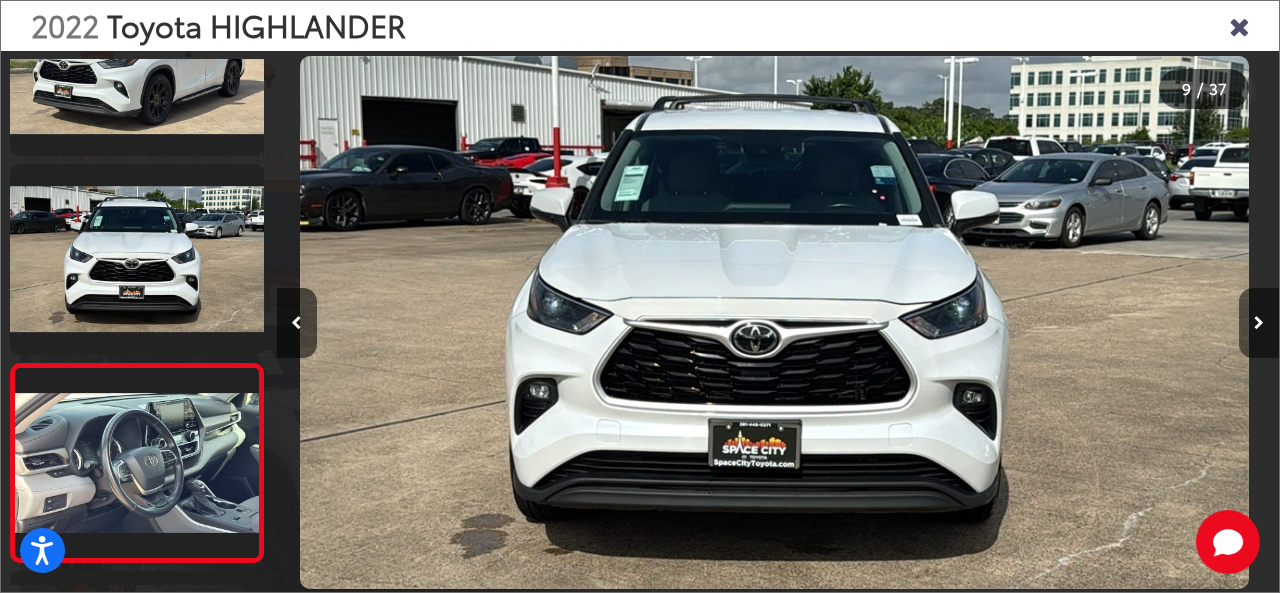 scroll, scrollTop: 0, scrollLeft: 7108, axis: horizontal 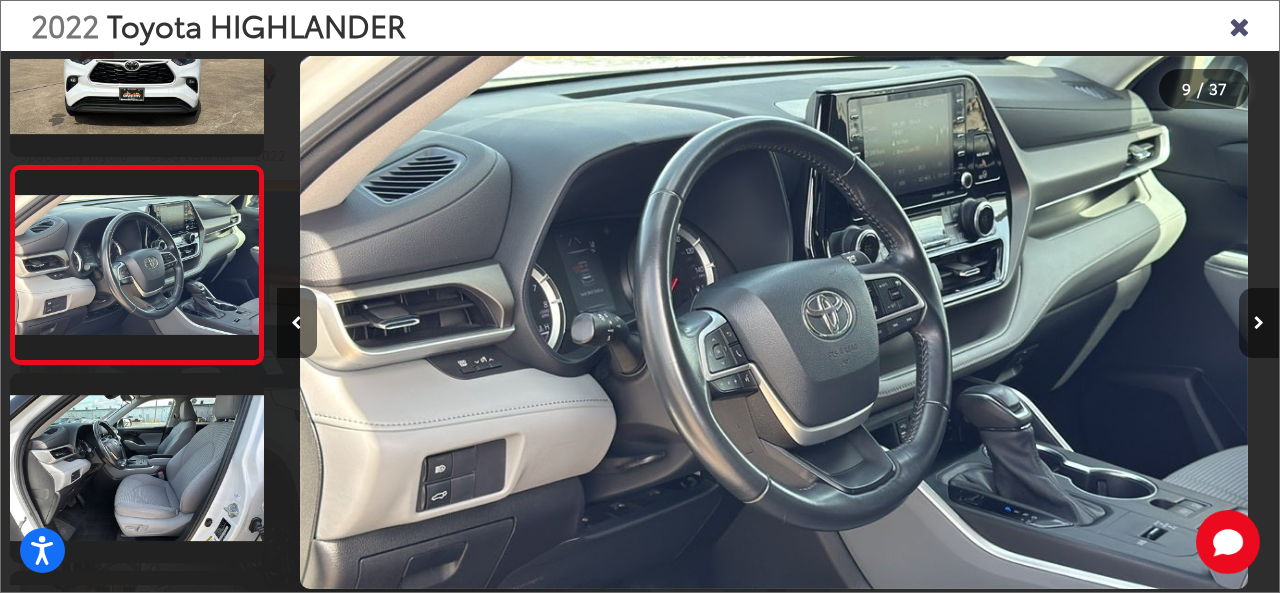 click at bounding box center (1259, 323) 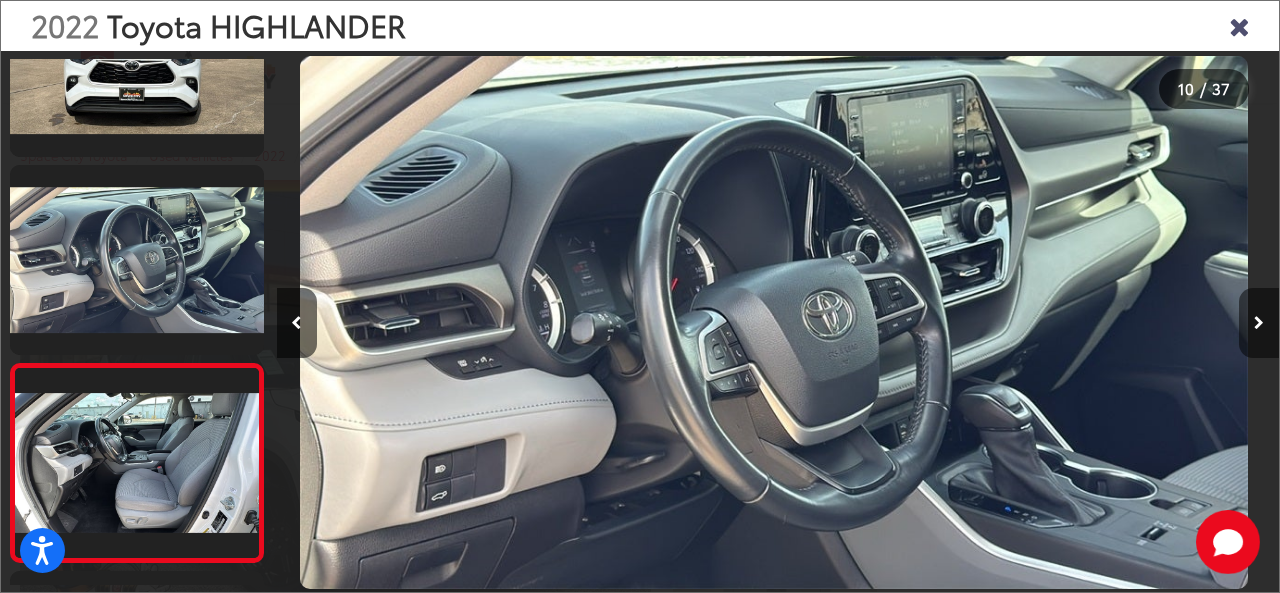 scroll, scrollTop: 0, scrollLeft: 8258, axis: horizontal 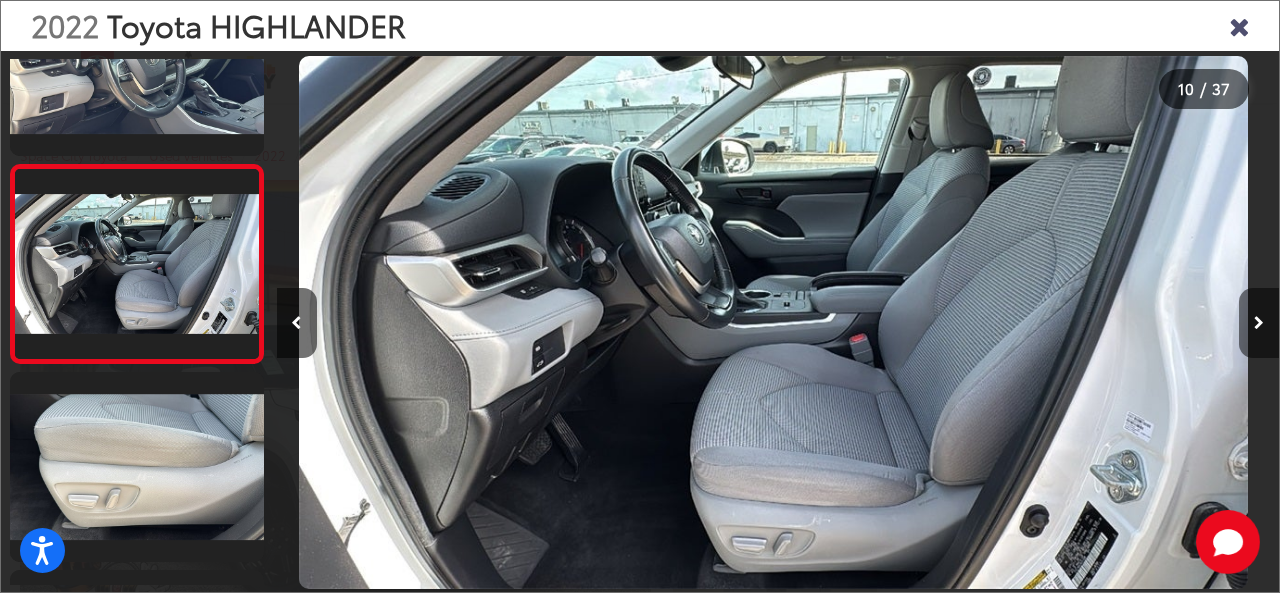 click at bounding box center [1259, 323] 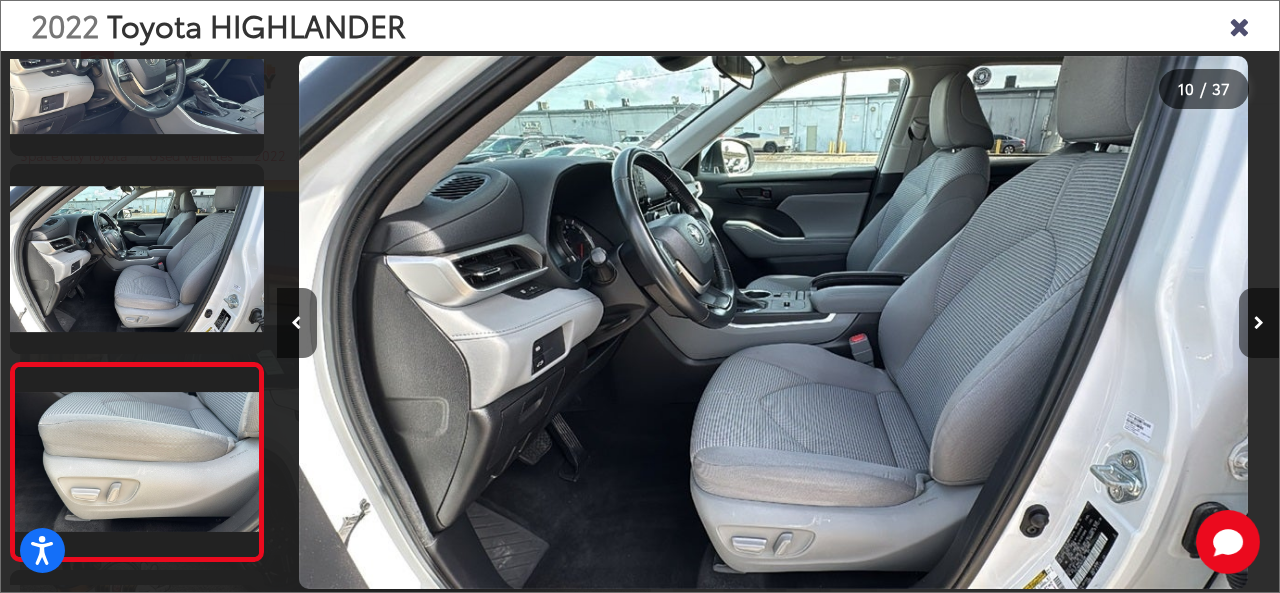 scroll, scrollTop: 0, scrollLeft: 9092, axis: horizontal 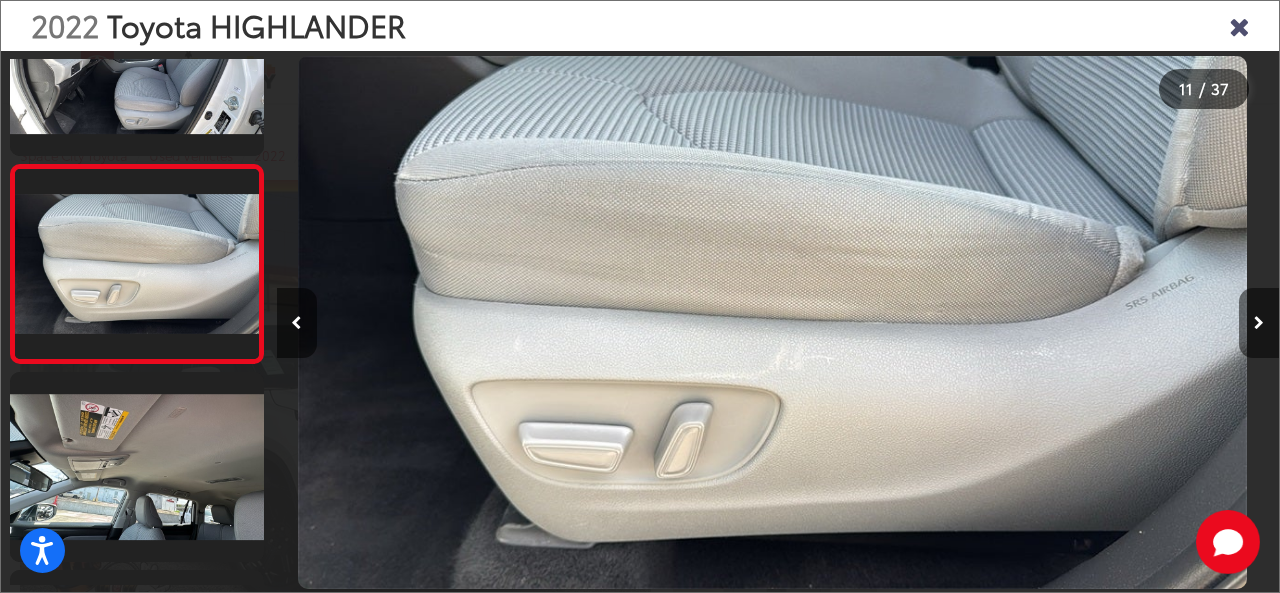 click at bounding box center [1259, 323] 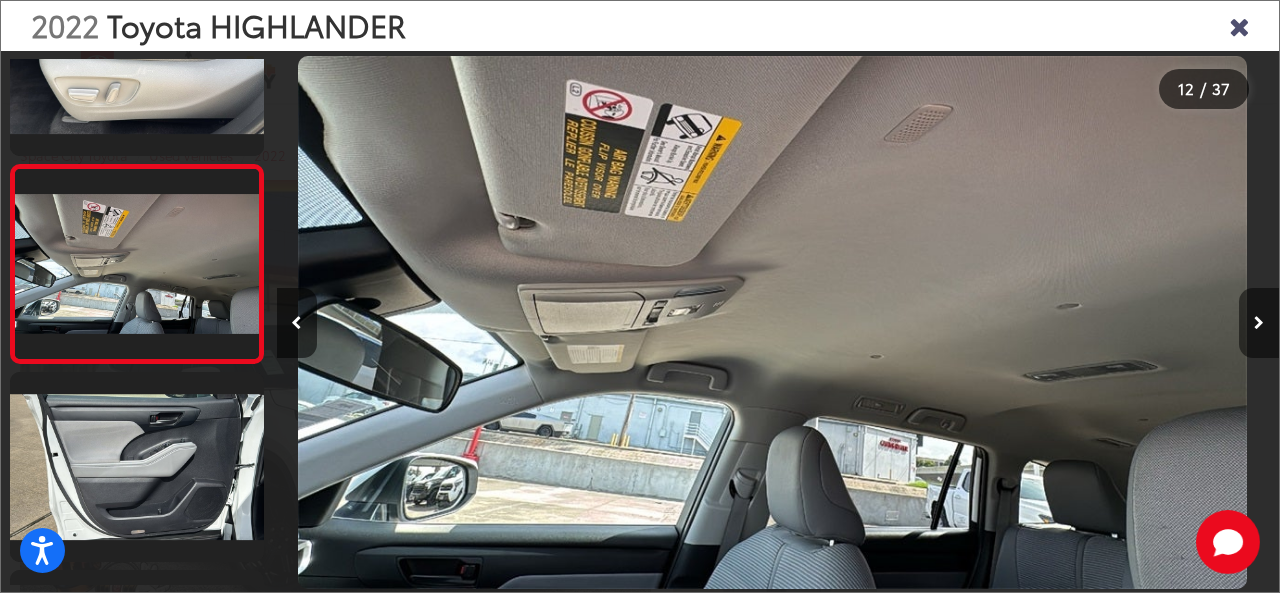 click at bounding box center [1259, 323] 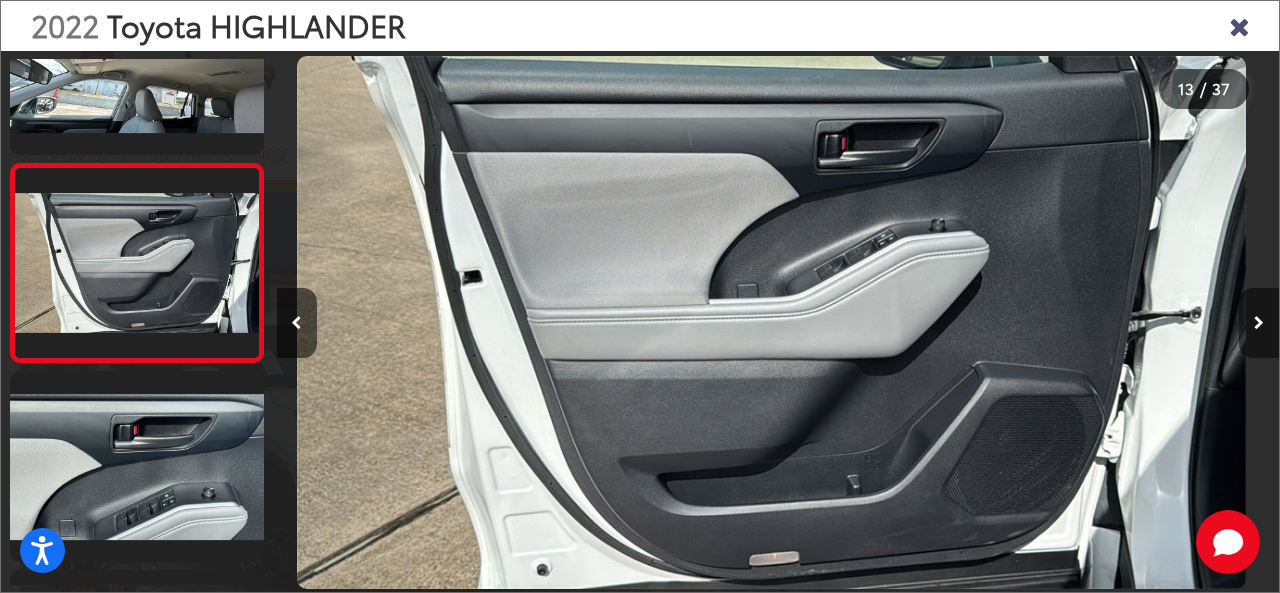 click at bounding box center [1259, 323] 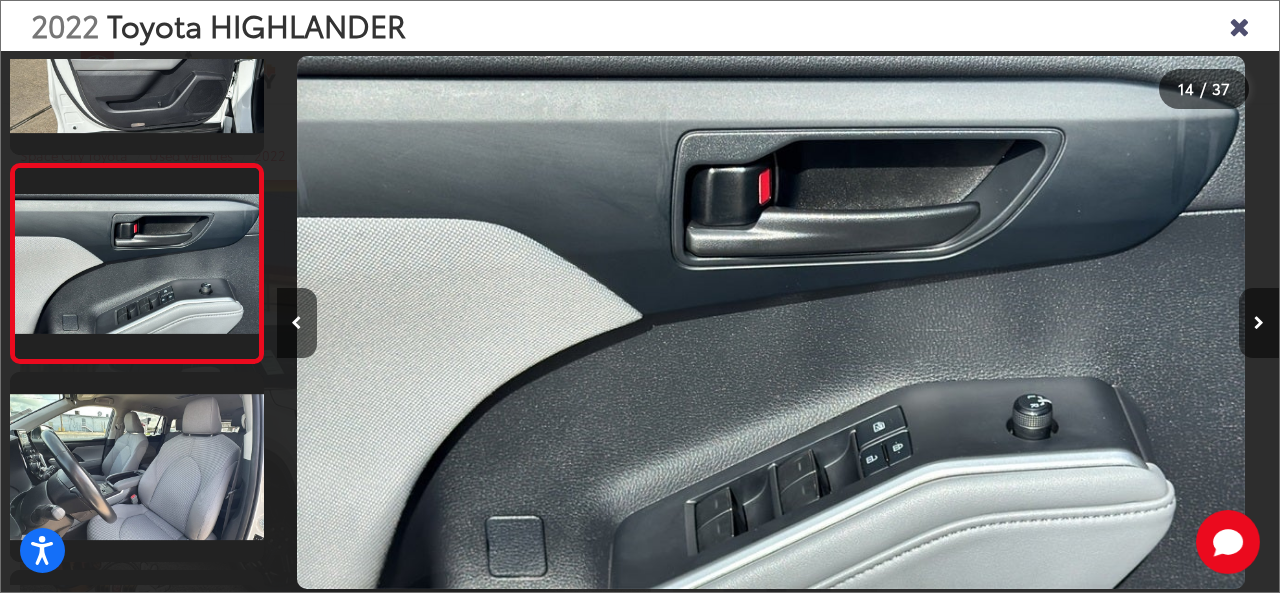 click at bounding box center [1259, 323] 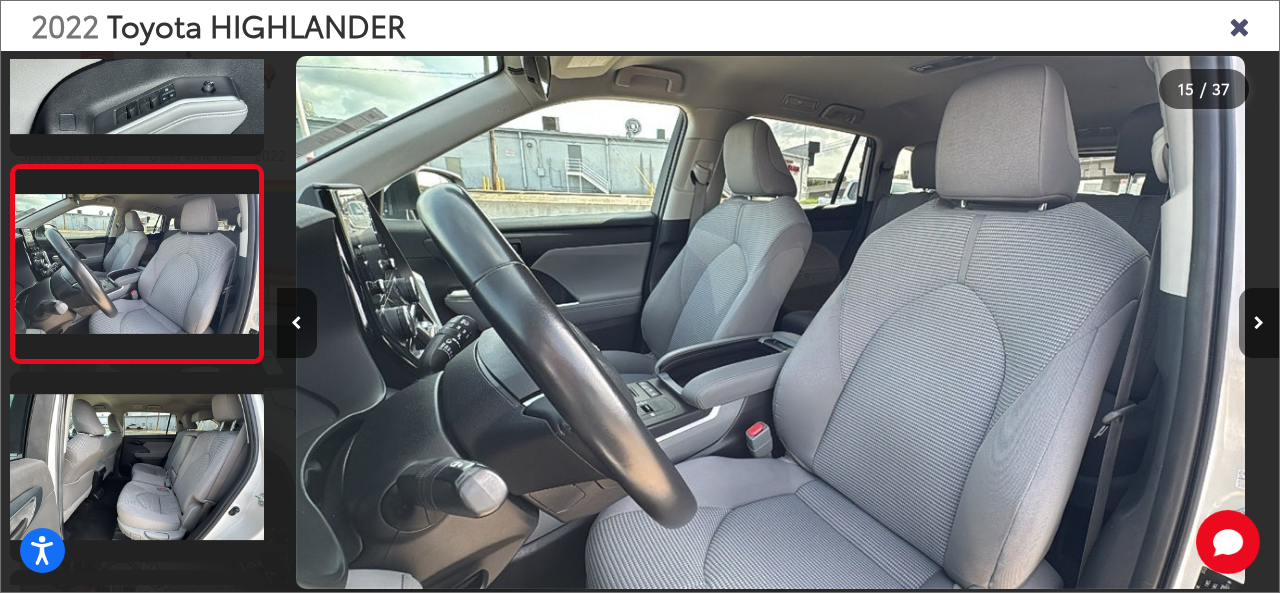 click at bounding box center (1259, 323) 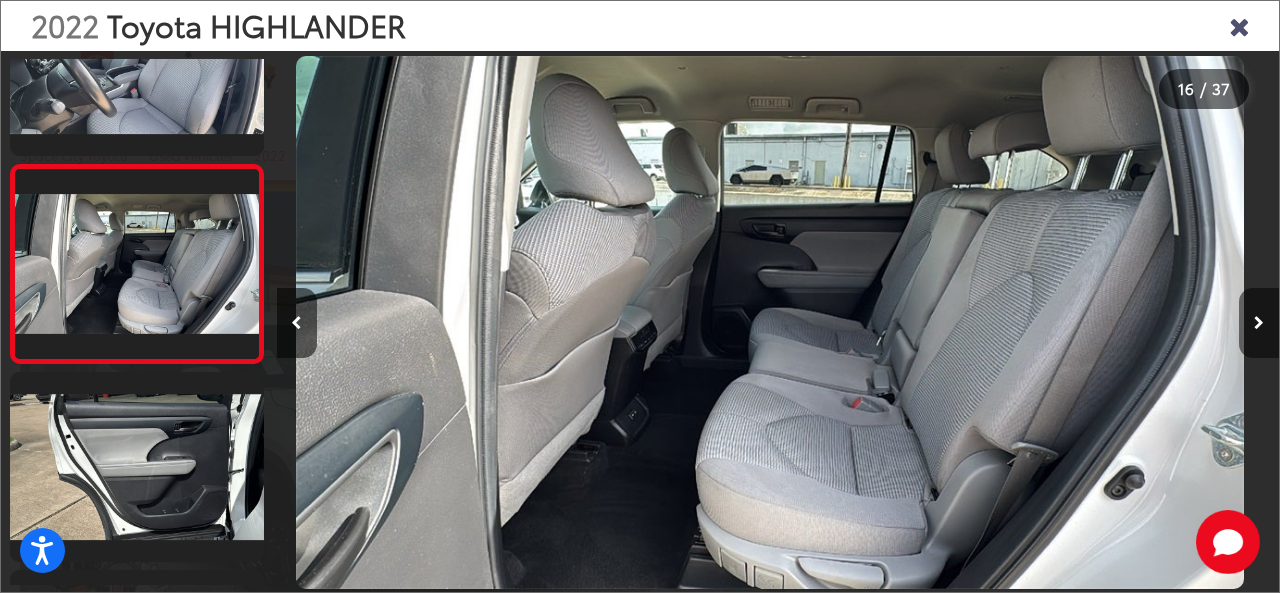 click at bounding box center (1259, 323) 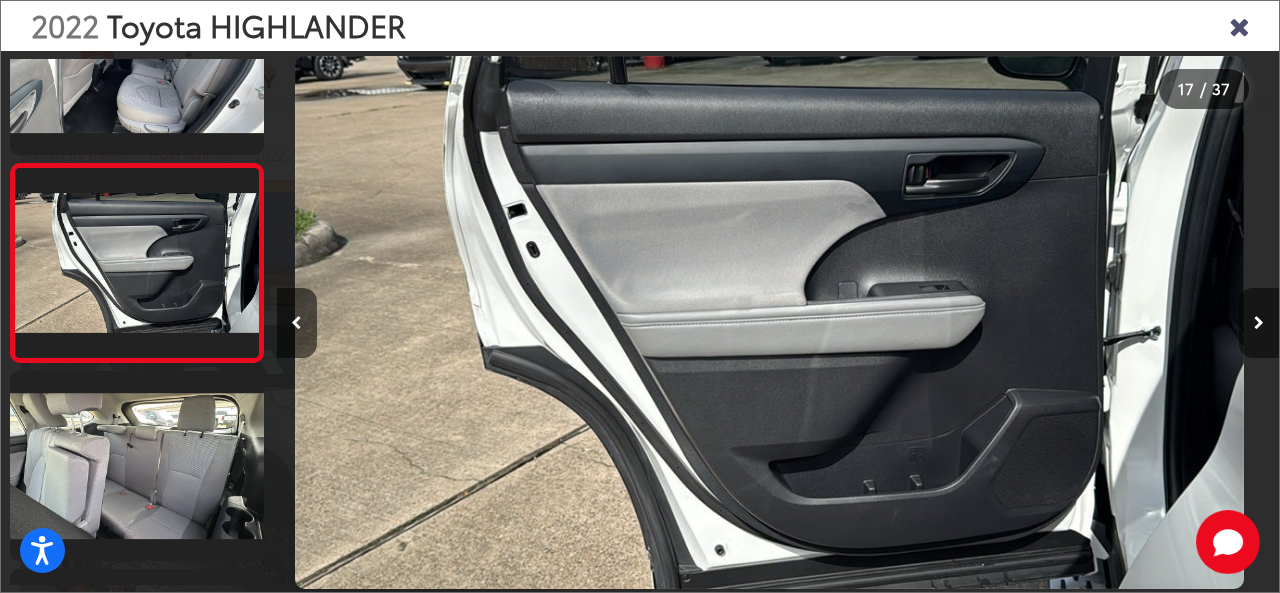 click at bounding box center (1259, 323) 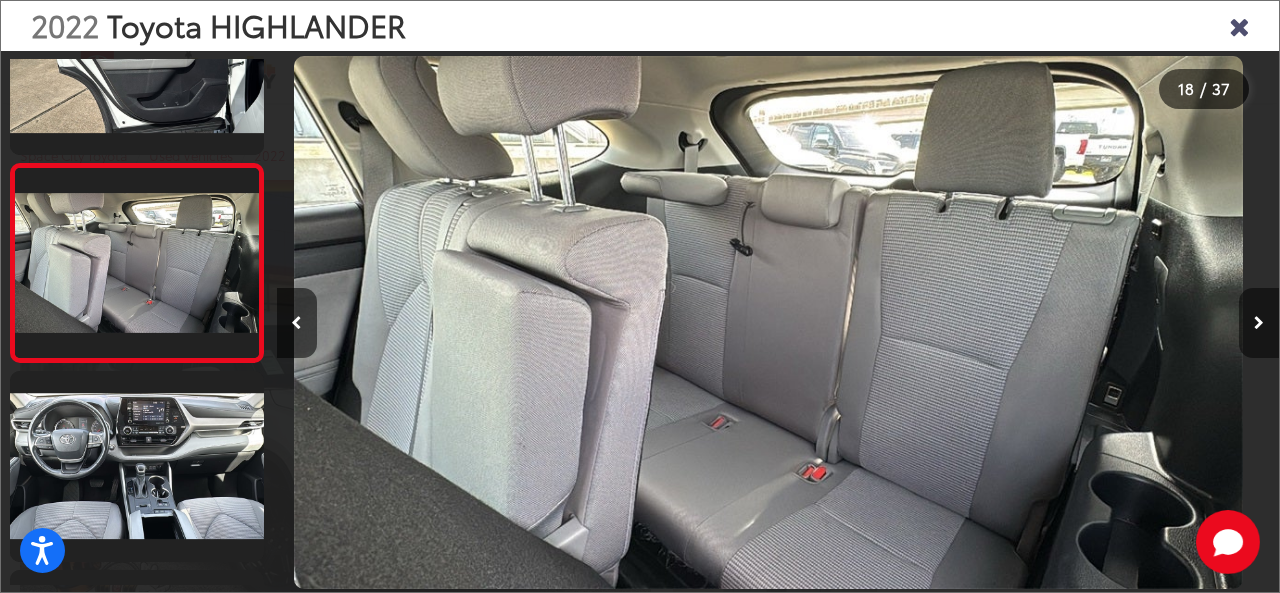 click at bounding box center (1259, 323) 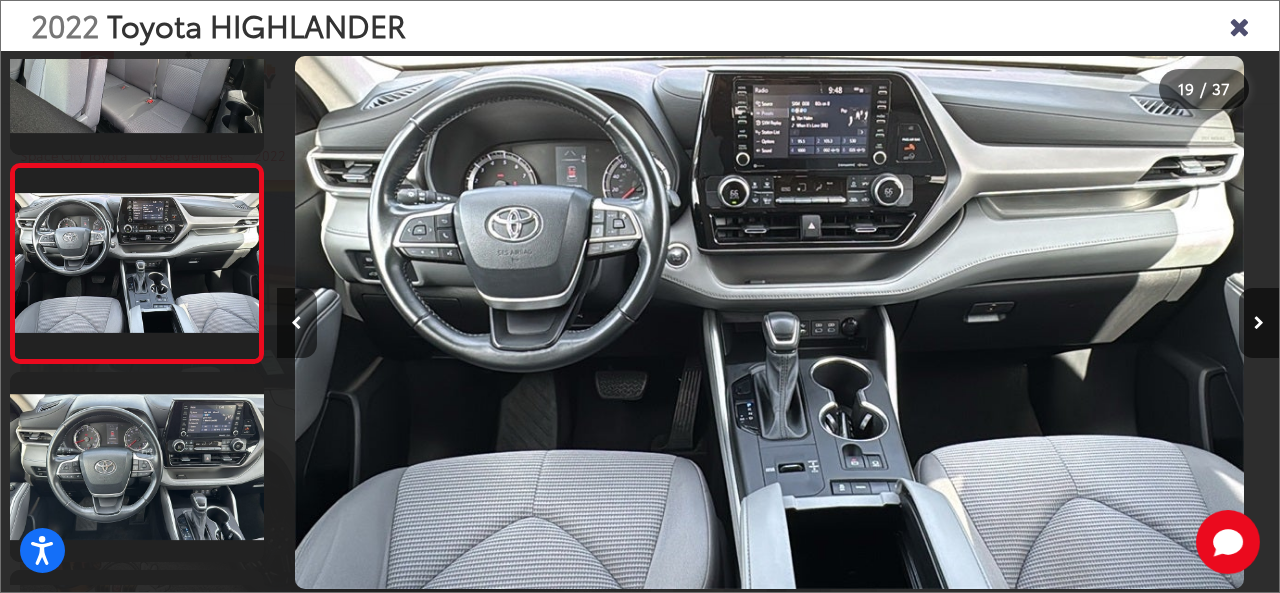 click at bounding box center [1239, 25] 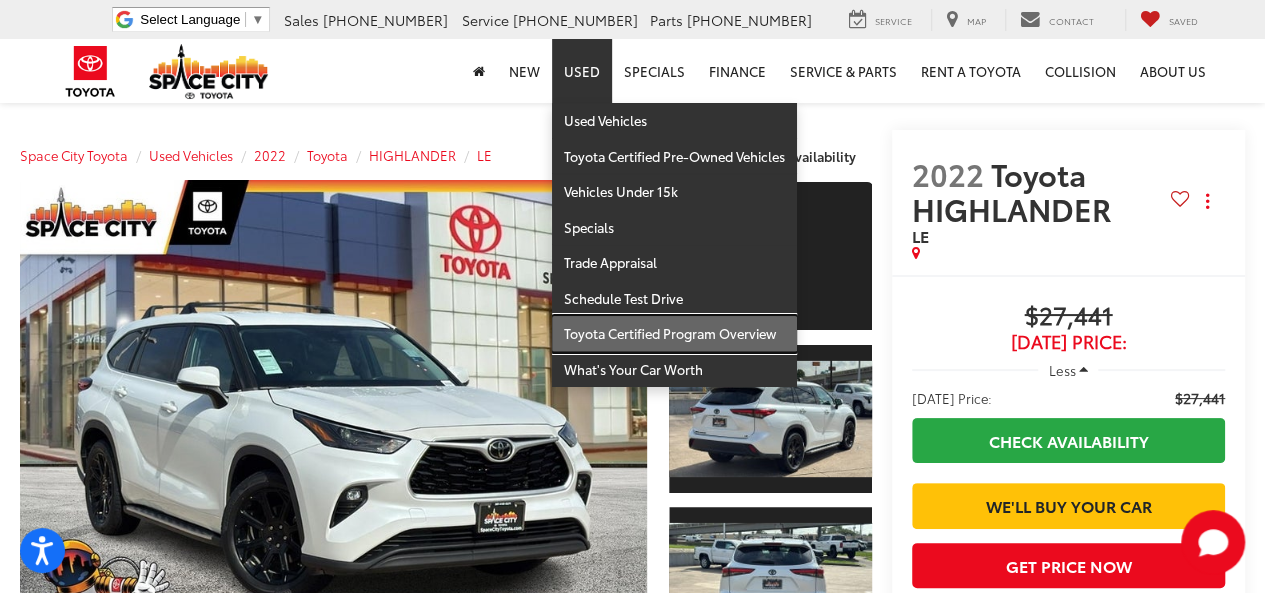 click on "Toyota Certified Program Overview" at bounding box center (674, 334) 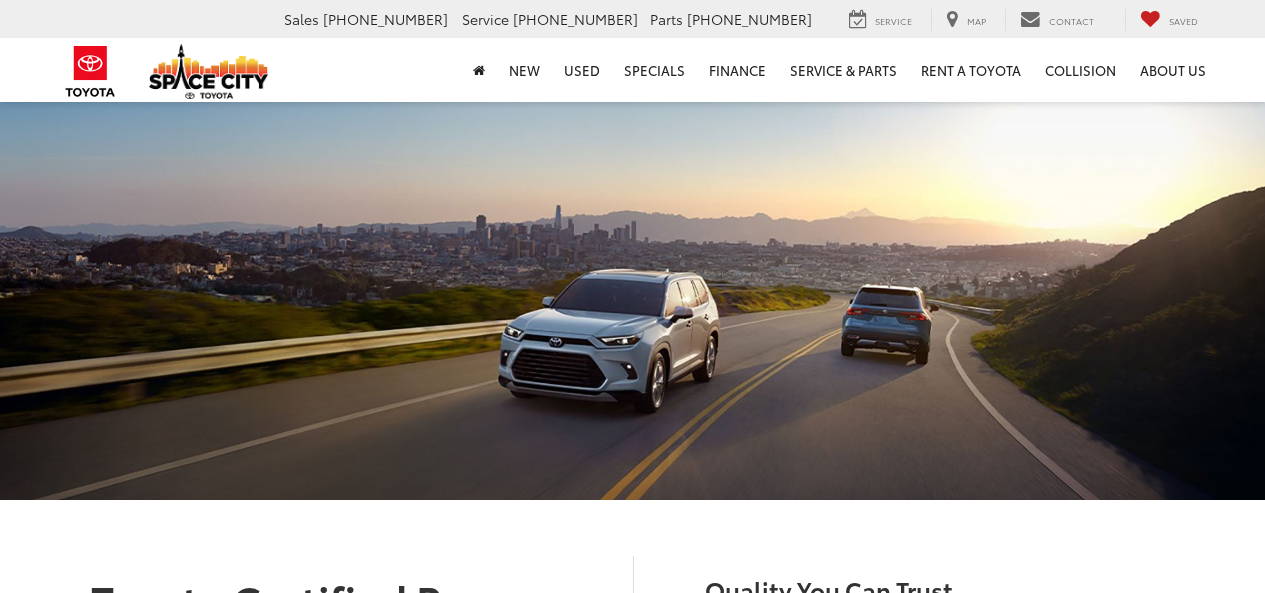 scroll, scrollTop: 0, scrollLeft: 0, axis: both 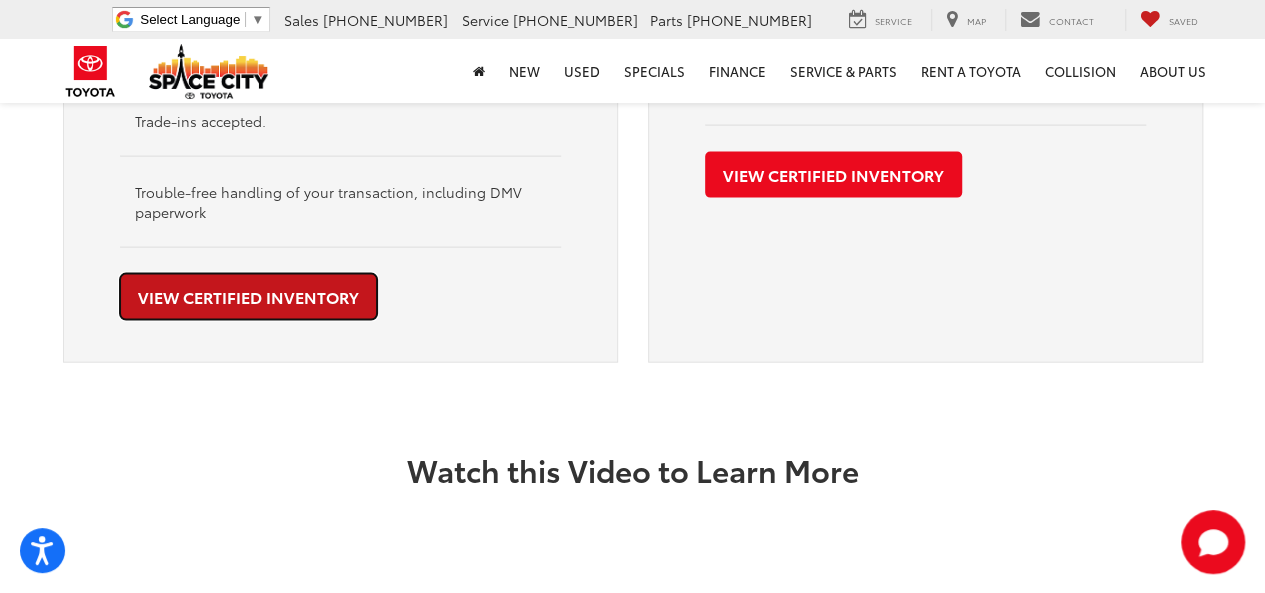 click on "View Certified Inventory" at bounding box center (248, 296) 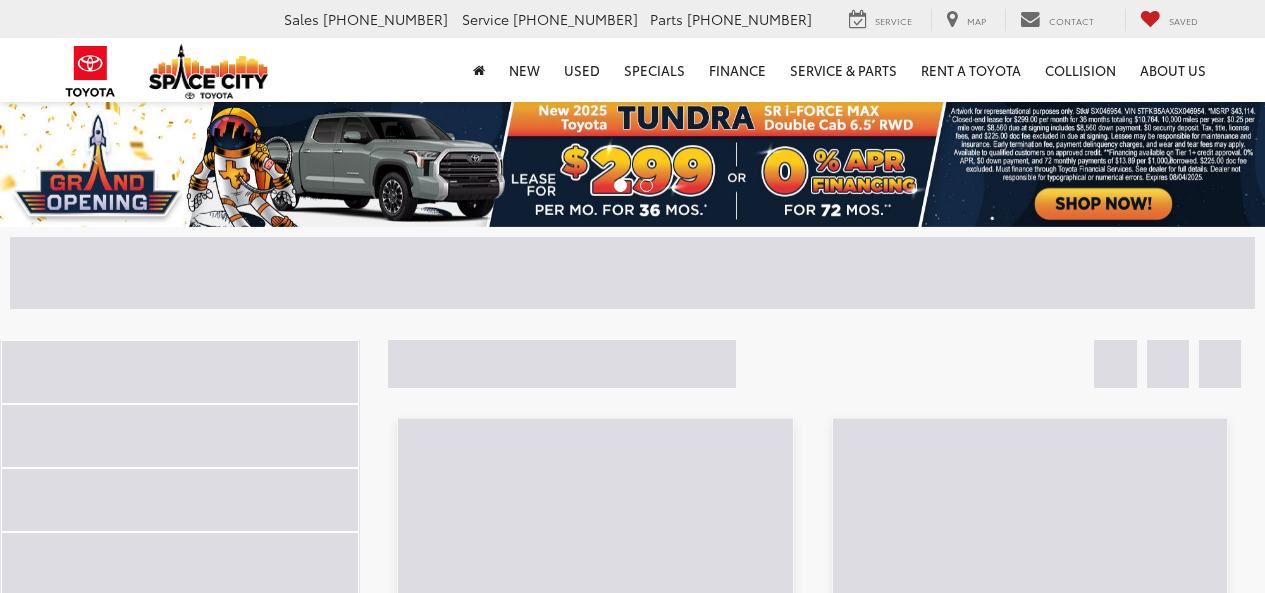 scroll, scrollTop: 0, scrollLeft: 0, axis: both 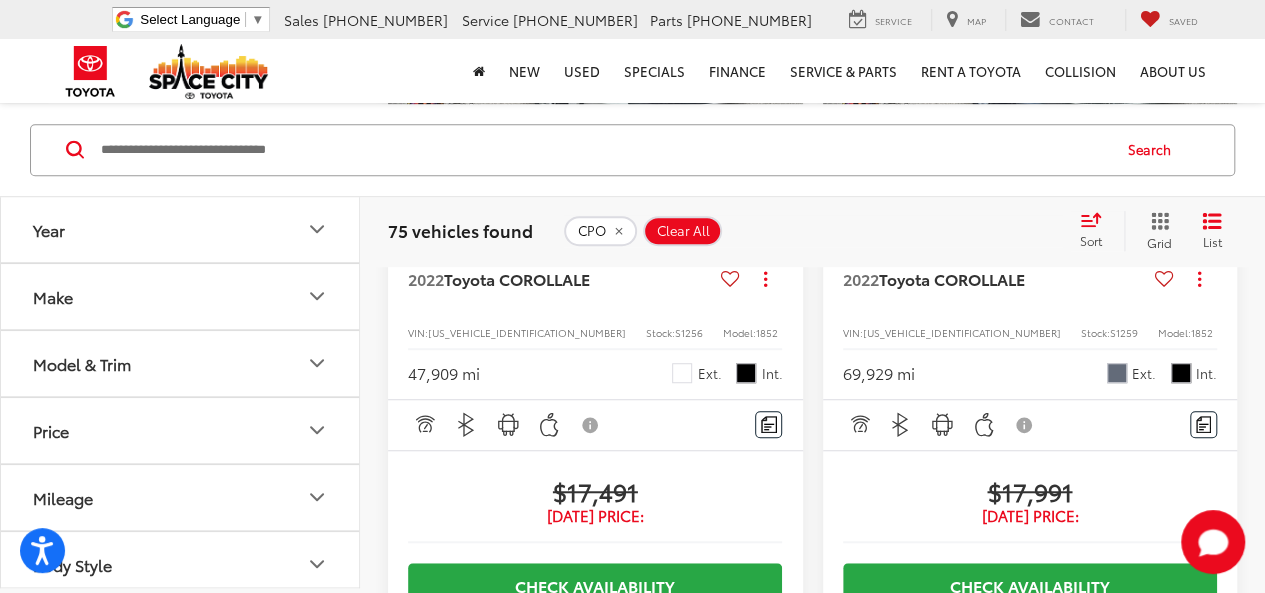 click on "Model & Trim" at bounding box center (181, 363) 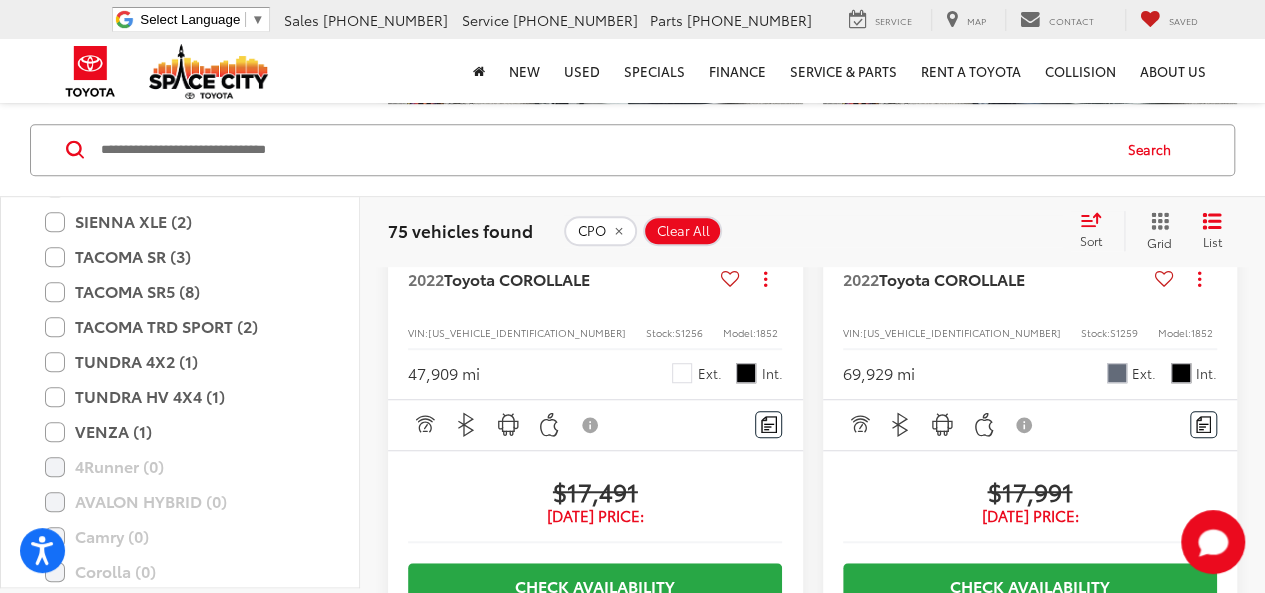 scroll, scrollTop: 594, scrollLeft: 0, axis: vertical 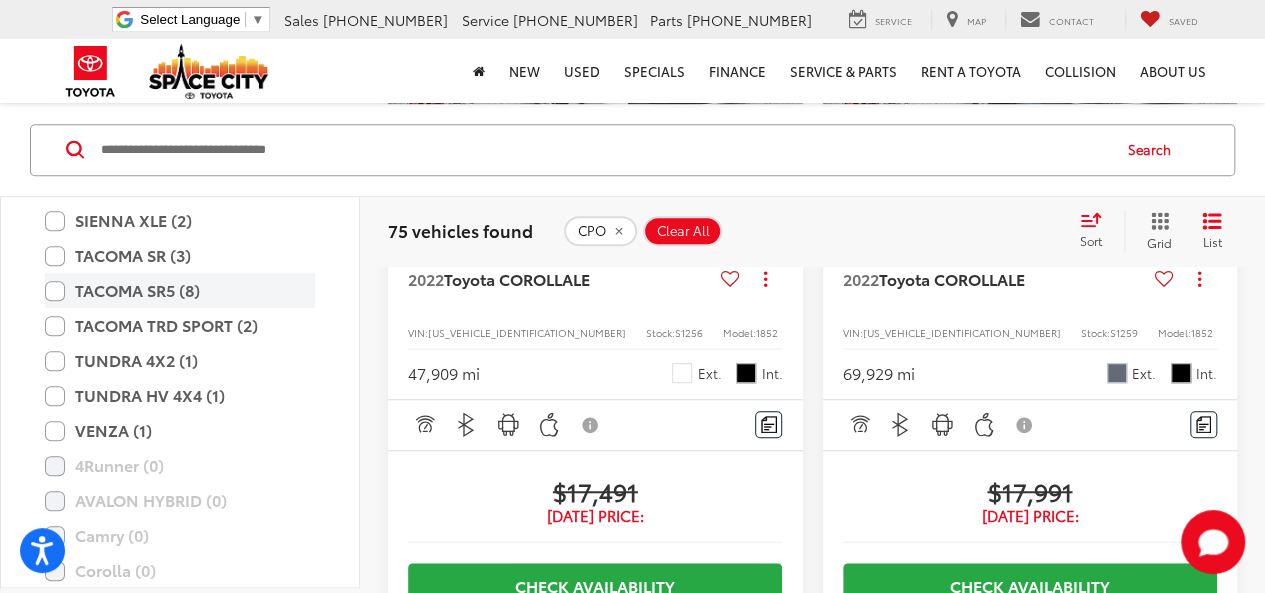 click on "TACOMA SR5 (8)" at bounding box center [180, 290] 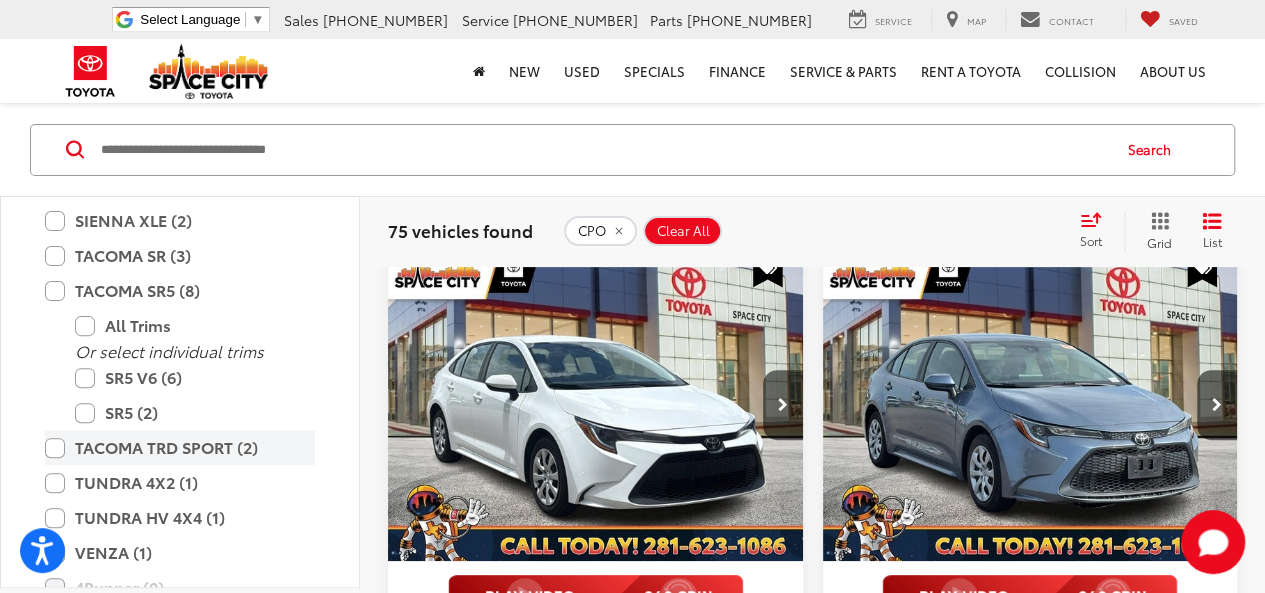 scroll, scrollTop: 122, scrollLeft: 0, axis: vertical 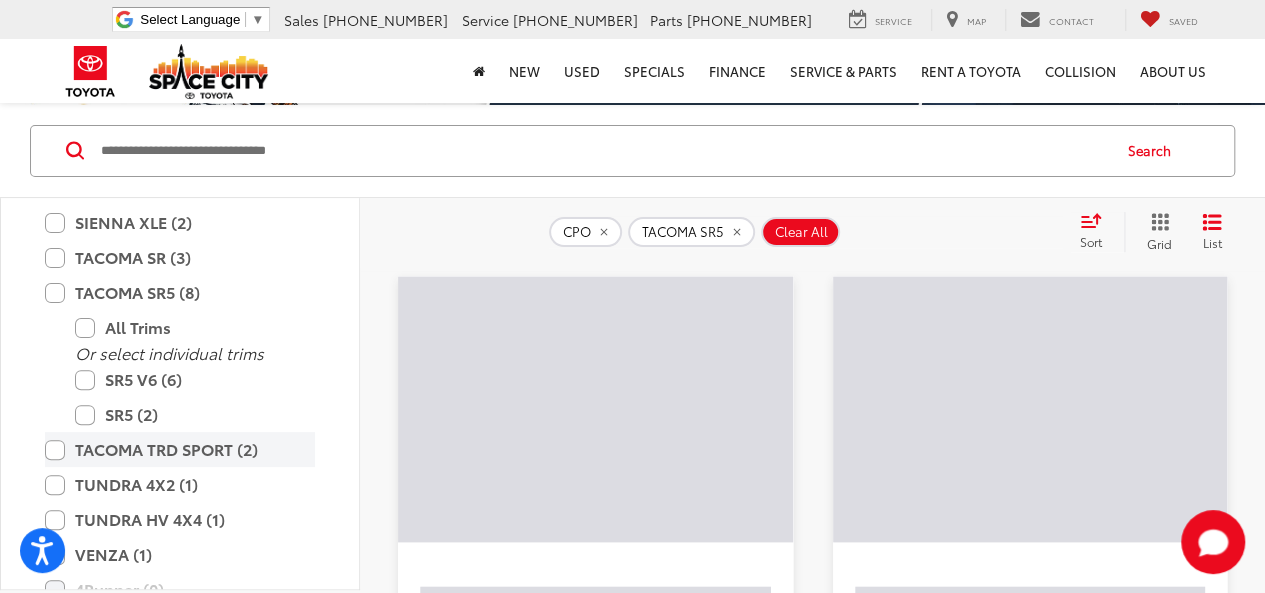 click on "TACOMA TRD SPORT (2)" at bounding box center (180, 449) 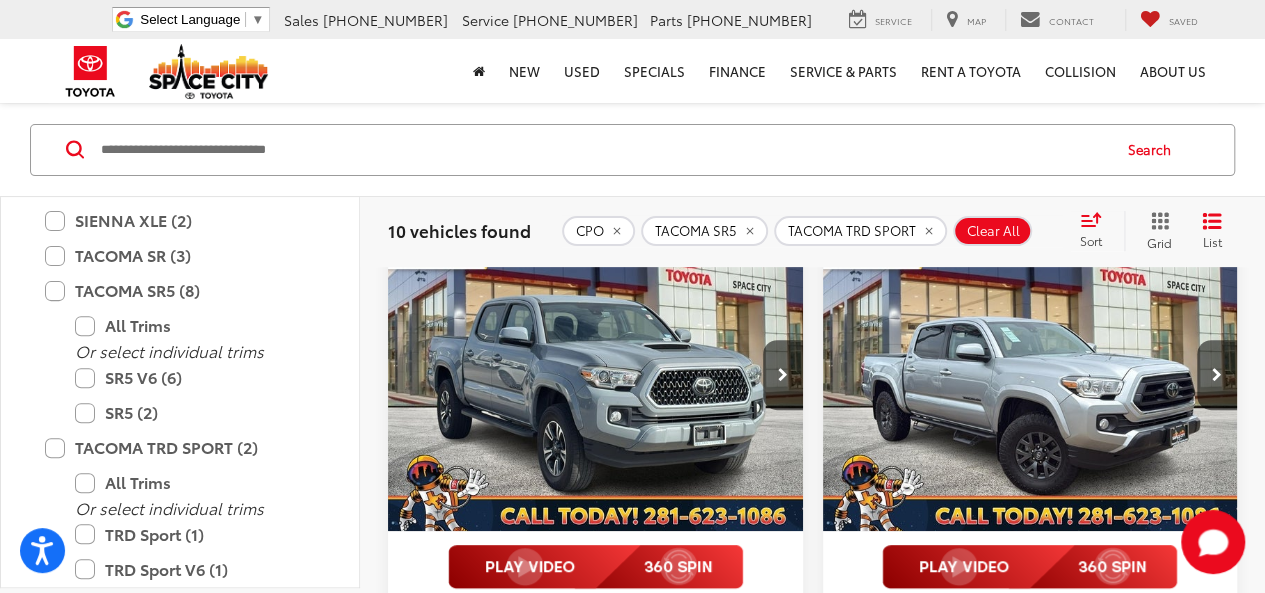scroll, scrollTop: 156, scrollLeft: 0, axis: vertical 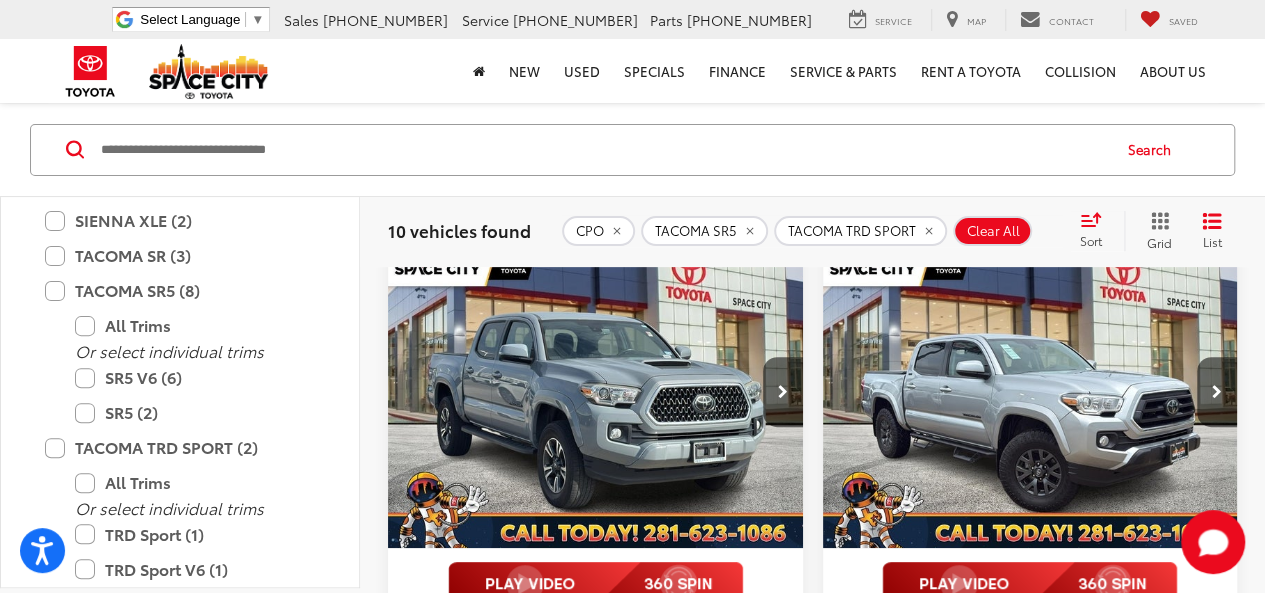 click at bounding box center [596, 393] 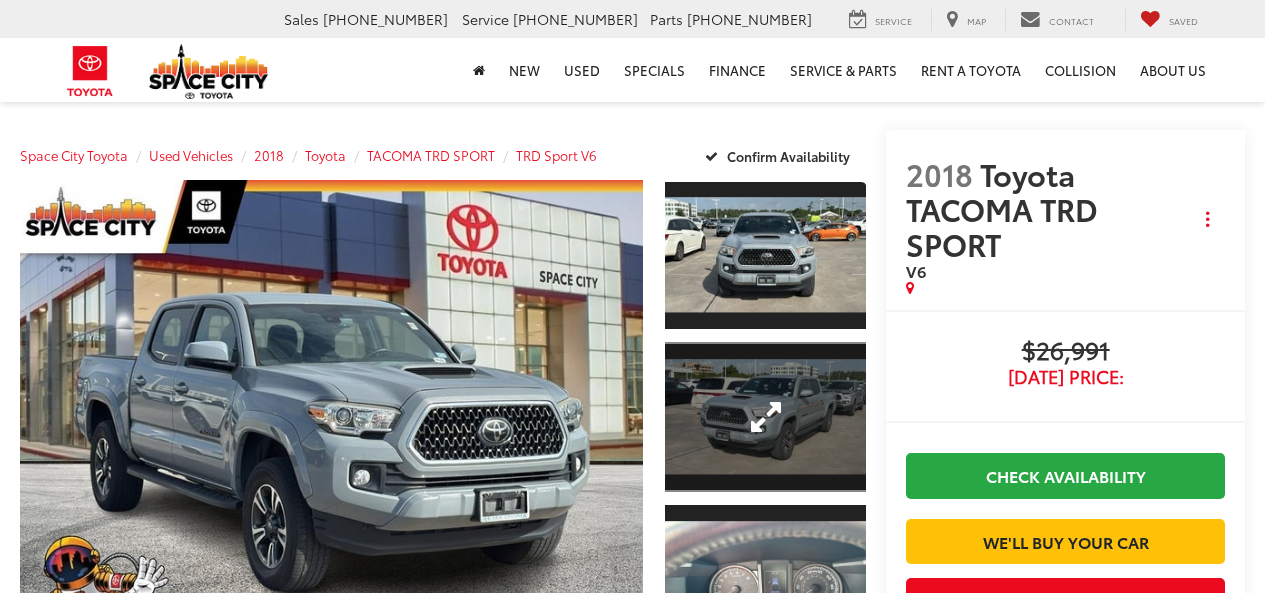scroll, scrollTop: 0, scrollLeft: 0, axis: both 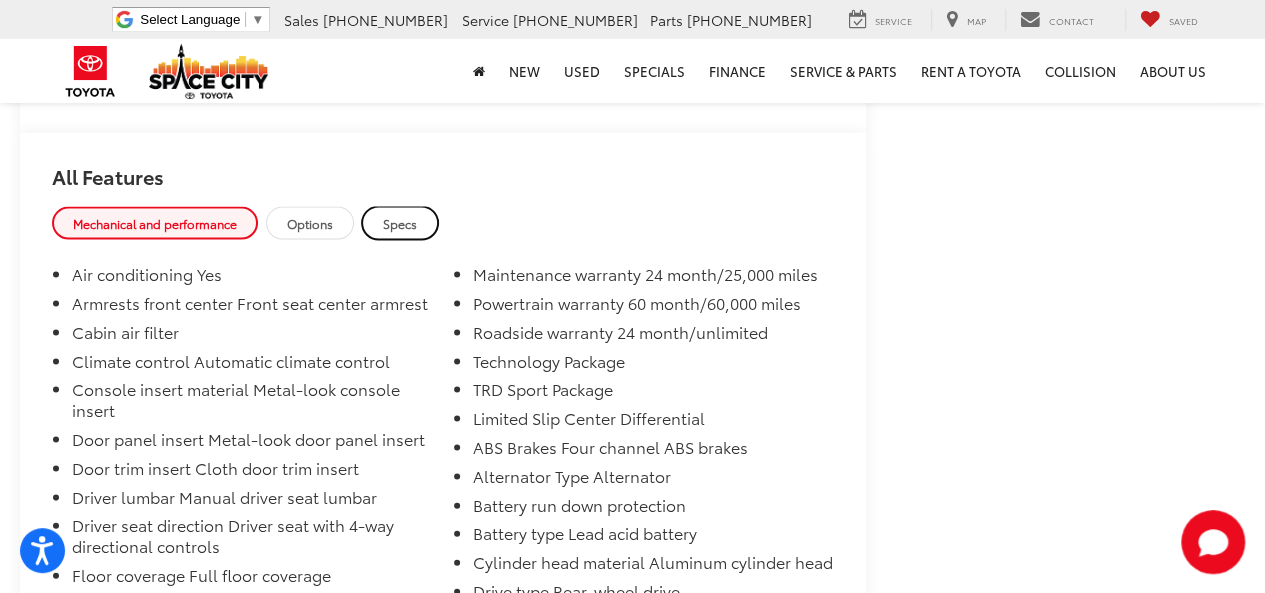 click on "Specs" at bounding box center [400, 222] 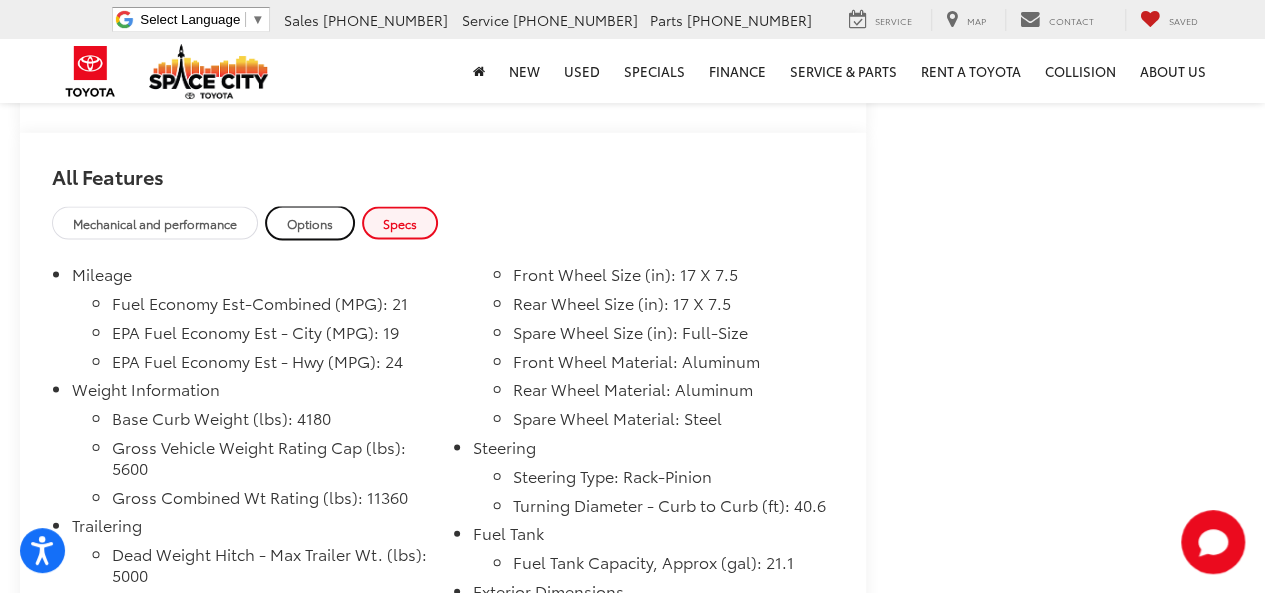 click on "Options" at bounding box center (310, 222) 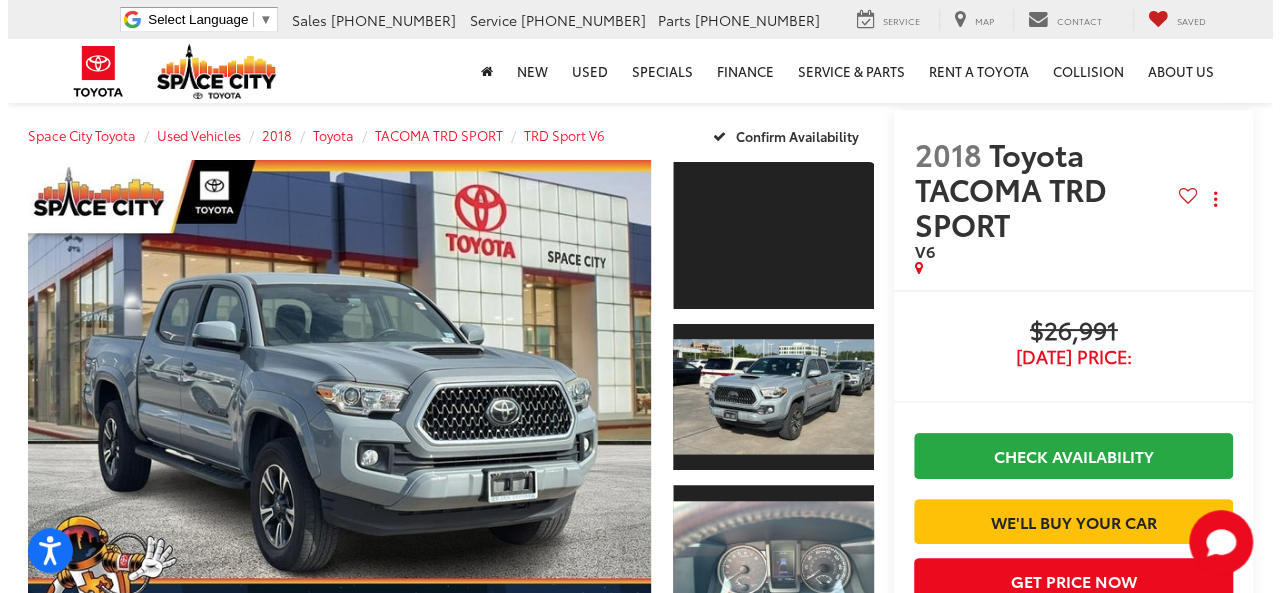 scroll, scrollTop: 111, scrollLeft: 0, axis: vertical 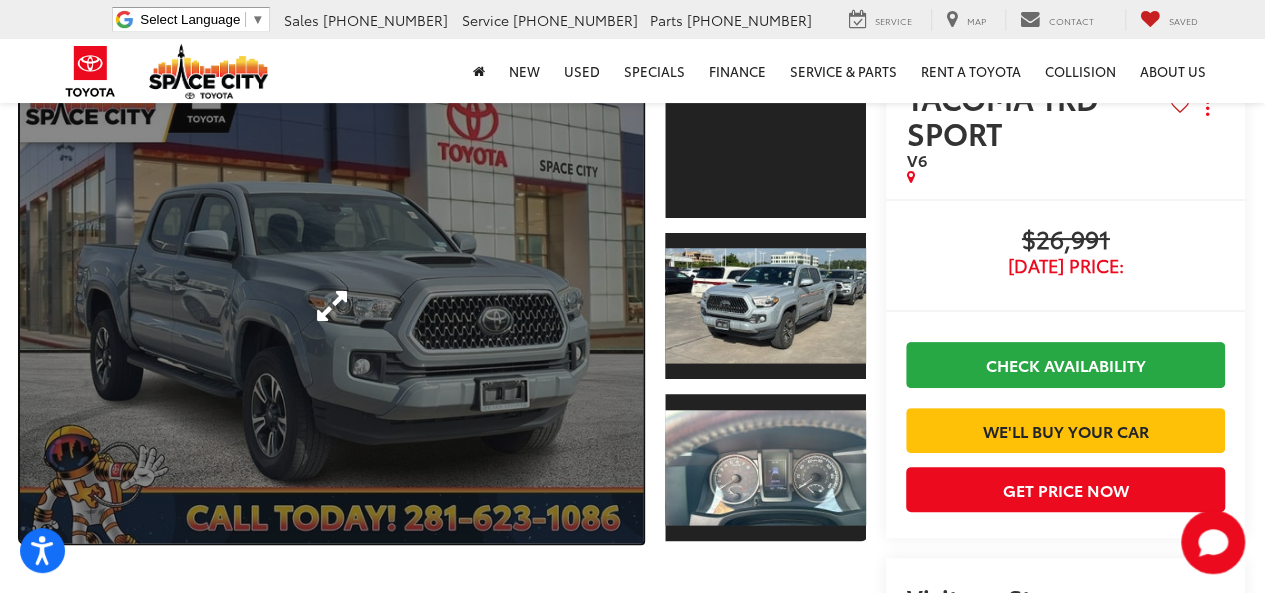 click at bounding box center (331, 306) 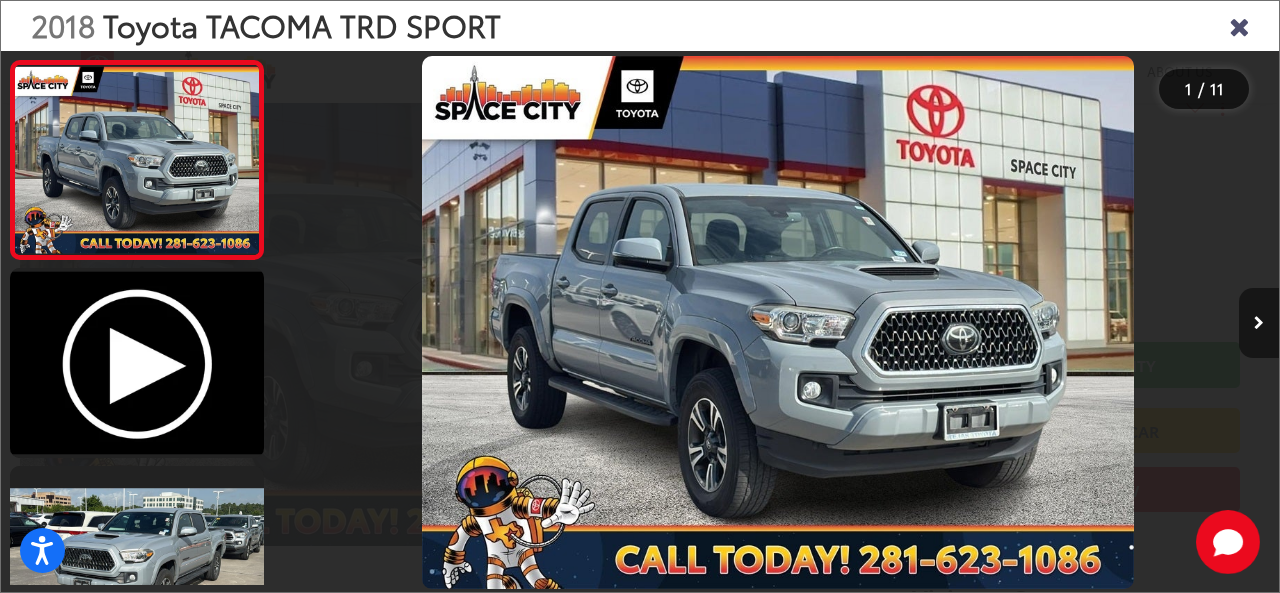 click at bounding box center (1259, 323) 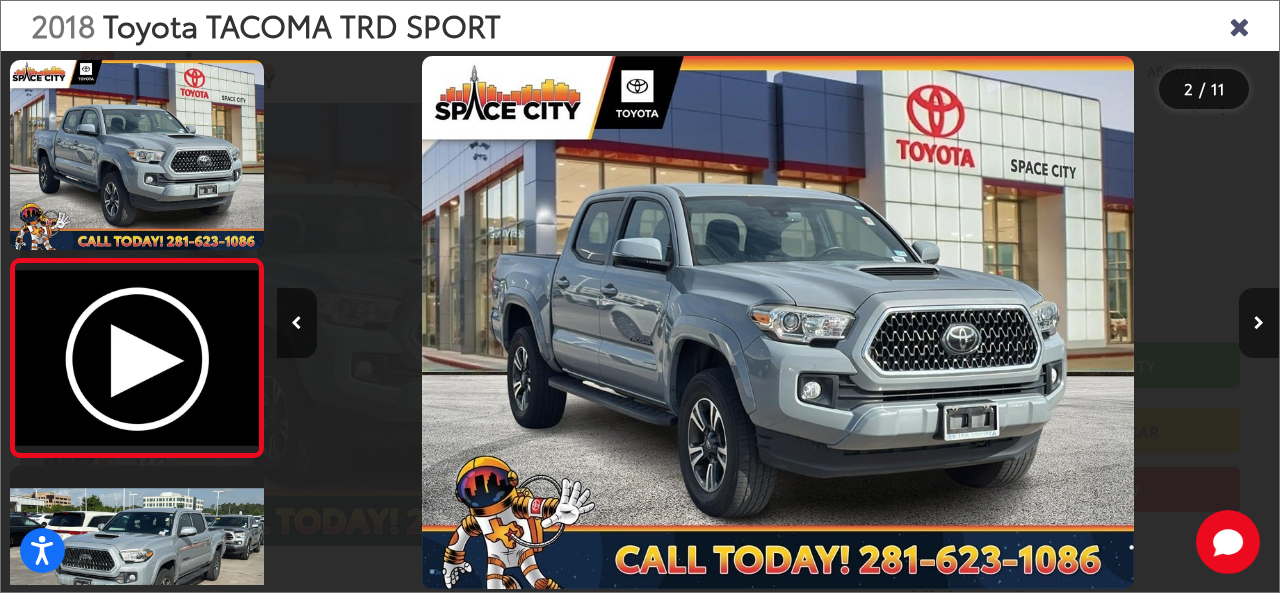 scroll, scrollTop: 0, scrollLeft: 87, axis: horizontal 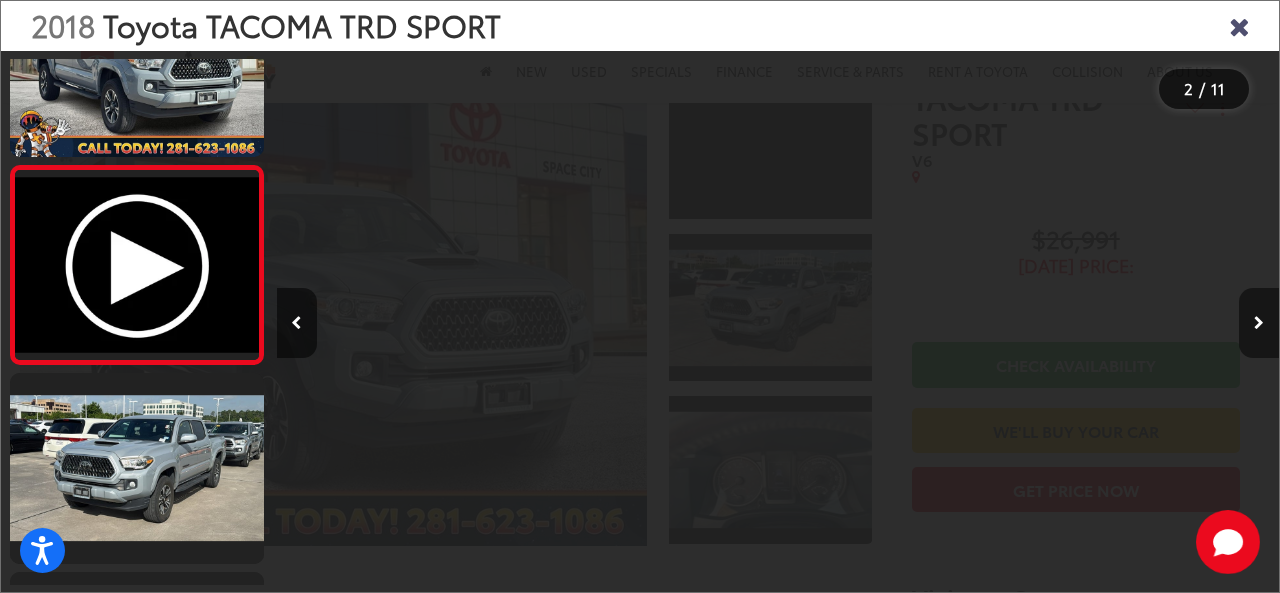 click at bounding box center (1259, 323) 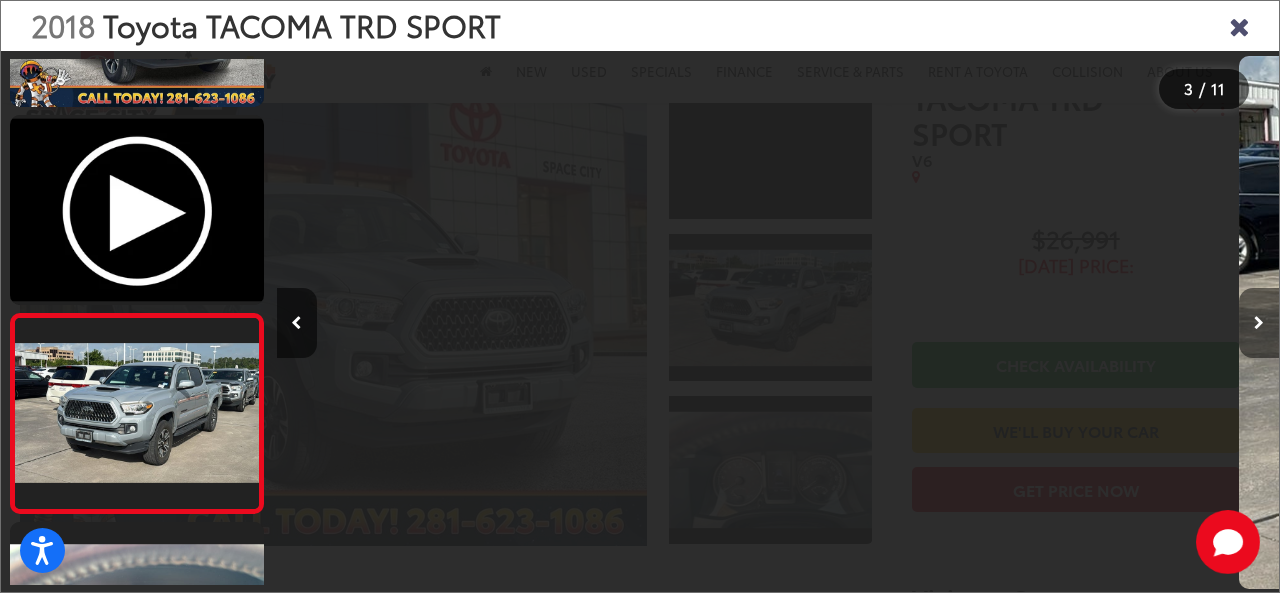 scroll, scrollTop: 266, scrollLeft: 0, axis: vertical 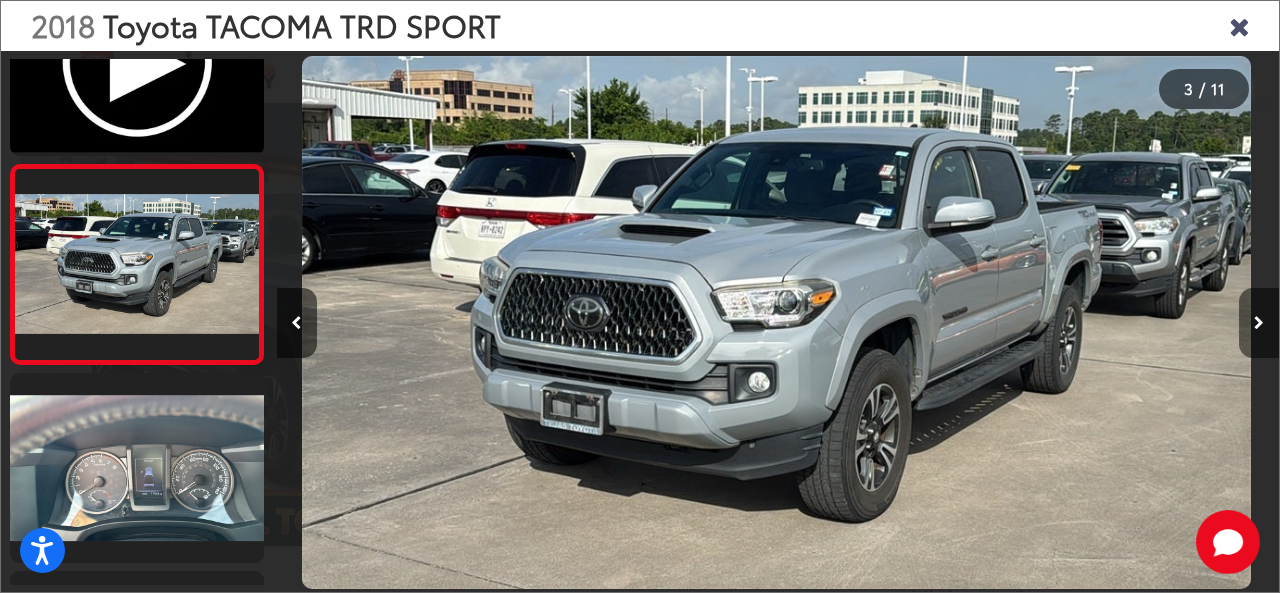 click at bounding box center (1259, 323) 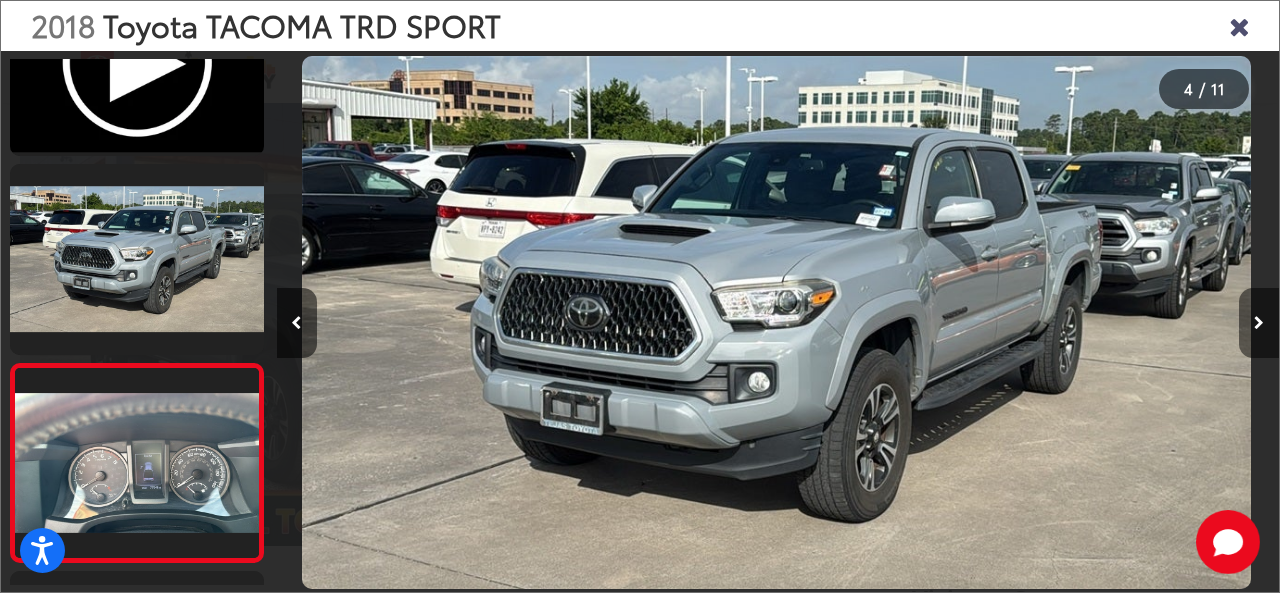 scroll, scrollTop: 0, scrollLeft: 2278, axis: horizontal 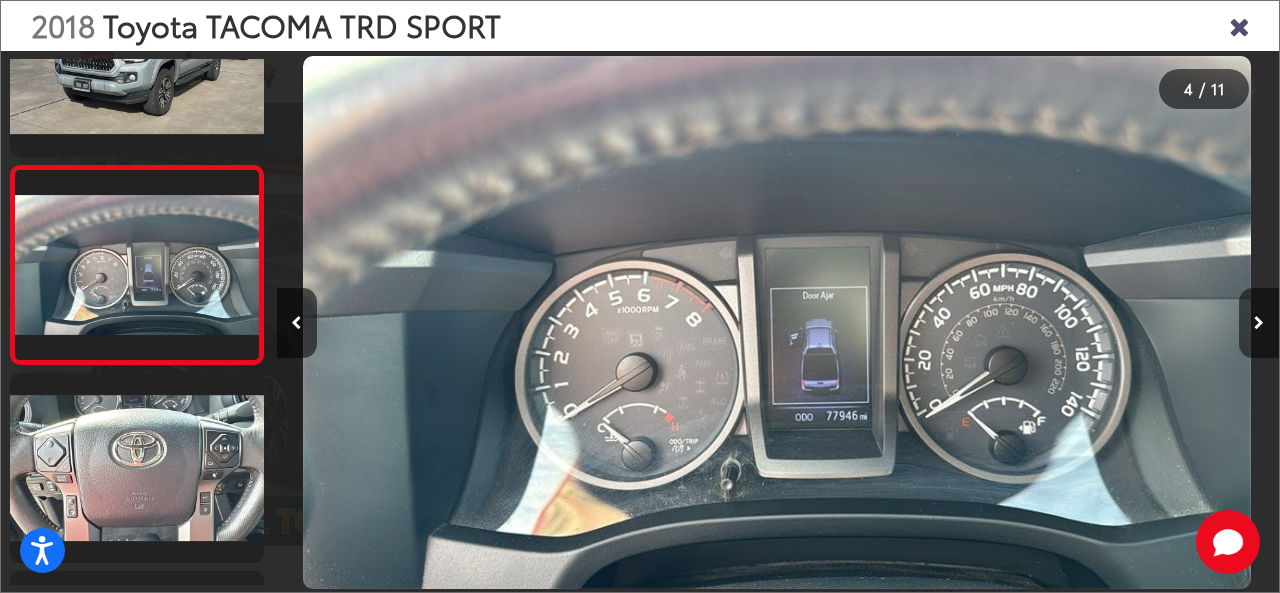 click at bounding box center [1259, 323] 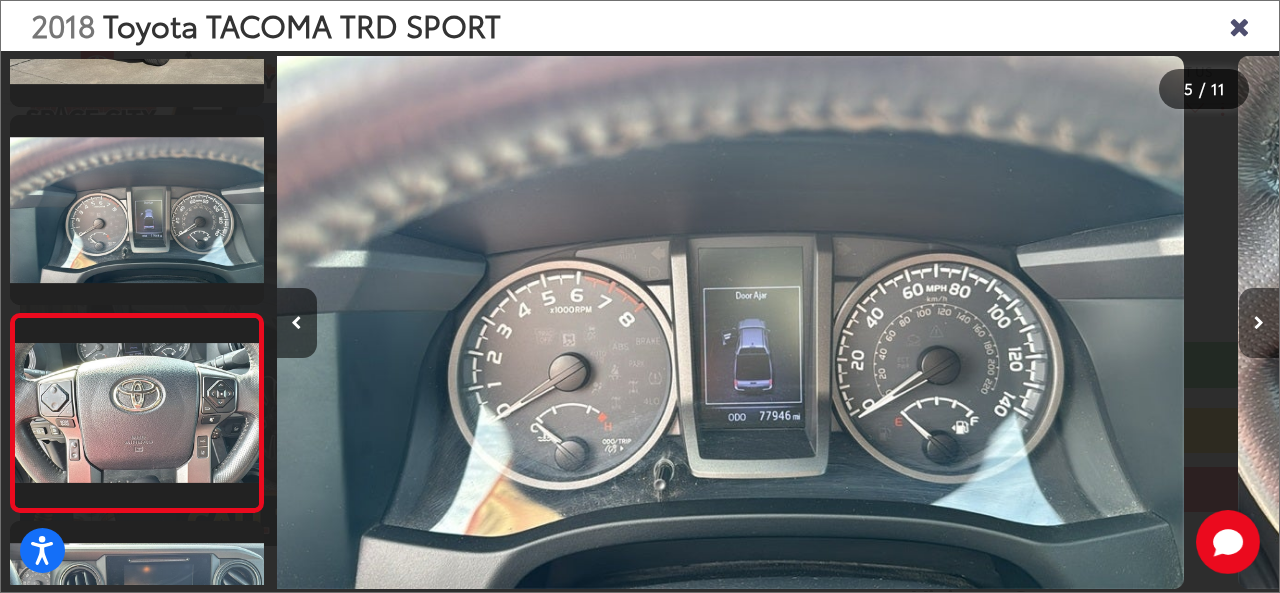 scroll, scrollTop: 663, scrollLeft: 0, axis: vertical 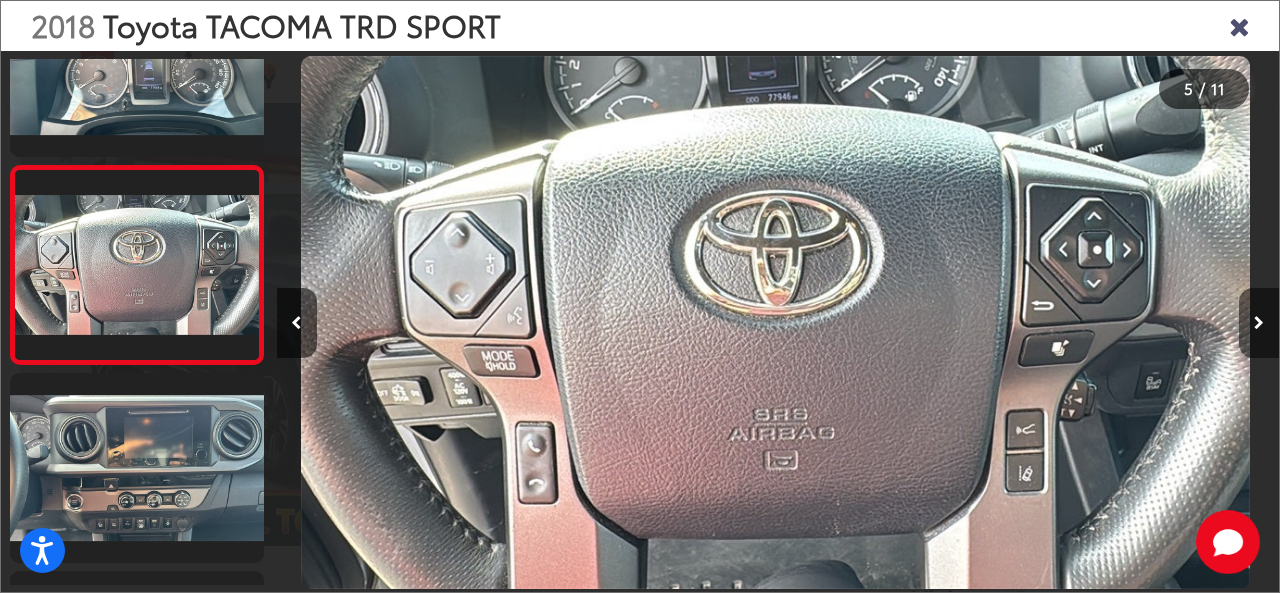 click at bounding box center [1259, 323] 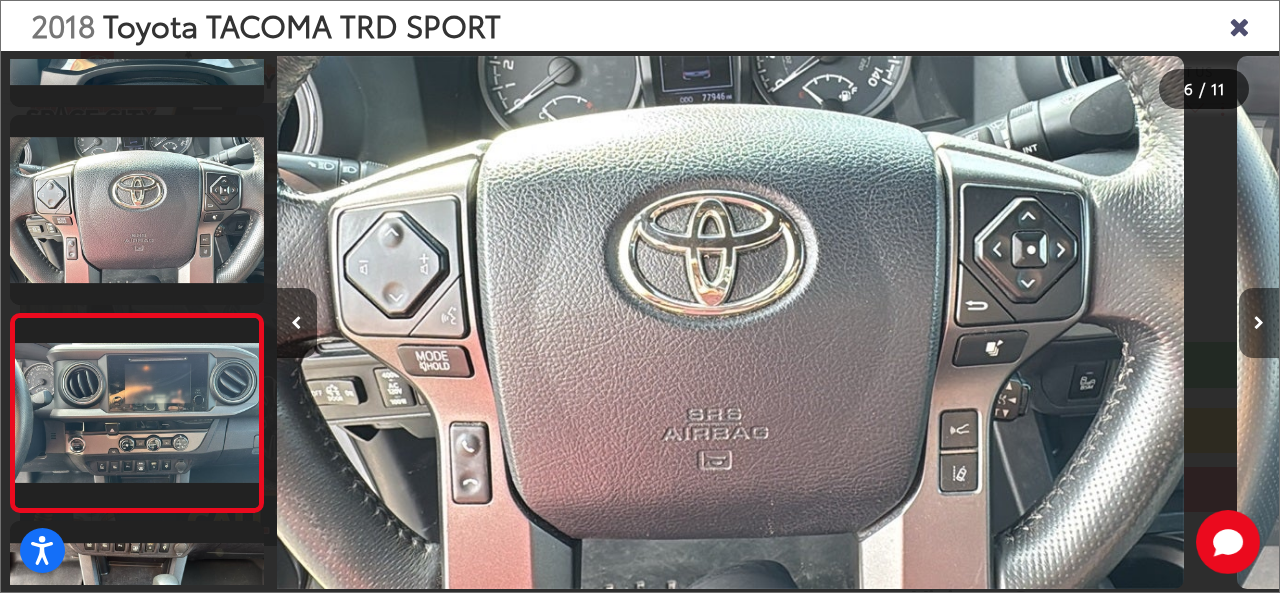 scroll, scrollTop: 861, scrollLeft: 0, axis: vertical 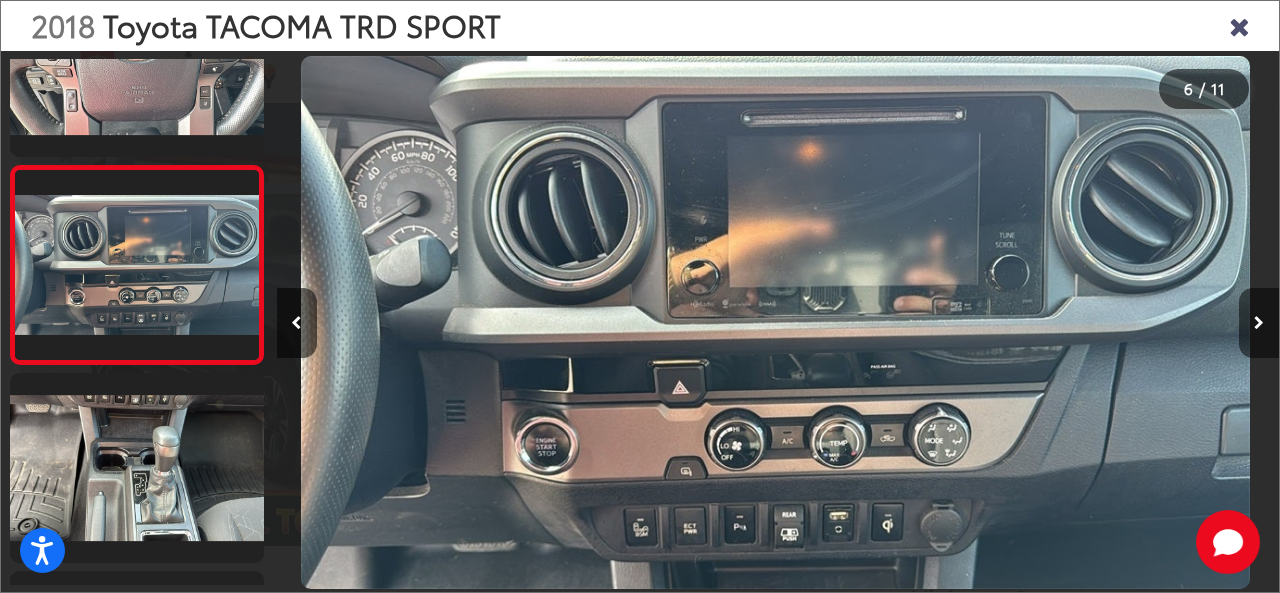 click at bounding box center [1259, 323] 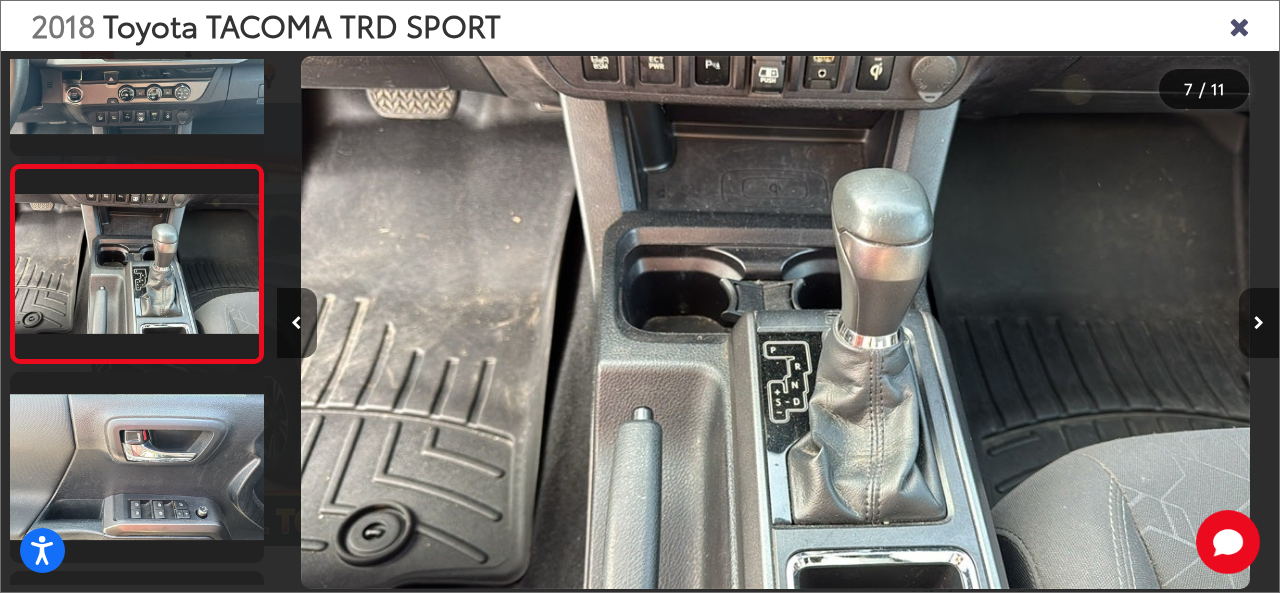 click at bounding box center [1259, 323] 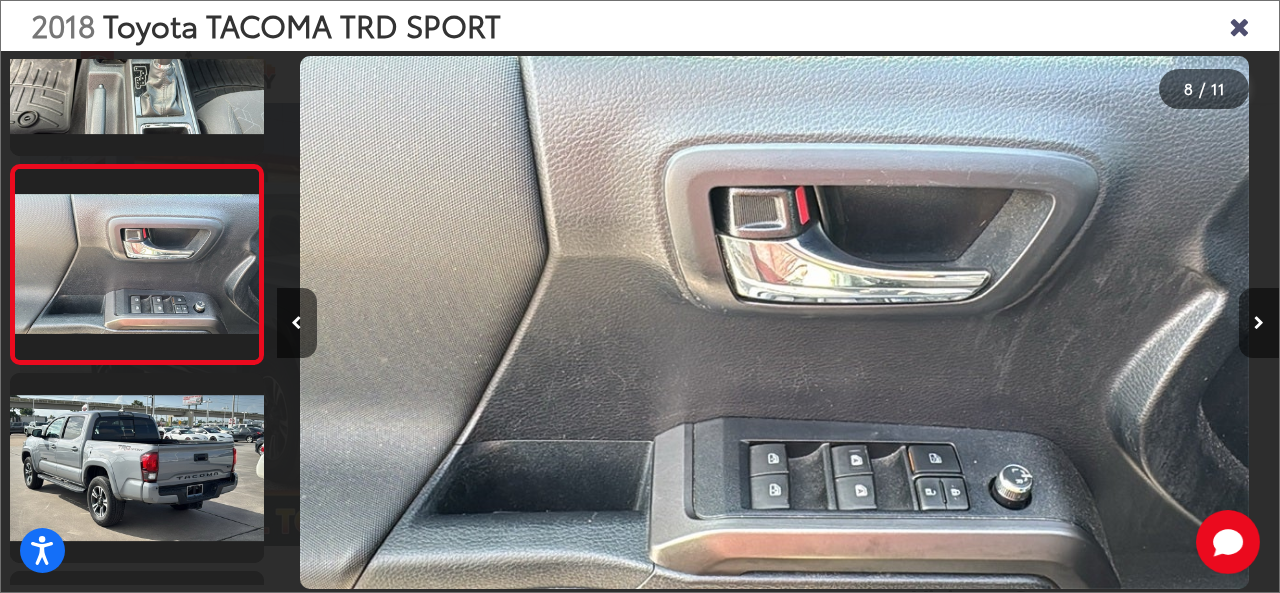 click at bounding box center (1259, 323) 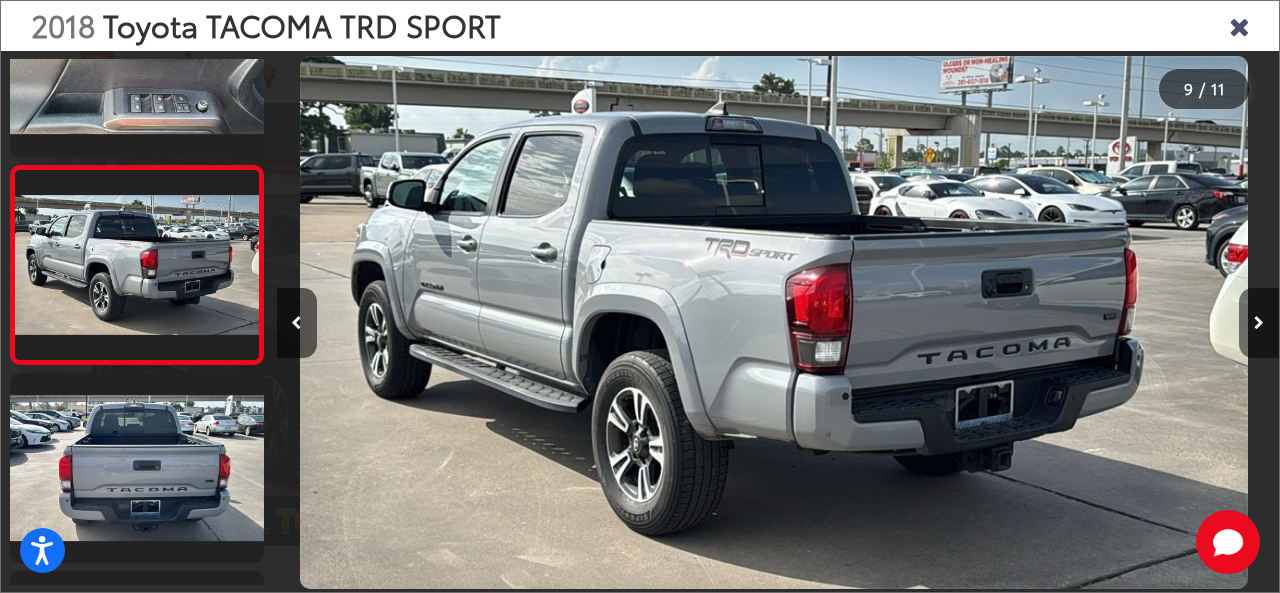 click at bounding box center (1259, 323) 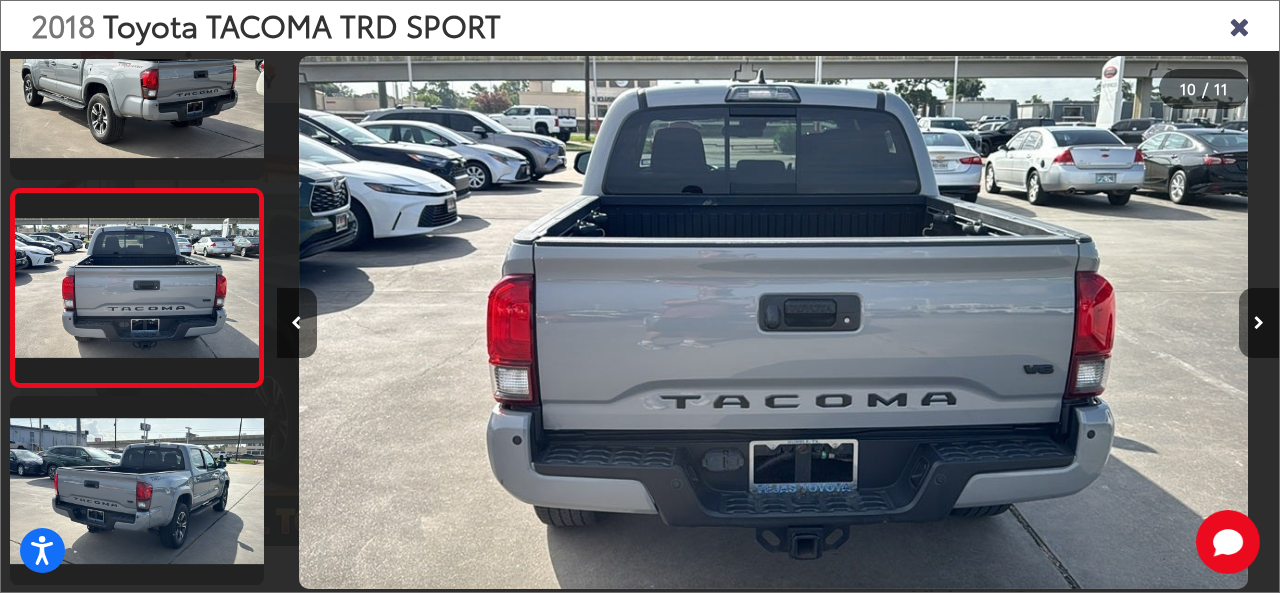 click at bounding box center (1259, 323) 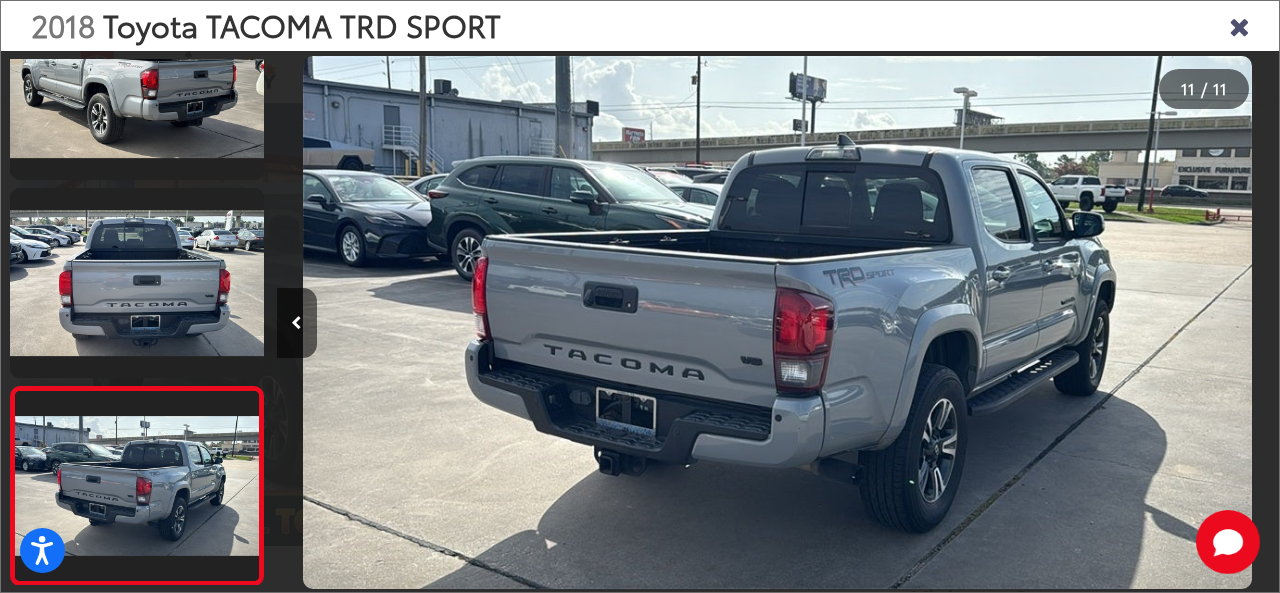 click at bounding box center (1153, 322) 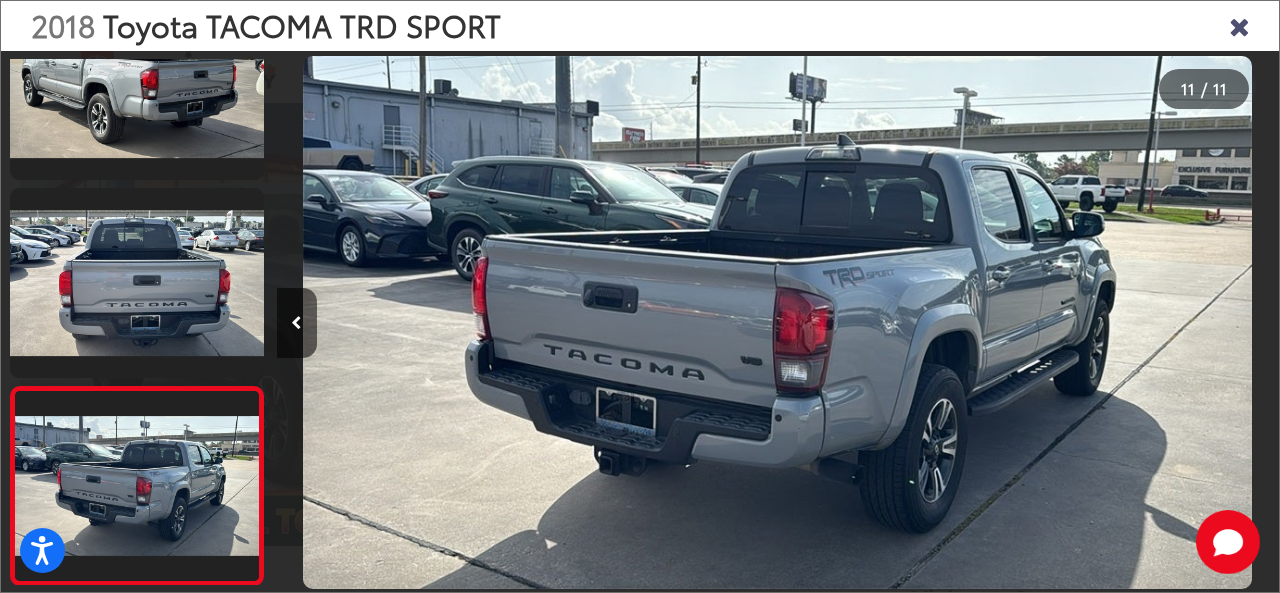 click at bounding box center (1239, 25) 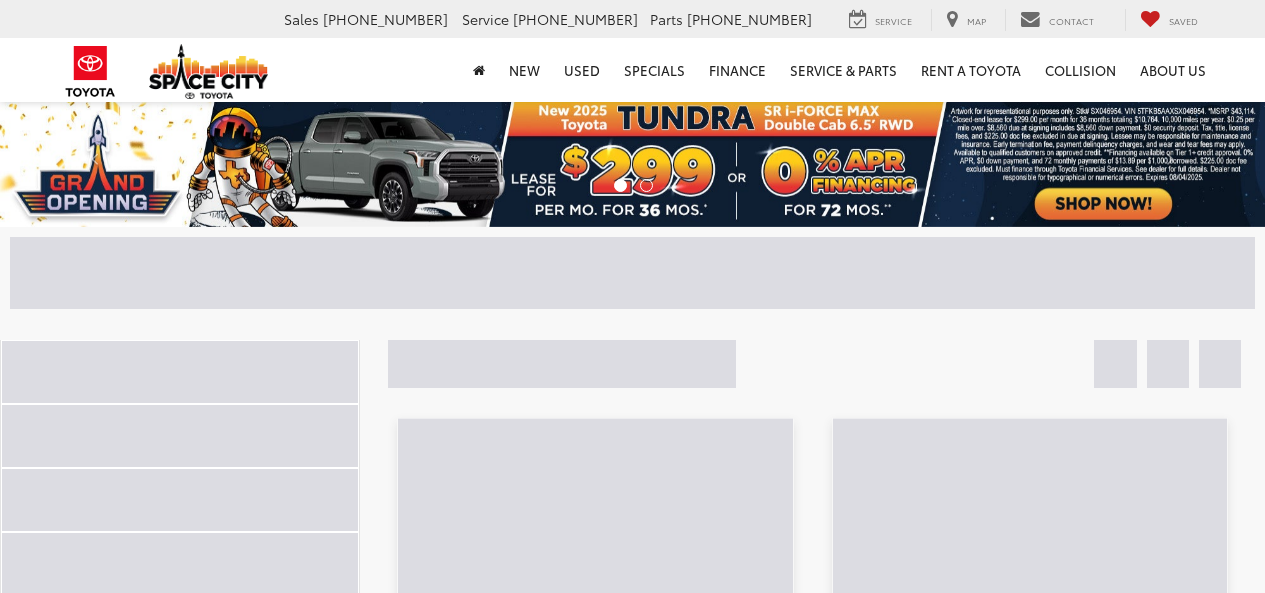 scroll, scrollTop: 156, scrollLeft: 0, axis: vertical 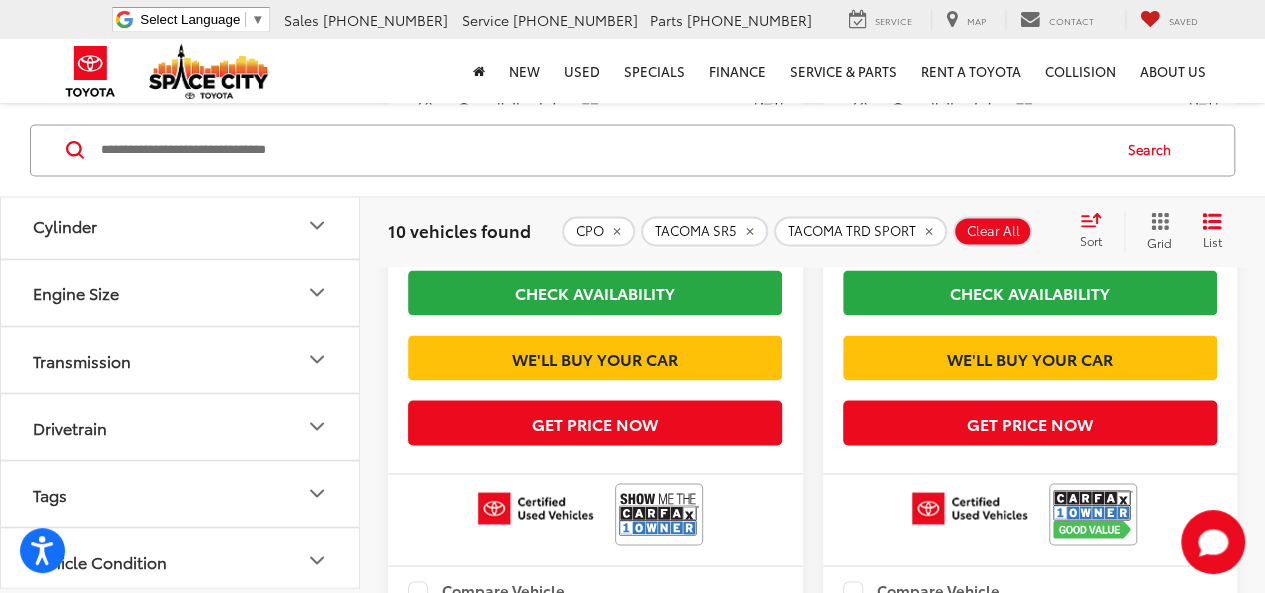 click 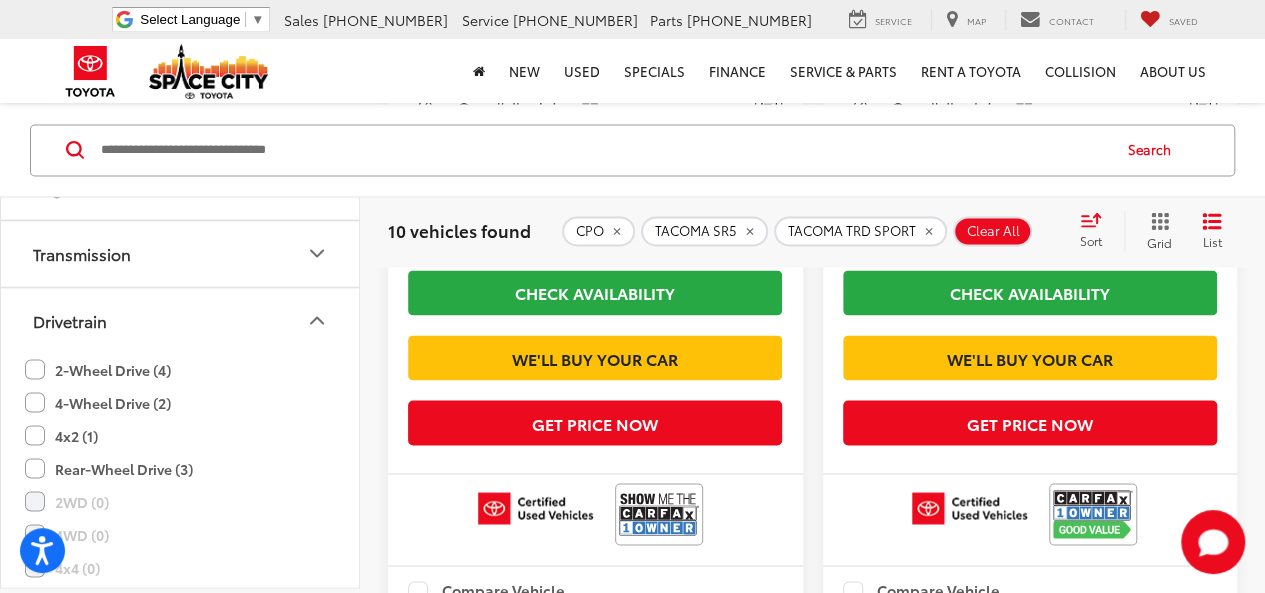 scroll, scrollTop: 811, scrollLeft: 0, axis: vertical 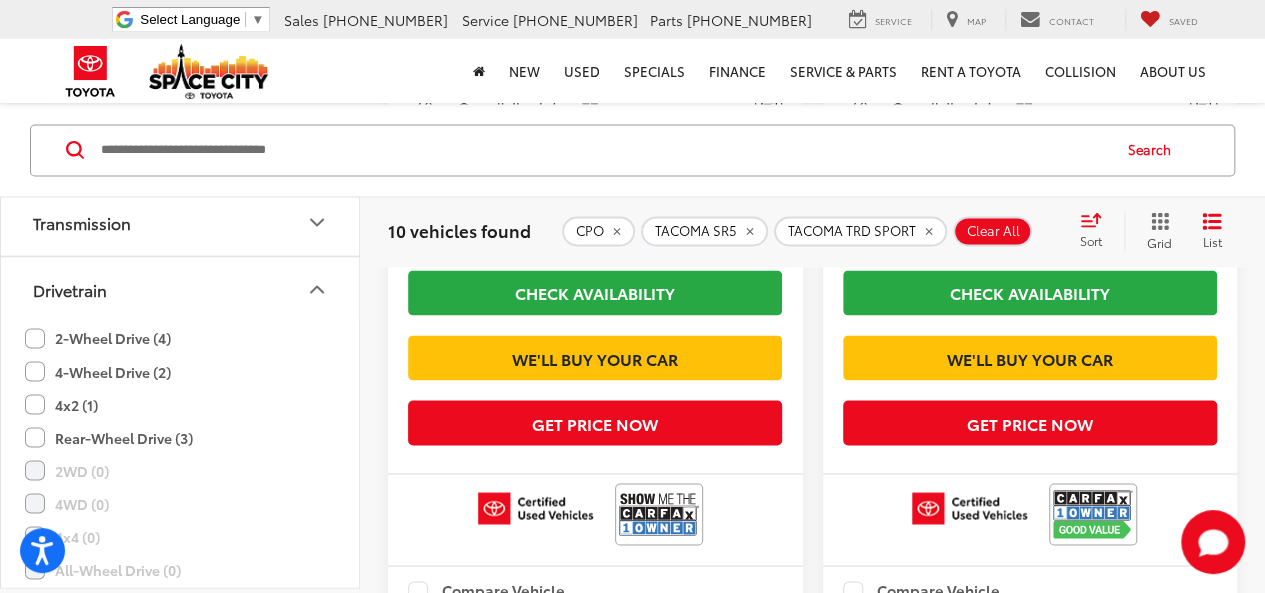 click on "4-Wheel Drive (2)" 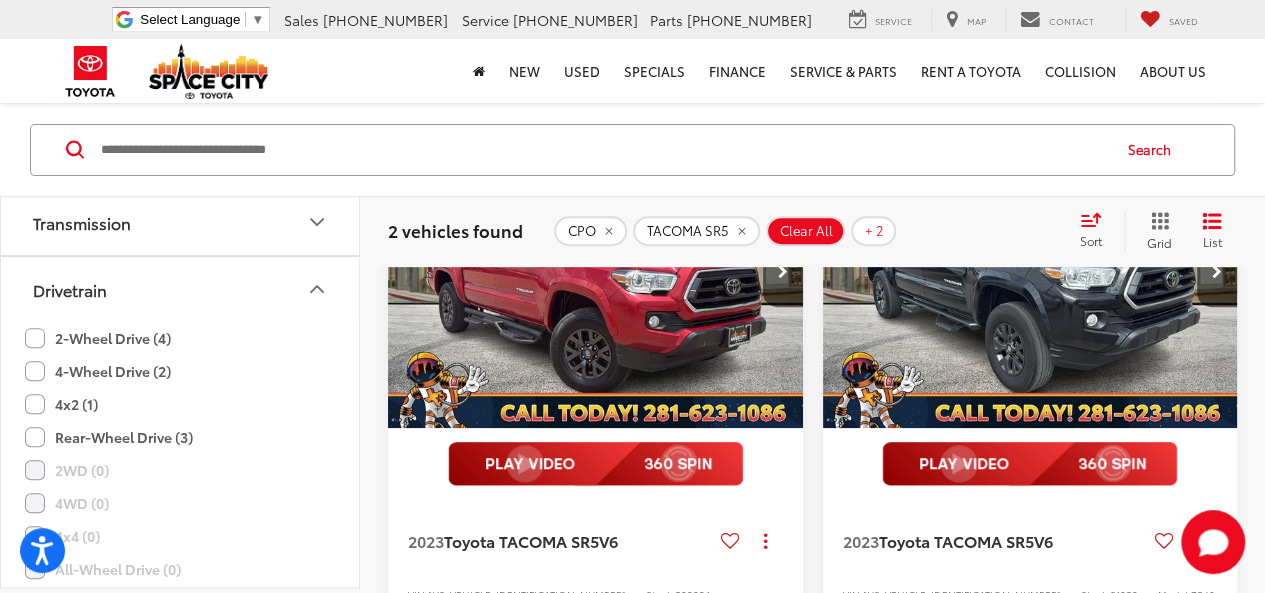 scroll, scrollTop: 120, scrollLeft: 0, axis: vertical 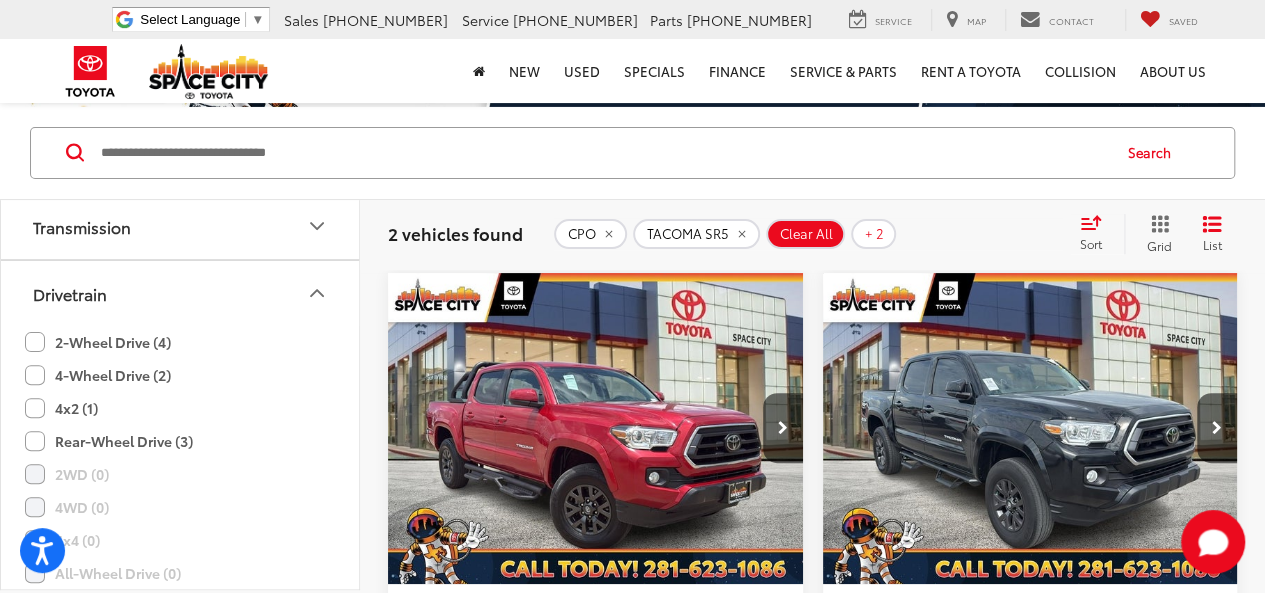 click at bounding box center (1031, 429) 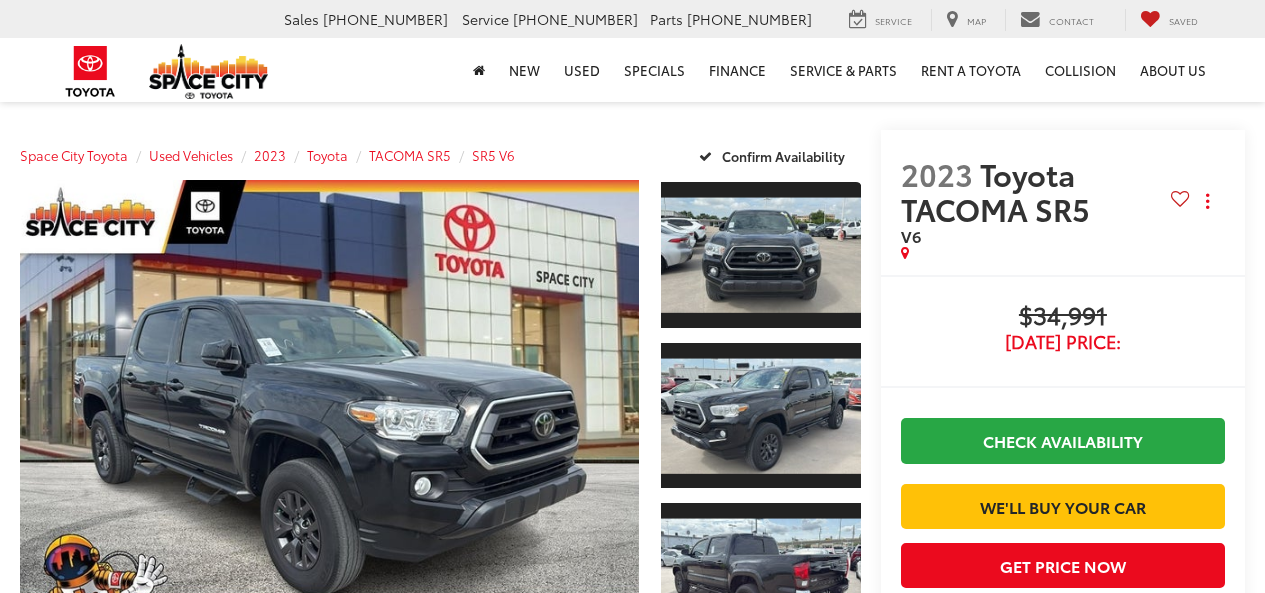 scroll, scrollTop: 0, scrollLeft: 0, axis: both 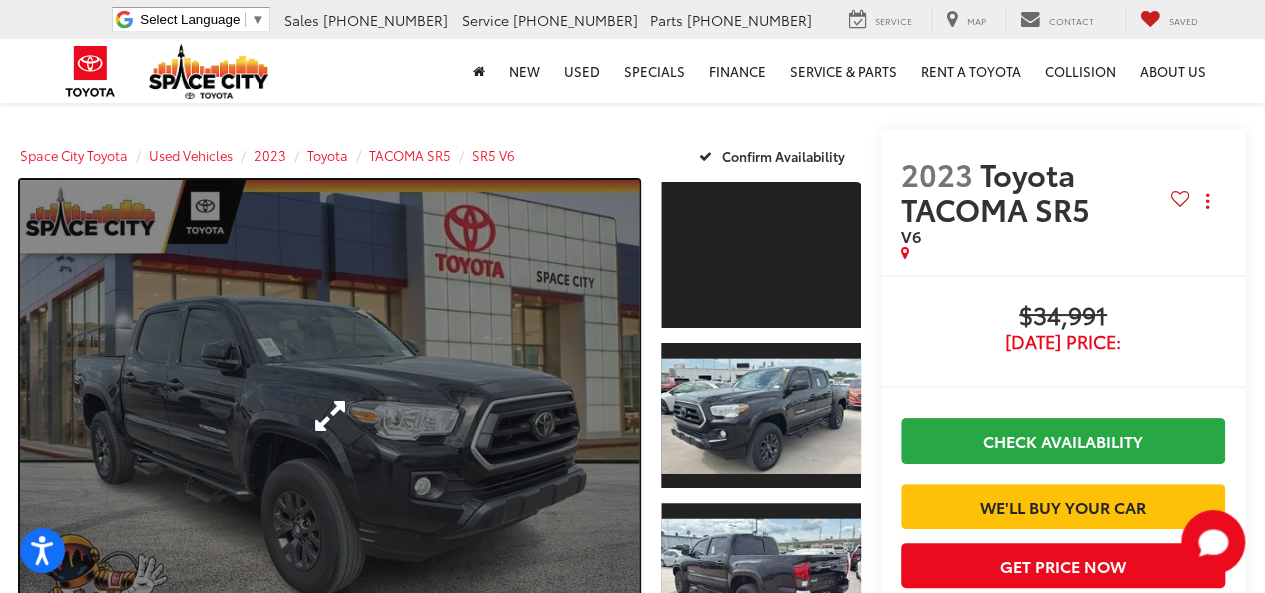 click at bounding box center (329, 415) 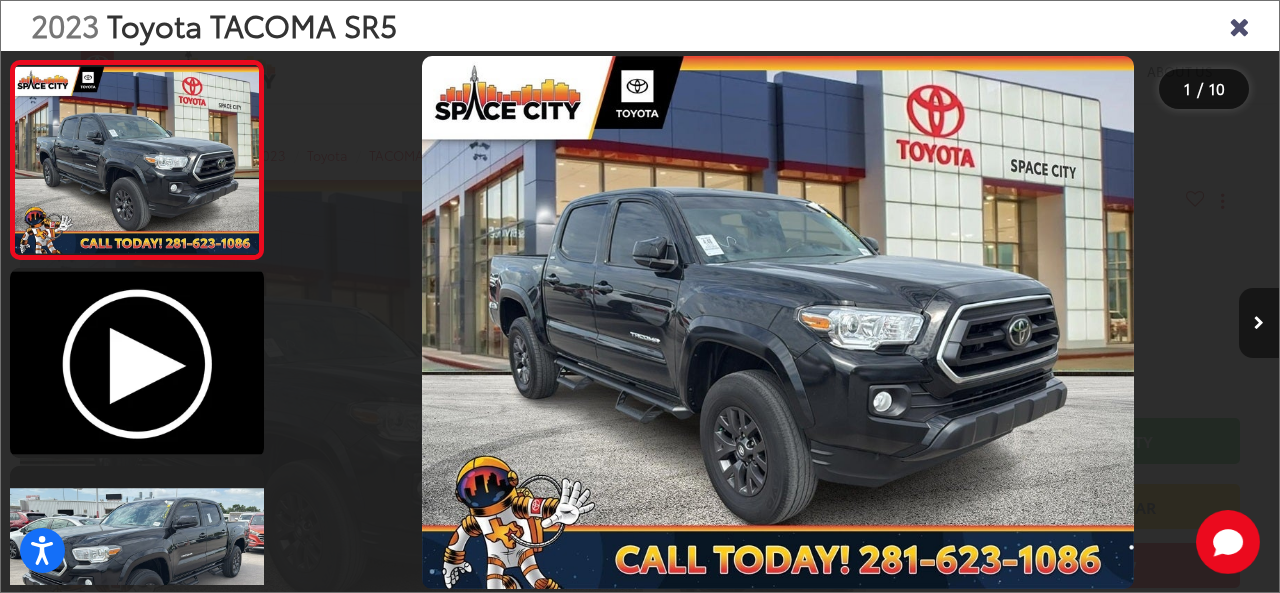 click at bounding box center (1259, 323) 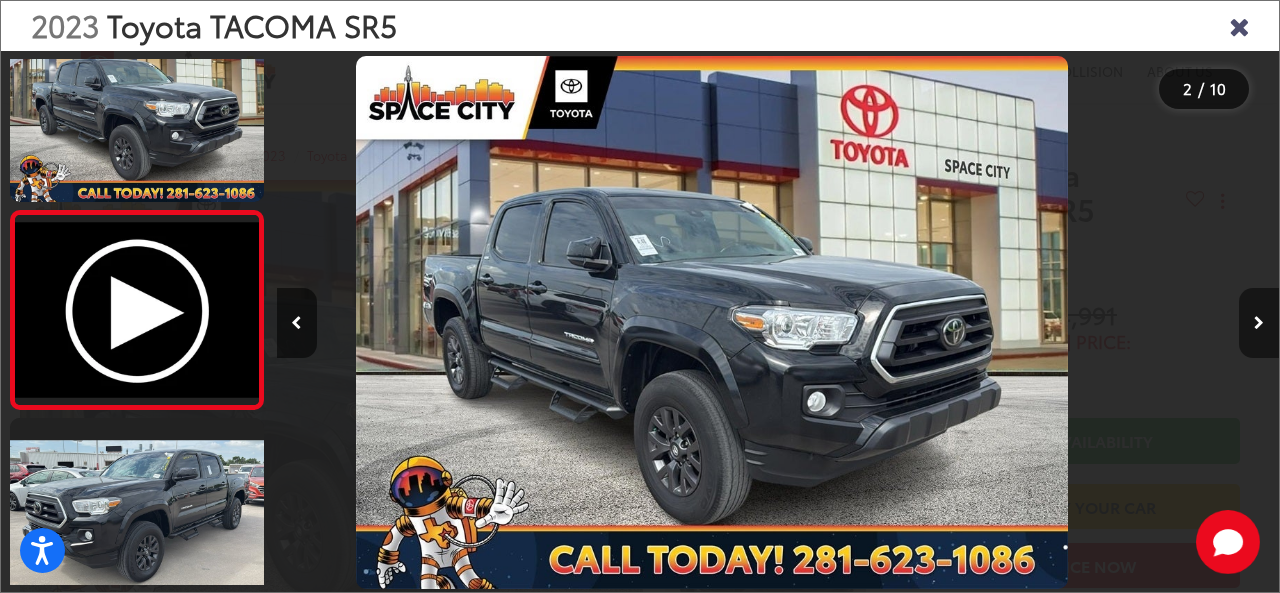 scroll, scrollTop: 93, scrollLeft: 0, axis: vertical 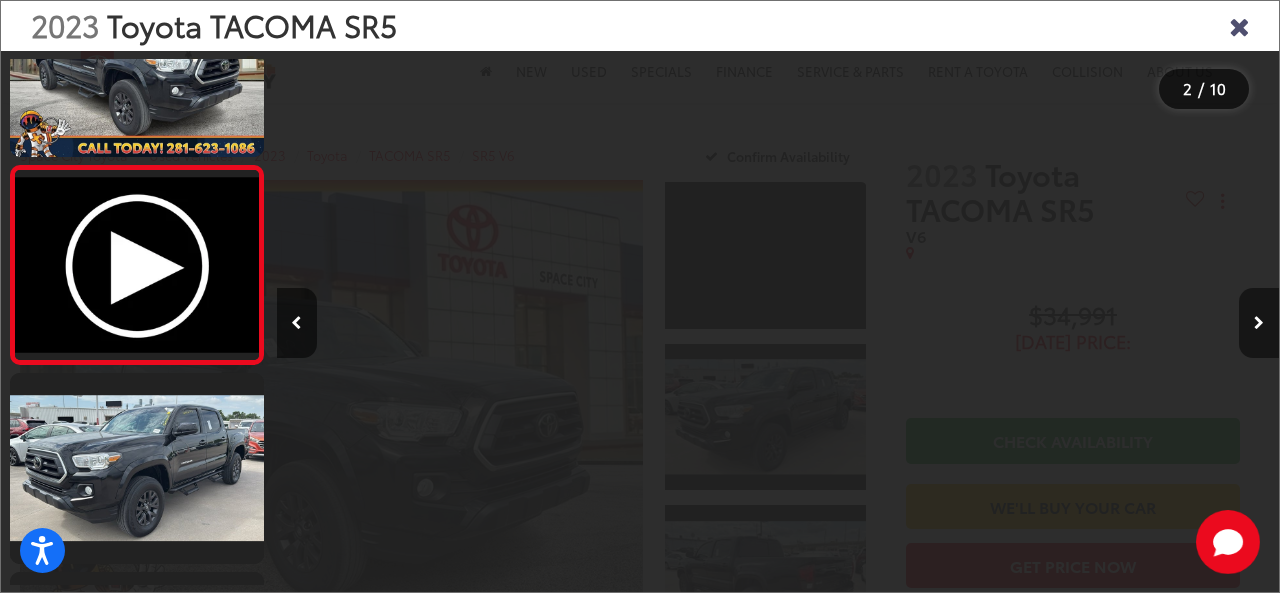 click at bounding box center [1259, 323] 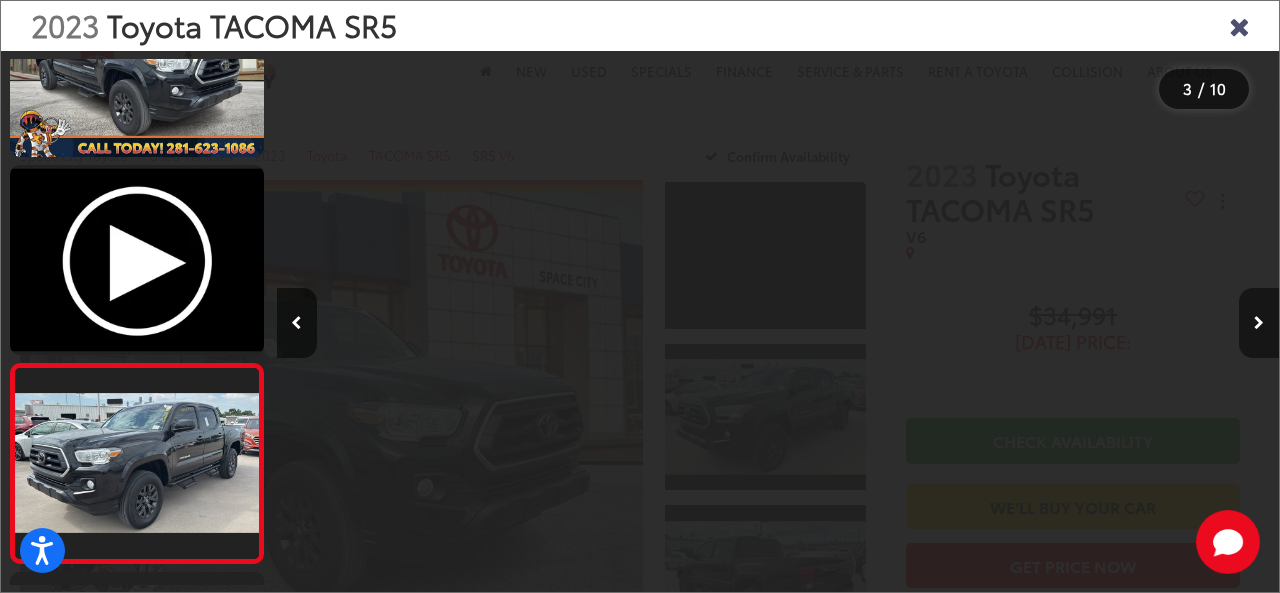 scroll, scrollTop: 0, scrollLeft: 1275, axis: horizontal 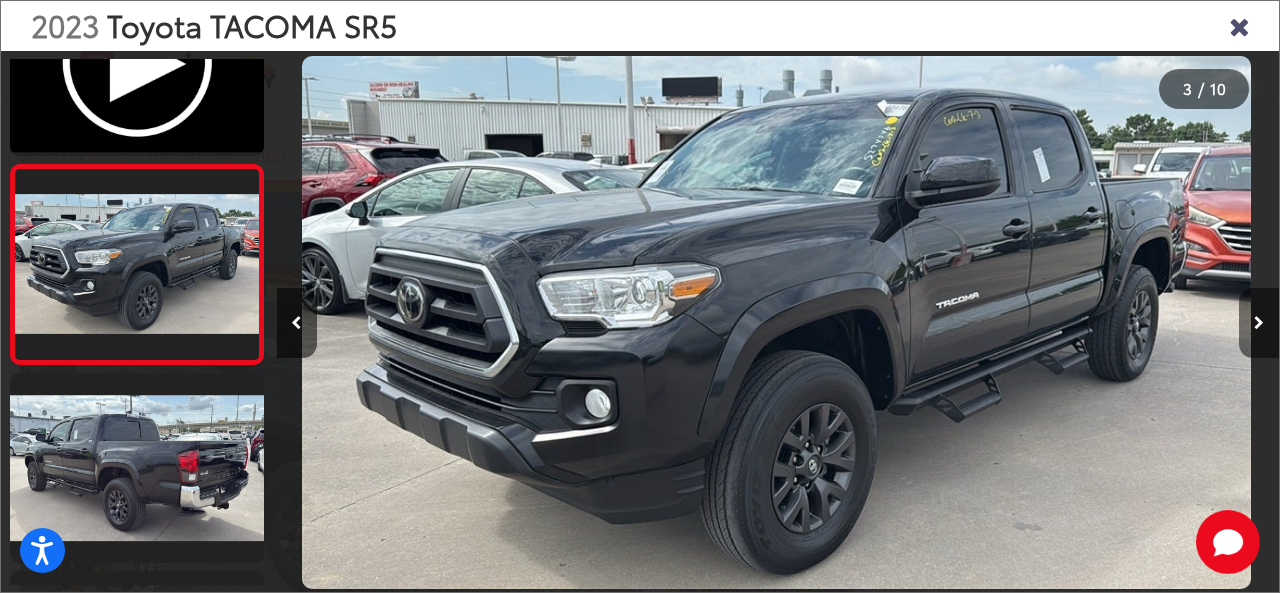 click at bounding box center [1259, 323] 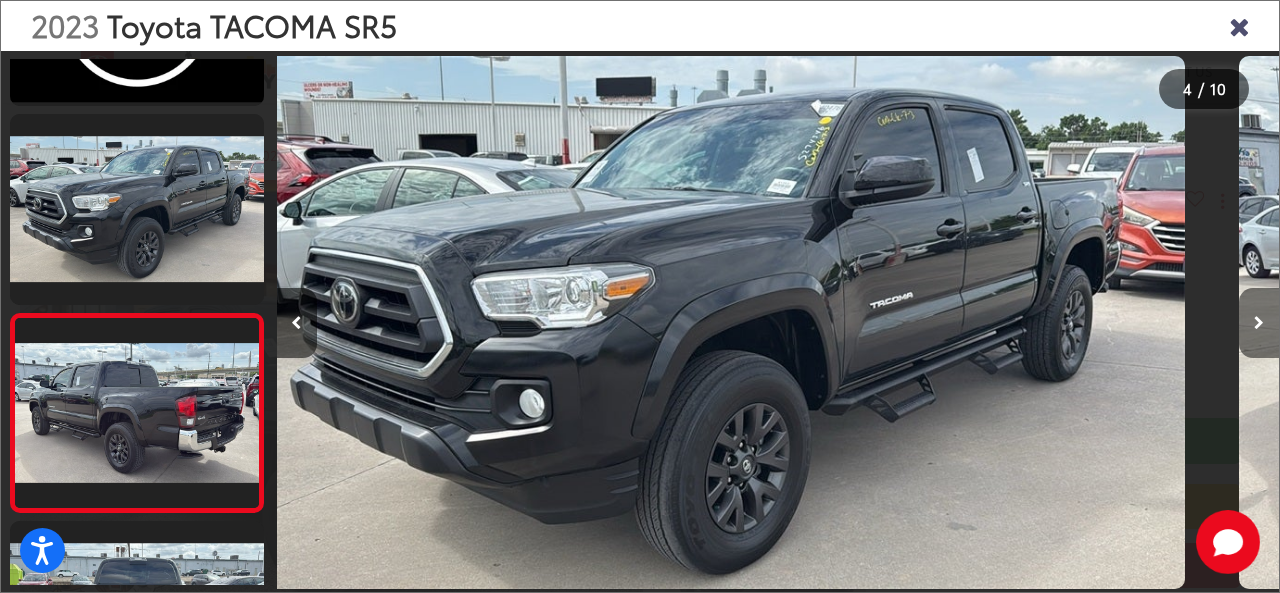 scroll, scrollTop: 452, scrollLeft: 0, axis: vertical 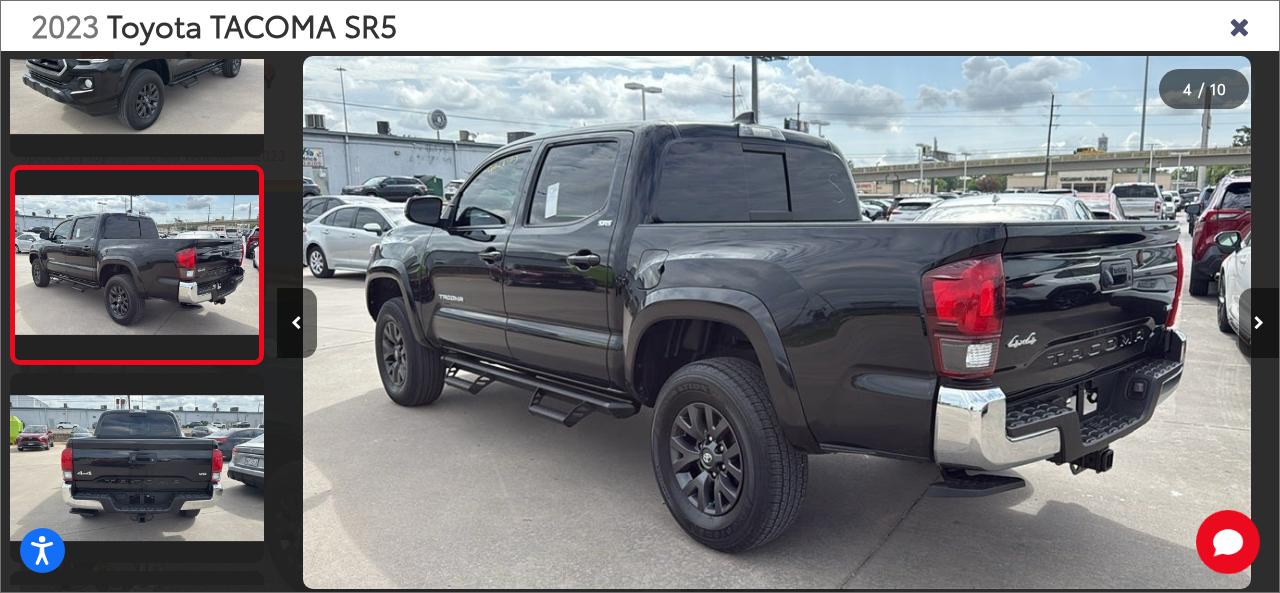 click at bounding box center [1259, 323] 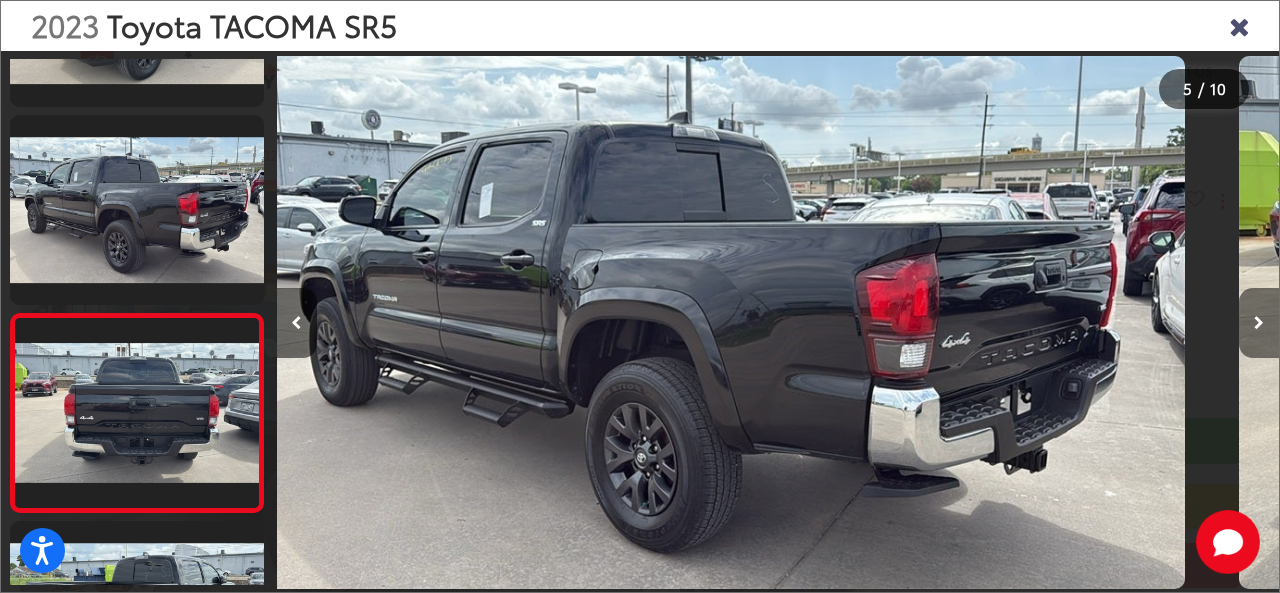 scroll, scrollTop: 650, scrollLeft: 0, axis: vertical 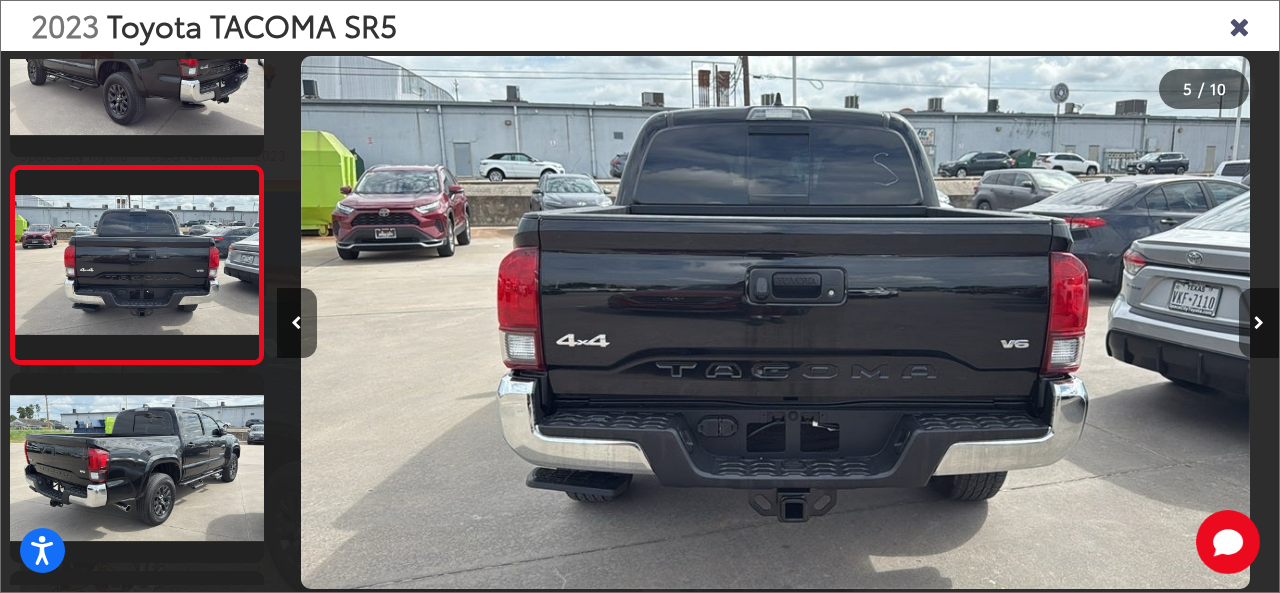 click at bounding box center [1259, 323] 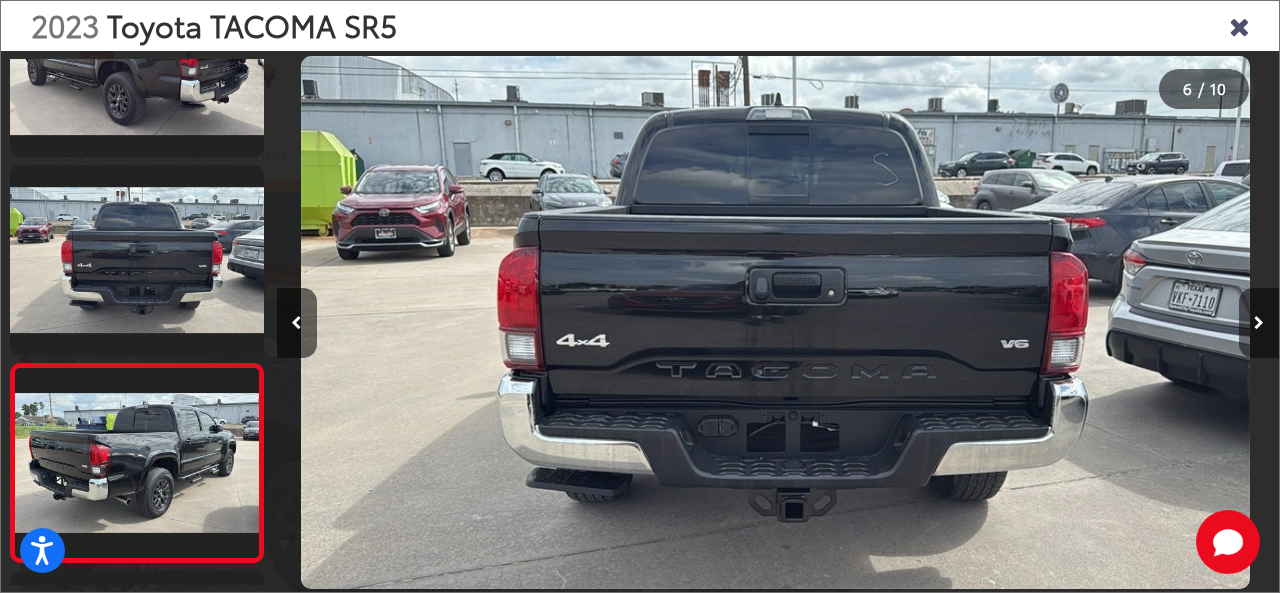 scroll, scrollTop: 0, scrollLeft: 4078, axis: horizontal 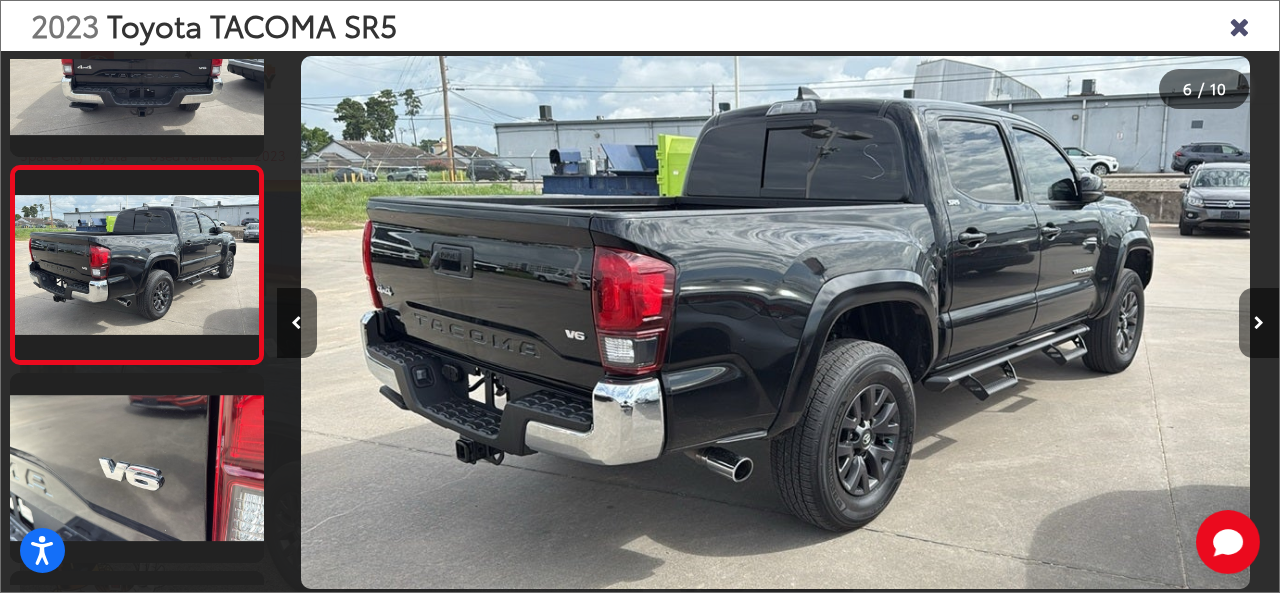 click at bounding box center [1259, 323] 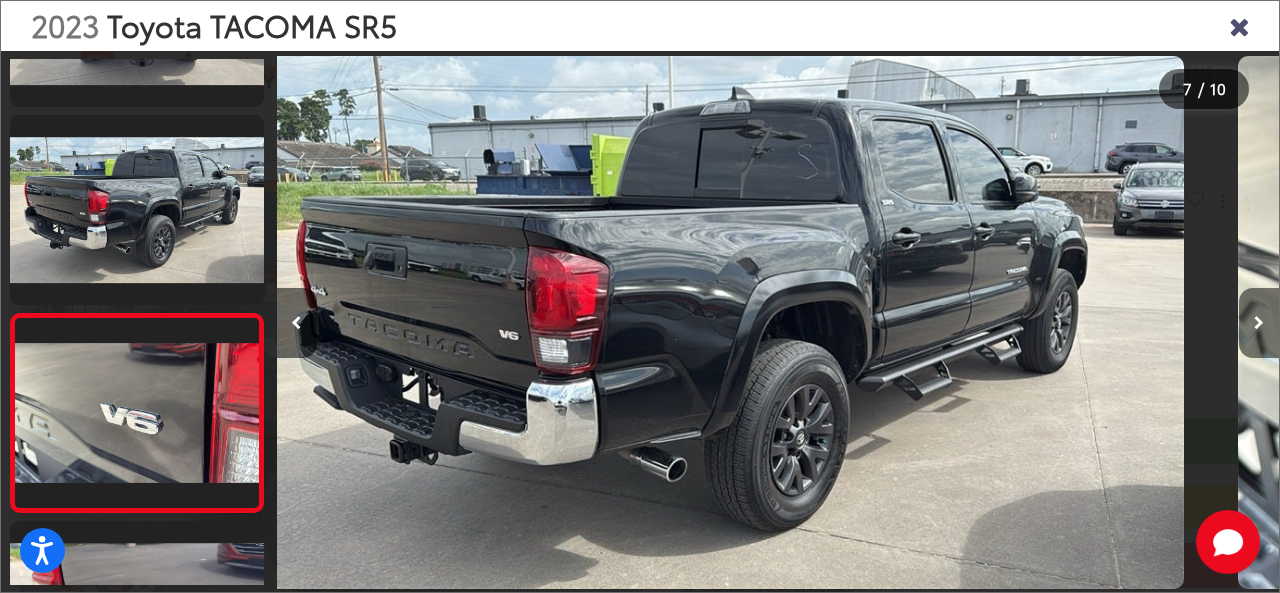 scroll, scrollTop: 1060, scrollLeft: 0, axis: vertical 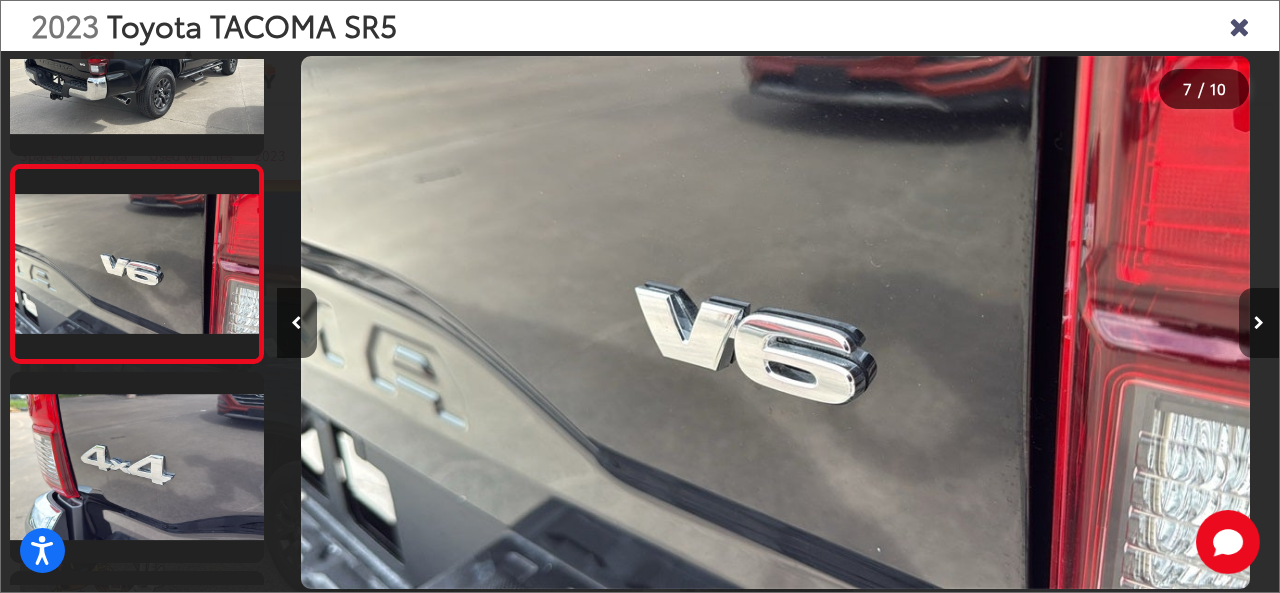 click at bounding box center [1259, 323] 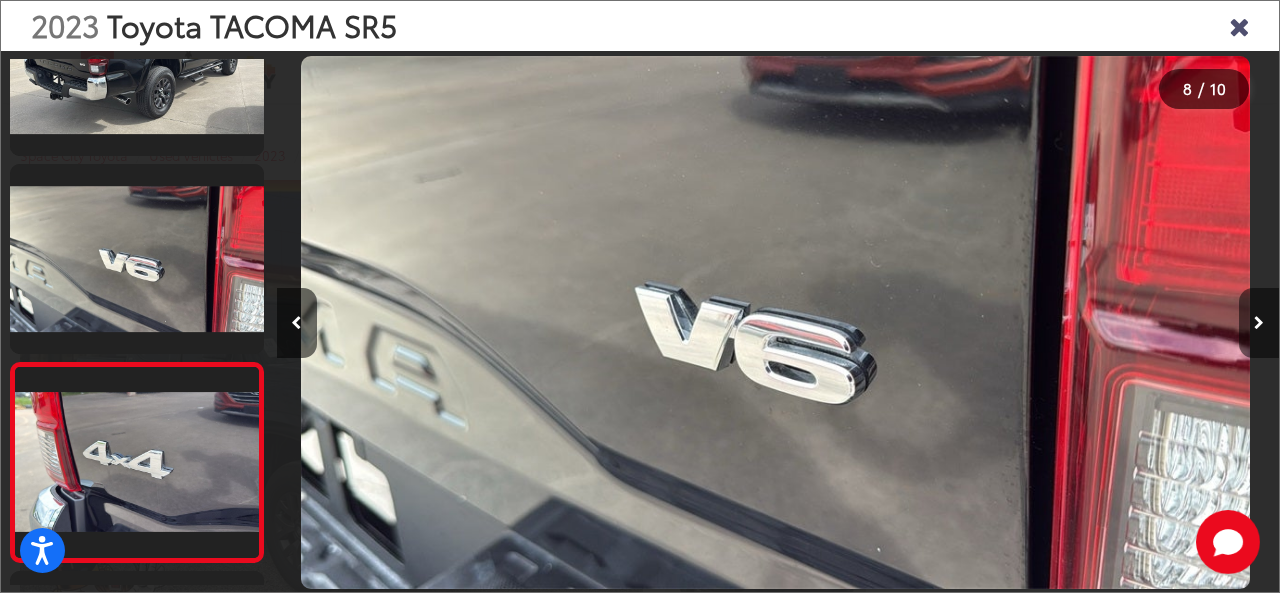 scroll, scrollTop: 0, scrollLeft: 6290, axis: horizontal 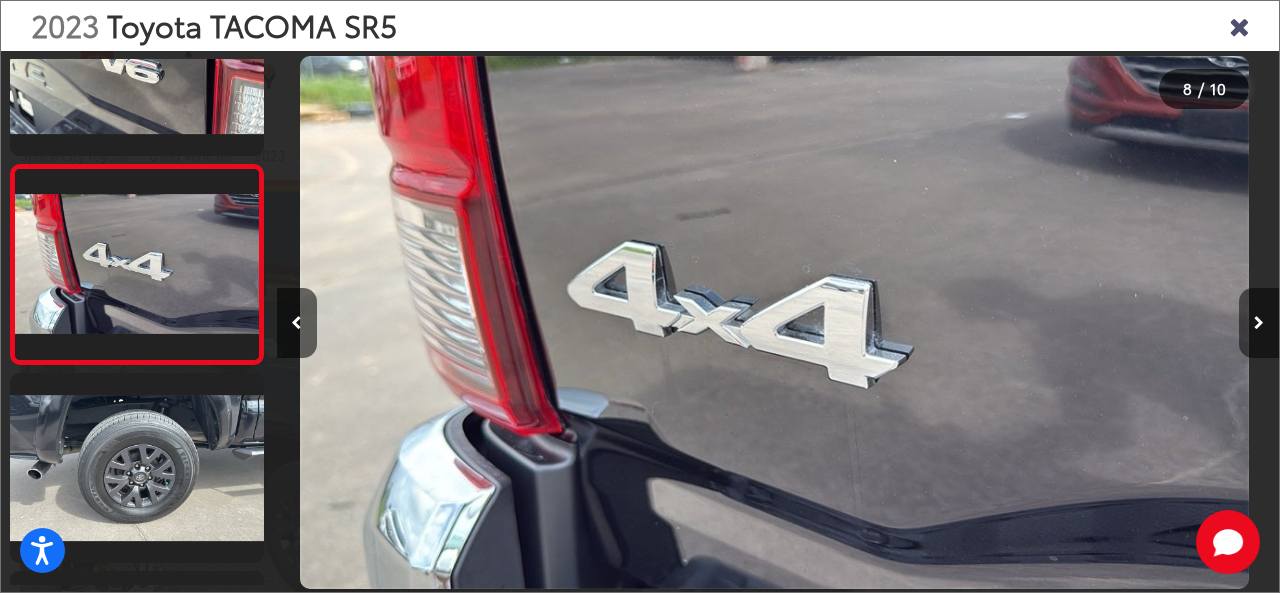 click at bounding box center (1259, 323) 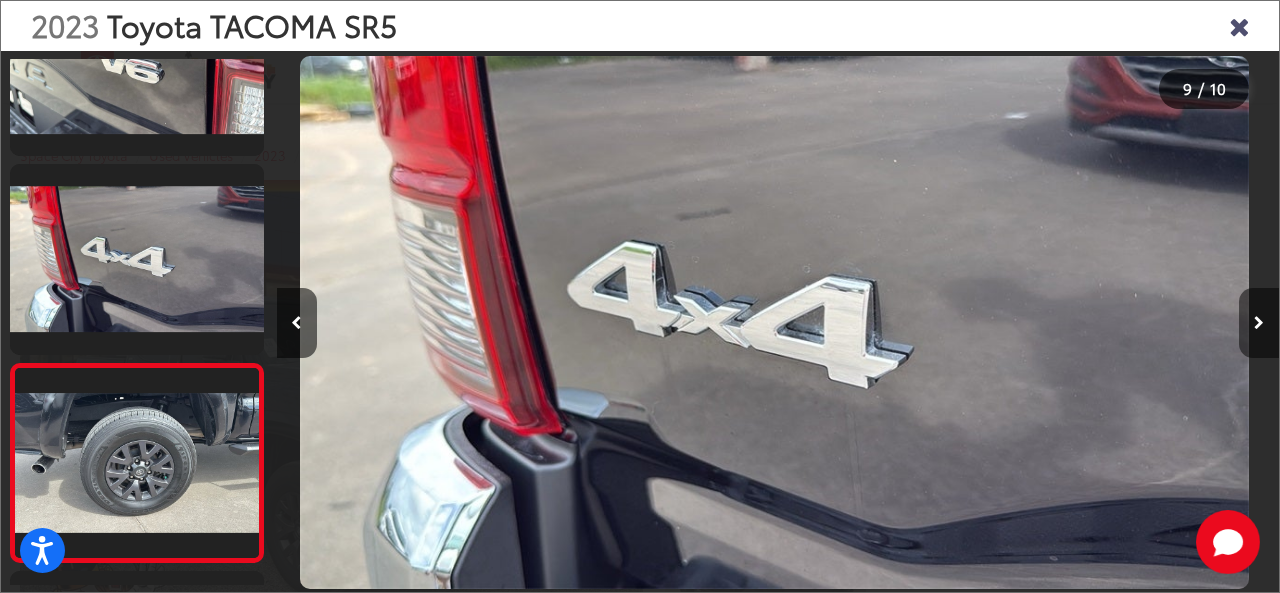 scroll, scrollTop: 0, scrollLeft: 7332, axis: horizontal 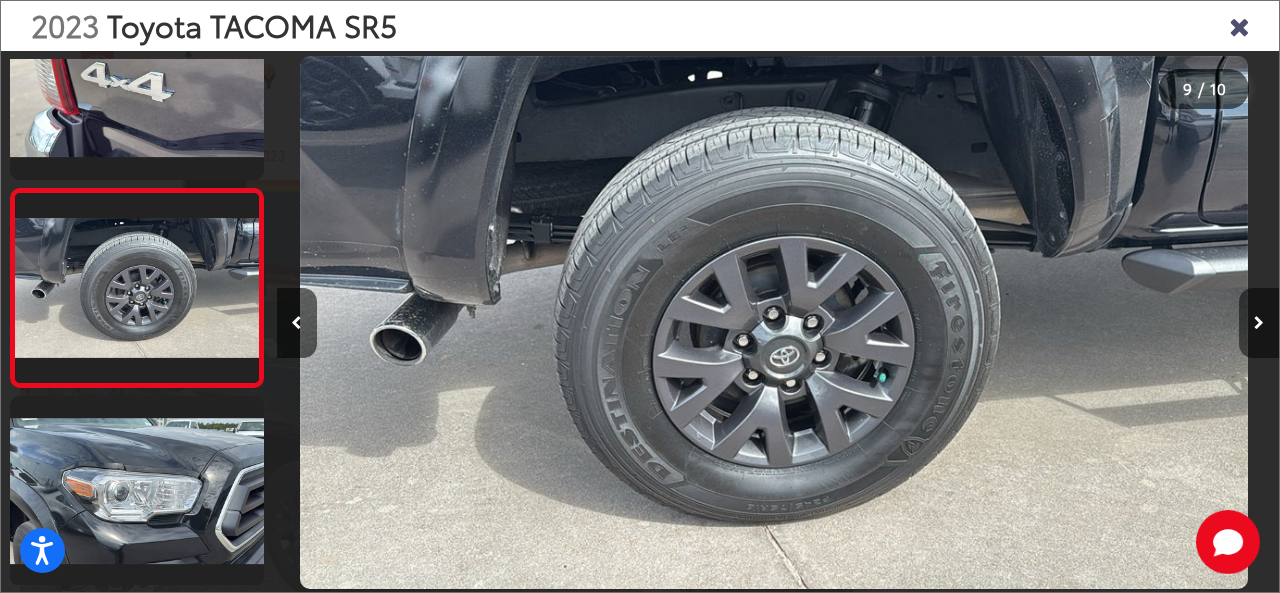 click at bounding box center (1259, 323) 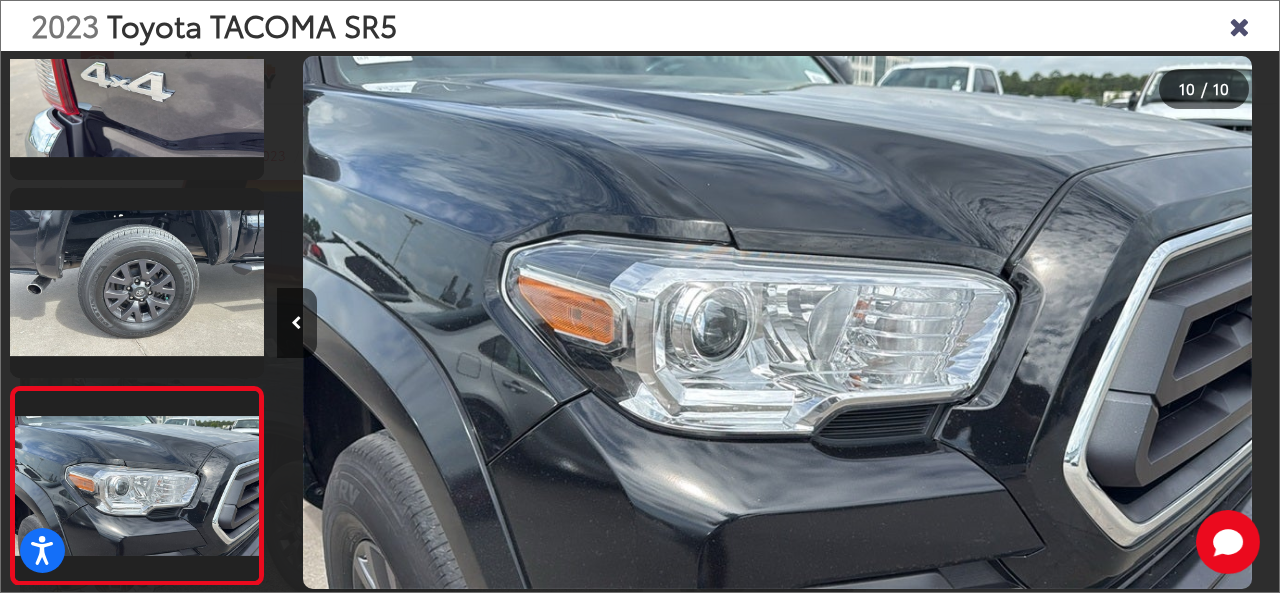 click at bounding box center (1153, 322) 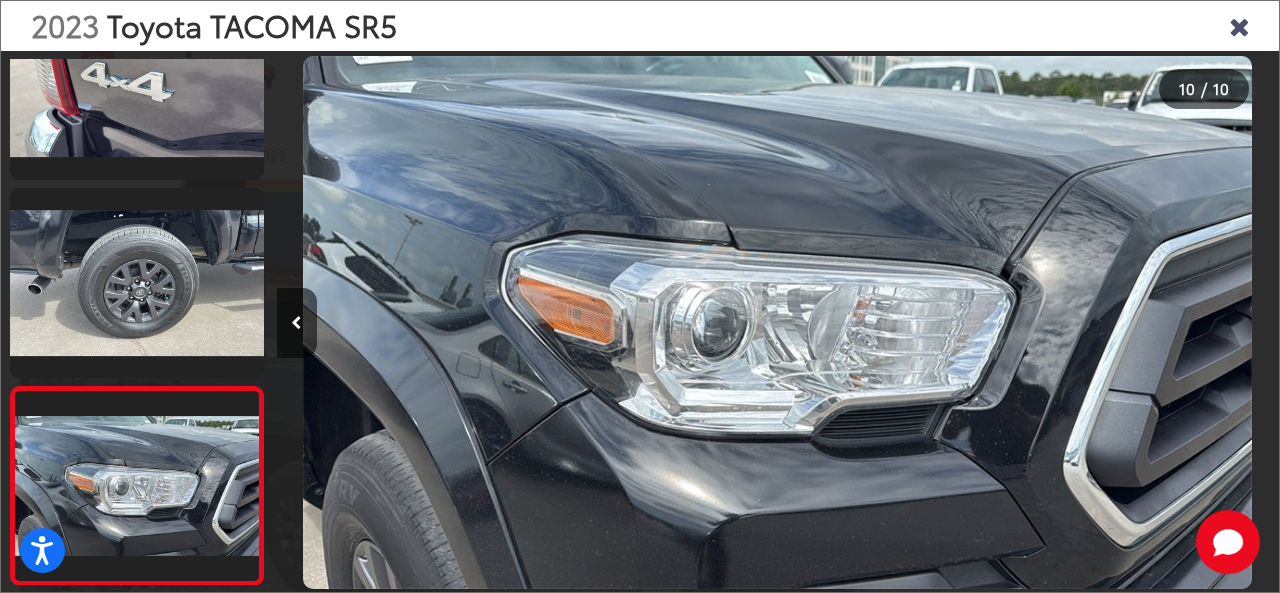 click at bounding box center (1153, 322) 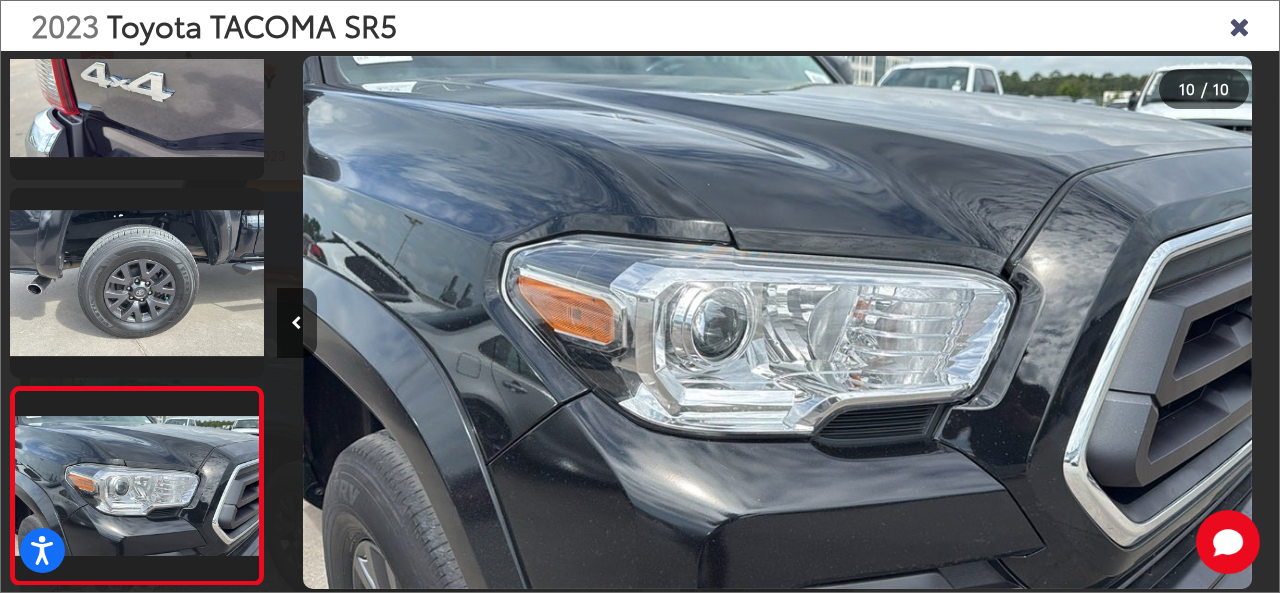 click at bounding box center (1239, 25) 